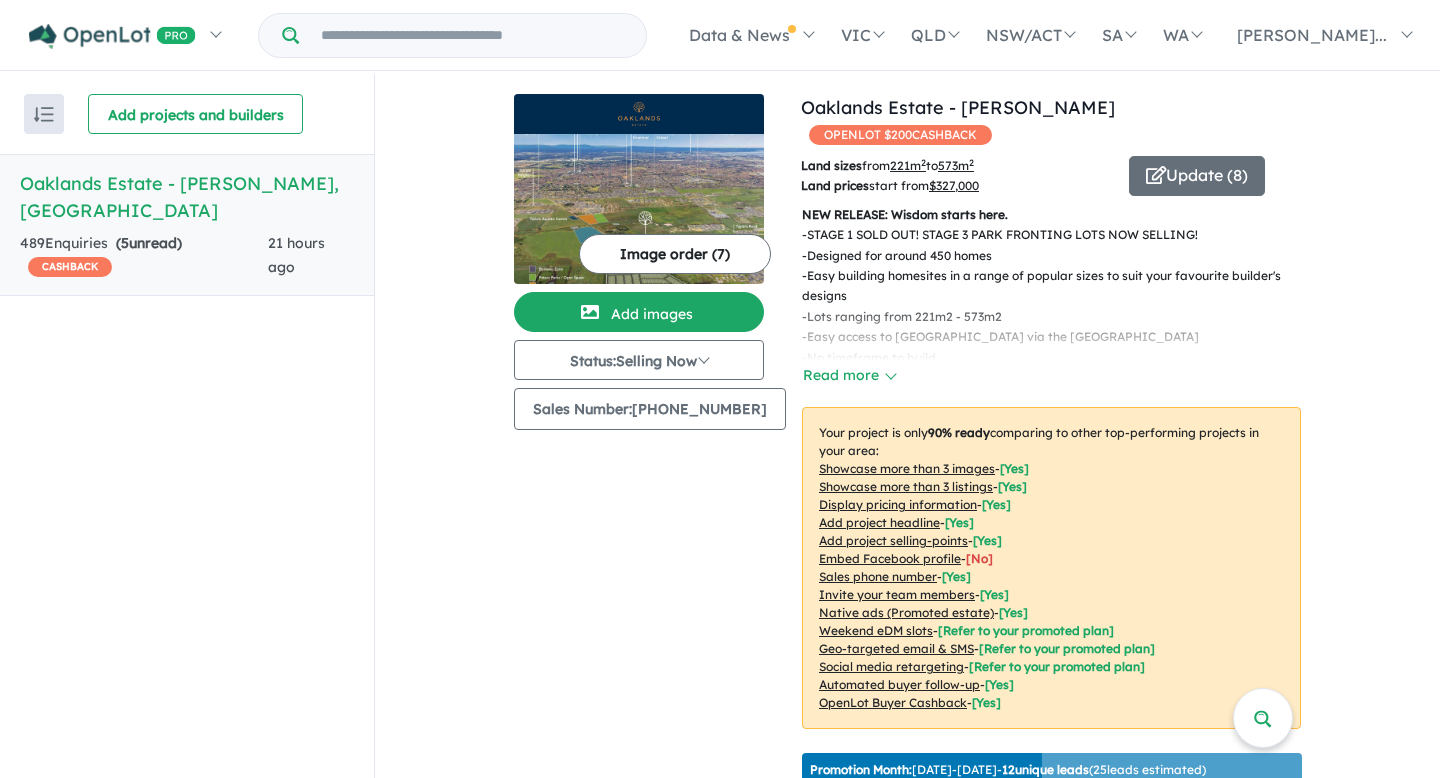 scroll, scrollTop: 2, scrollLeft: 0, axis: vertical 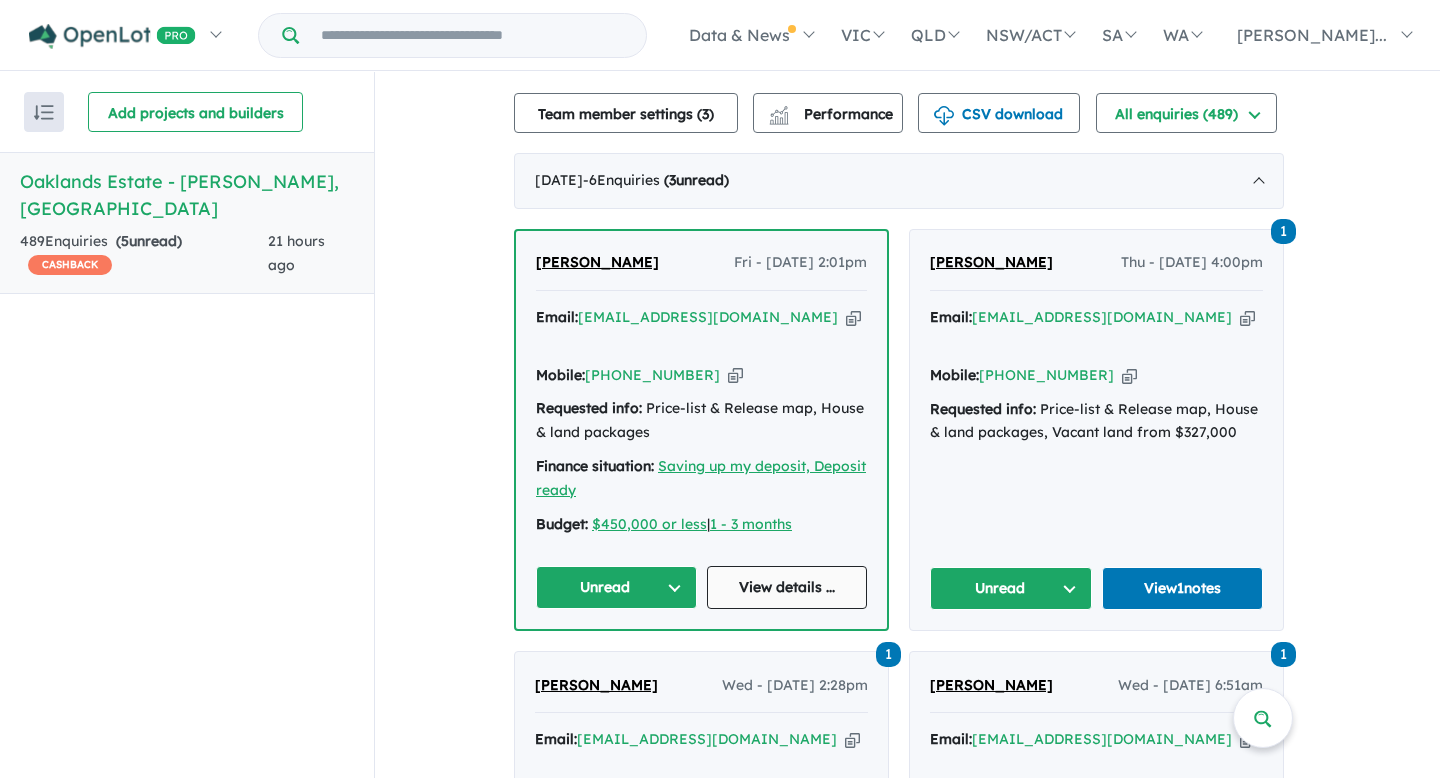 click on "View details ..." at bounding box center [787, 587] 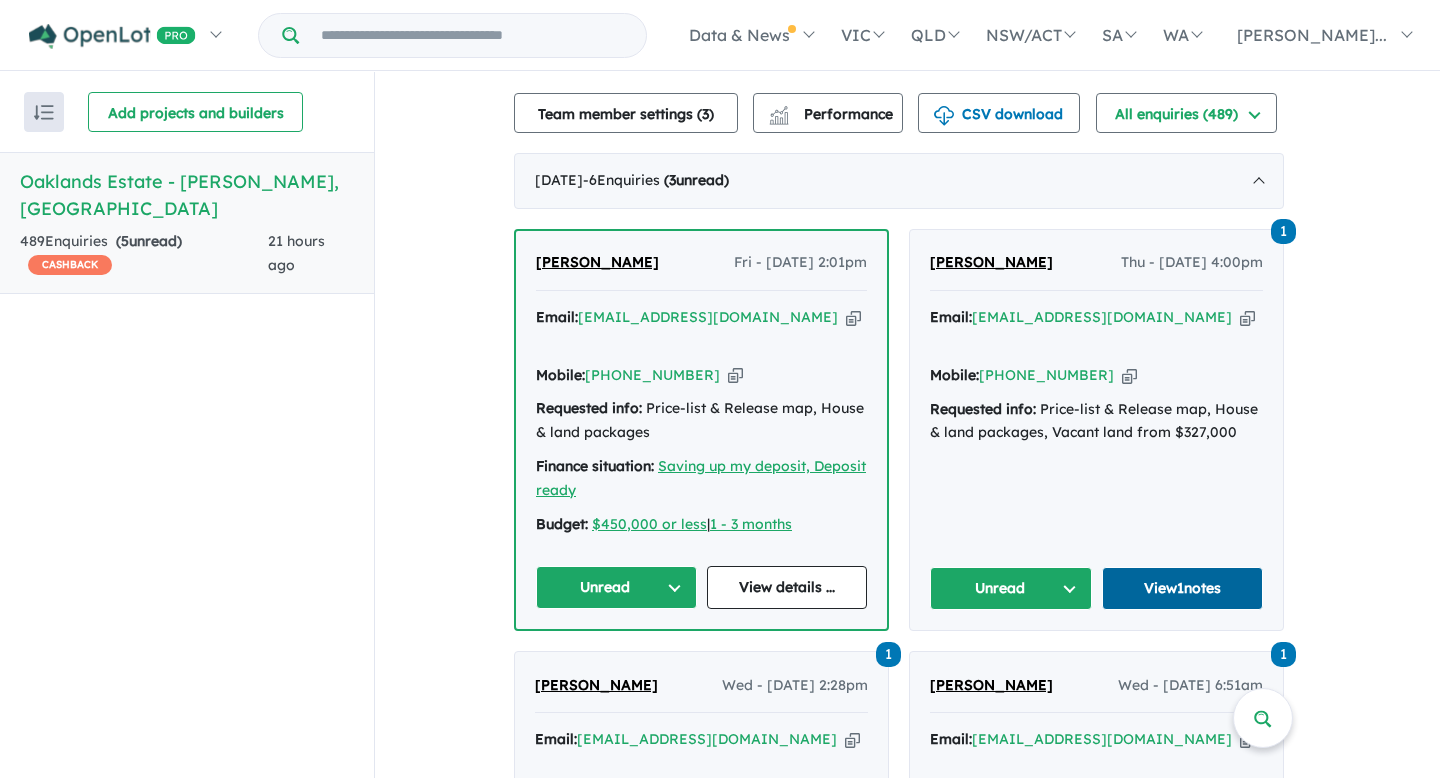 click on "View  1  notes" at bounding box center [1183, 588] 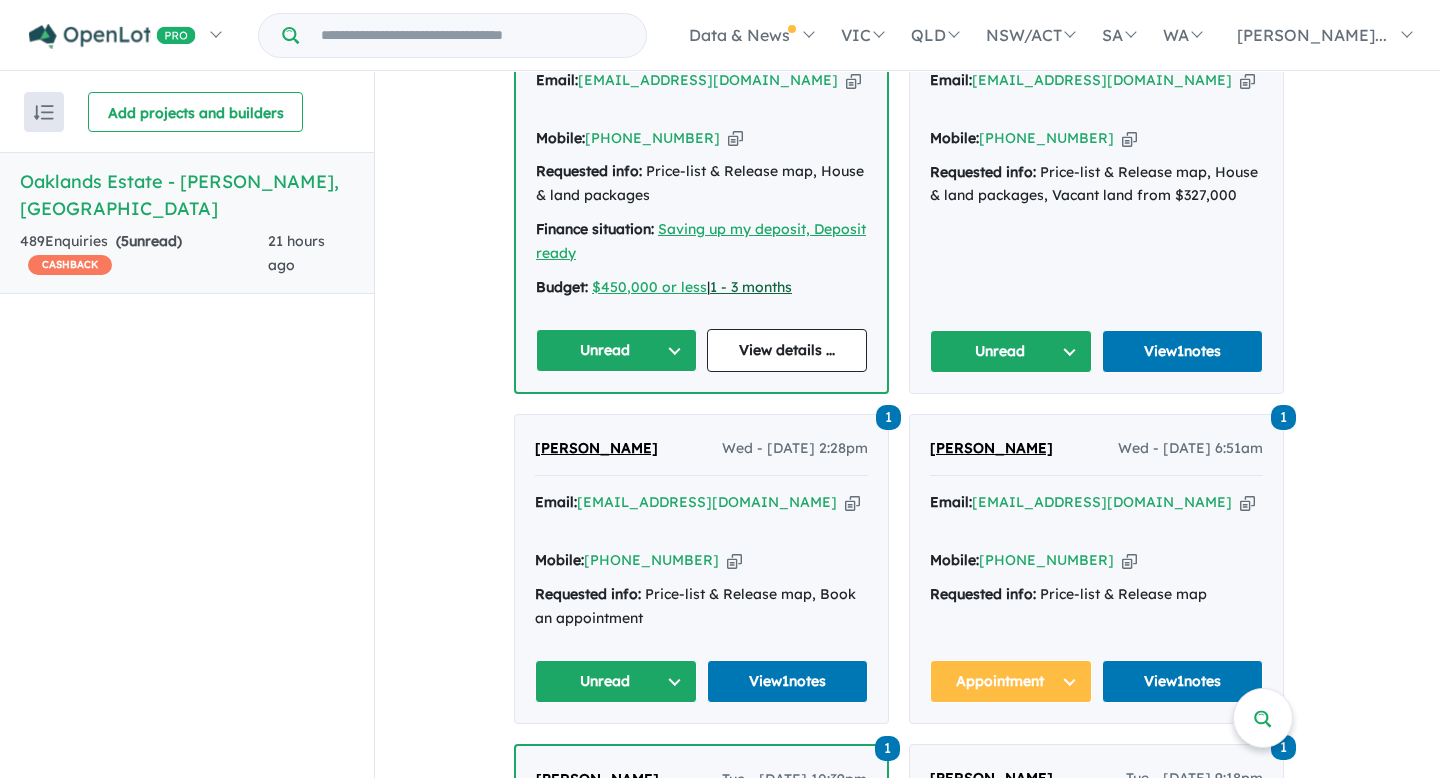 scroll, scrollTop: 958, scrollLeft: 0, axis: vertical 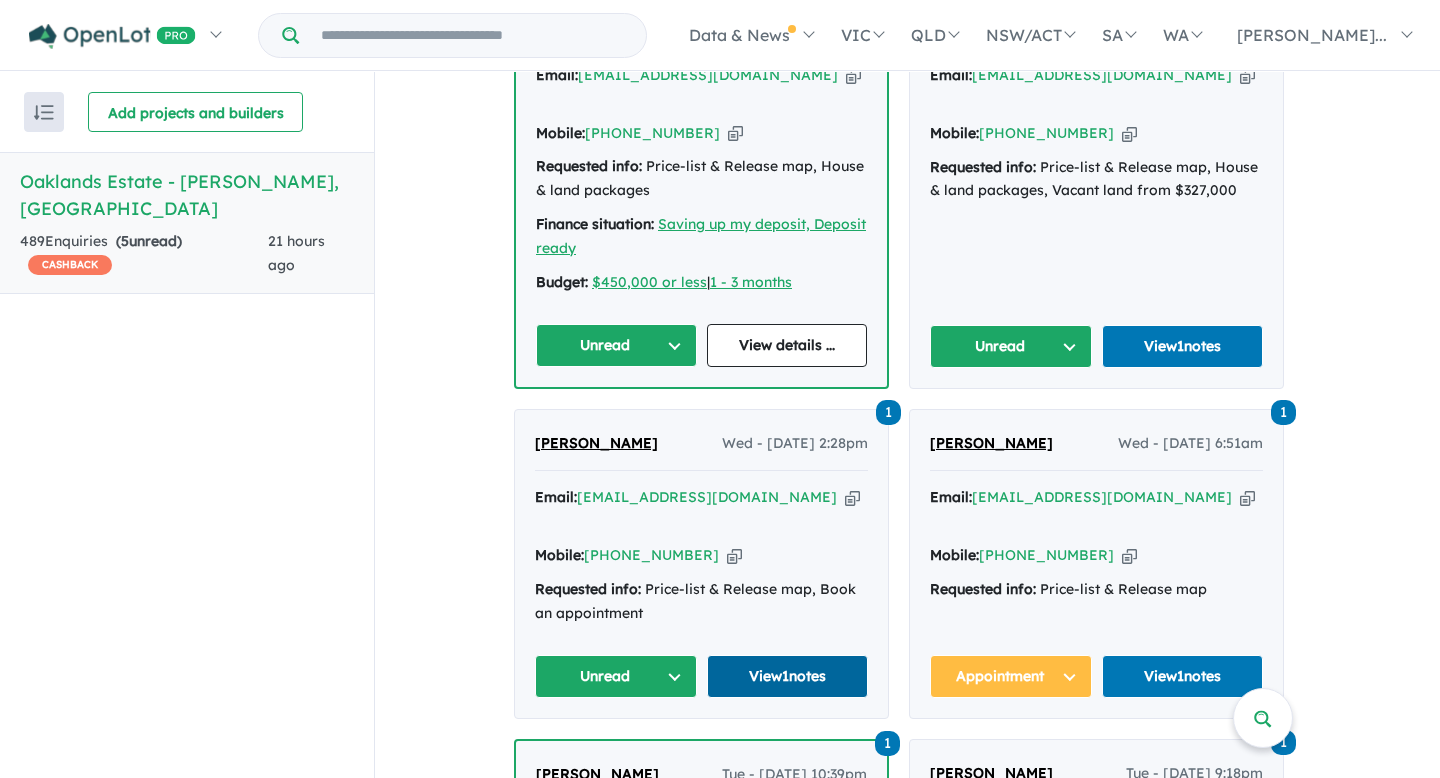 click on "View  1  notes" at bounding box center (788, 676) 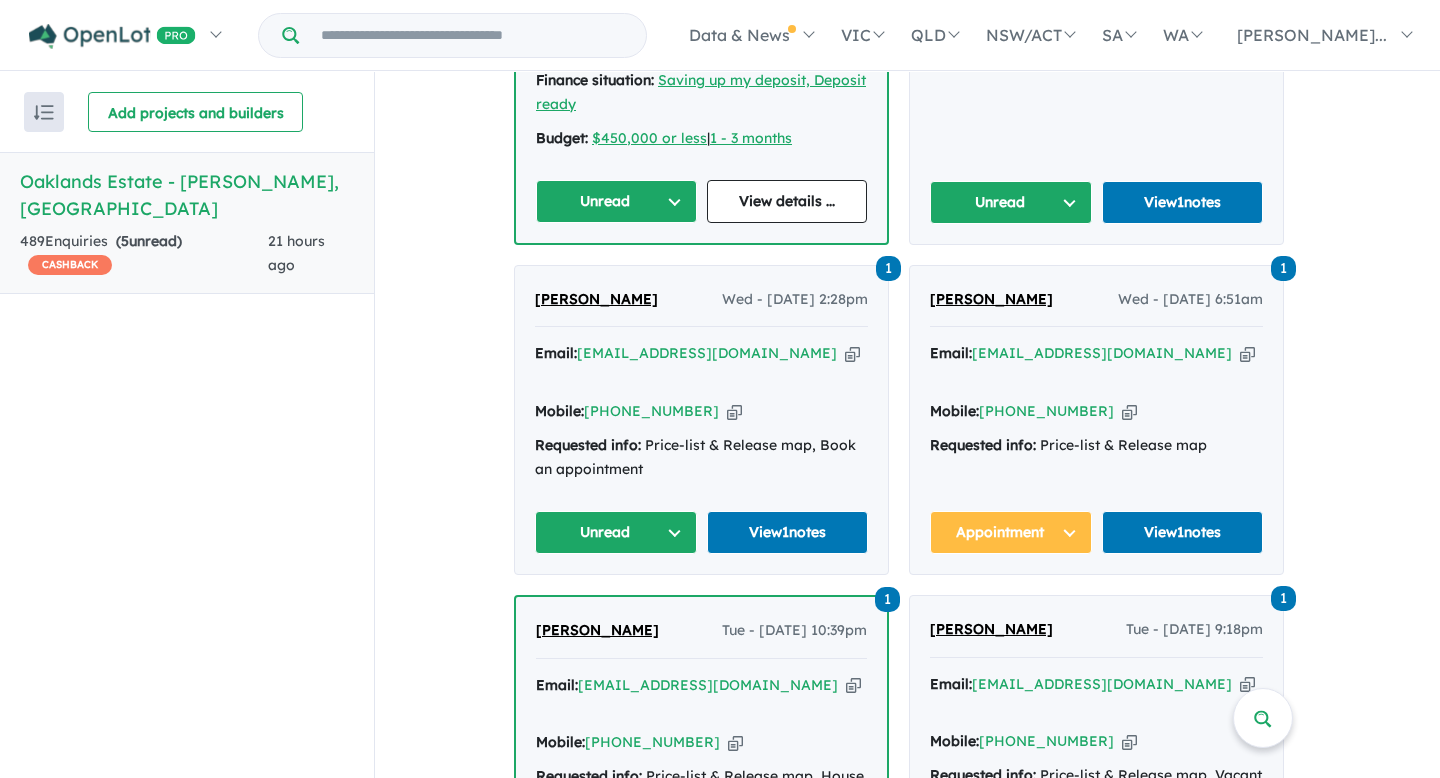 scroll, scrollTop: 1136, scrollLeft: 0, axis: vertical 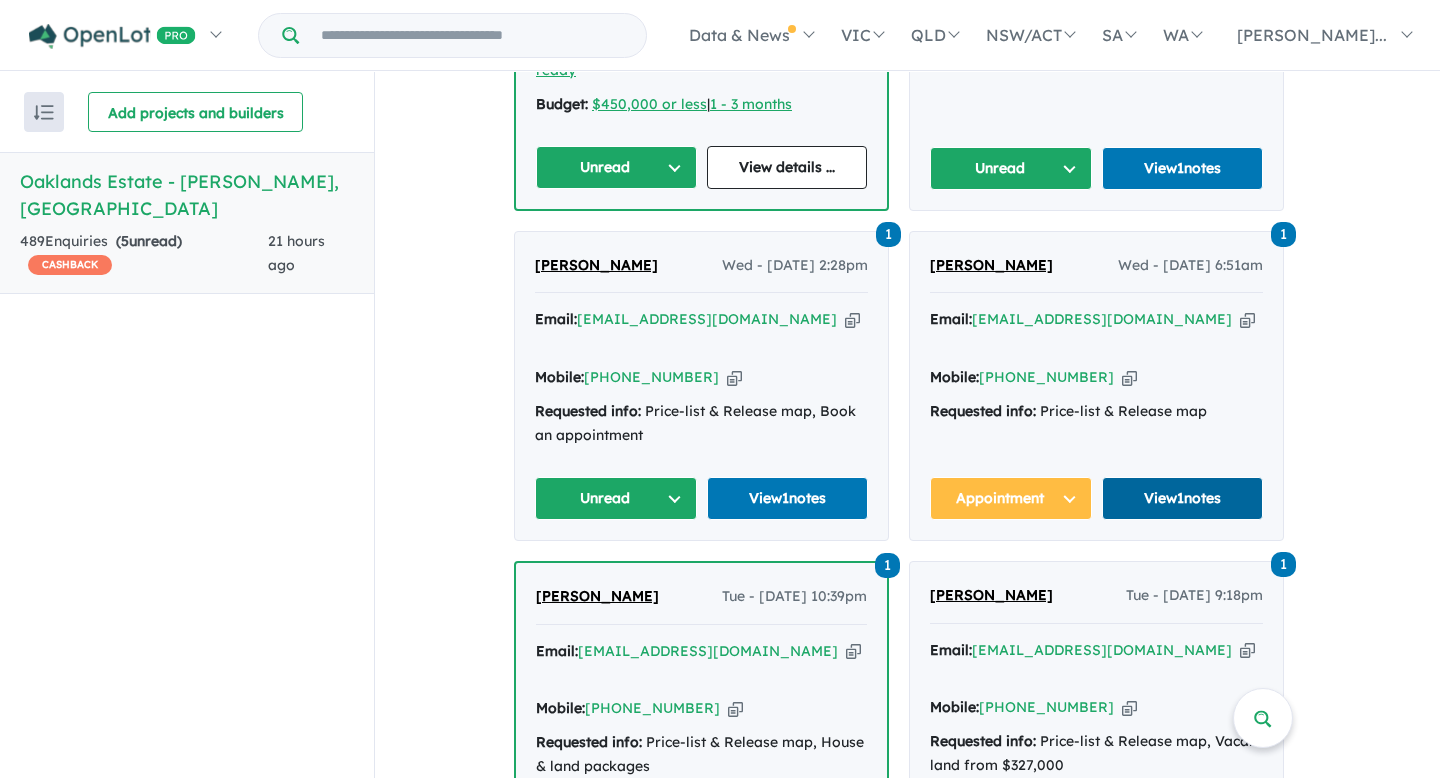 click on "View  1  notes" at bounding box center (1183, 498) 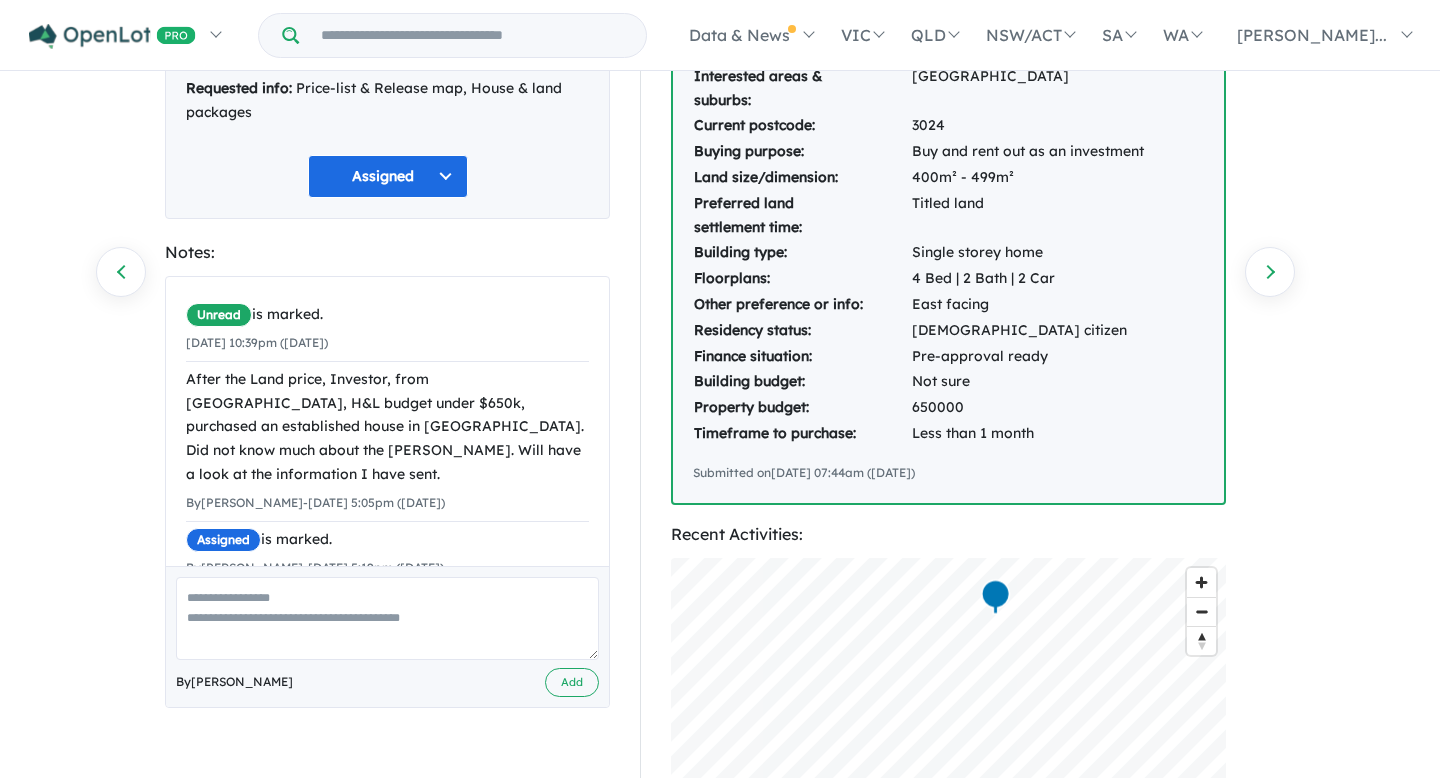 scroll, scrollTop: 264, scrollLeft: 0, axis: vertical 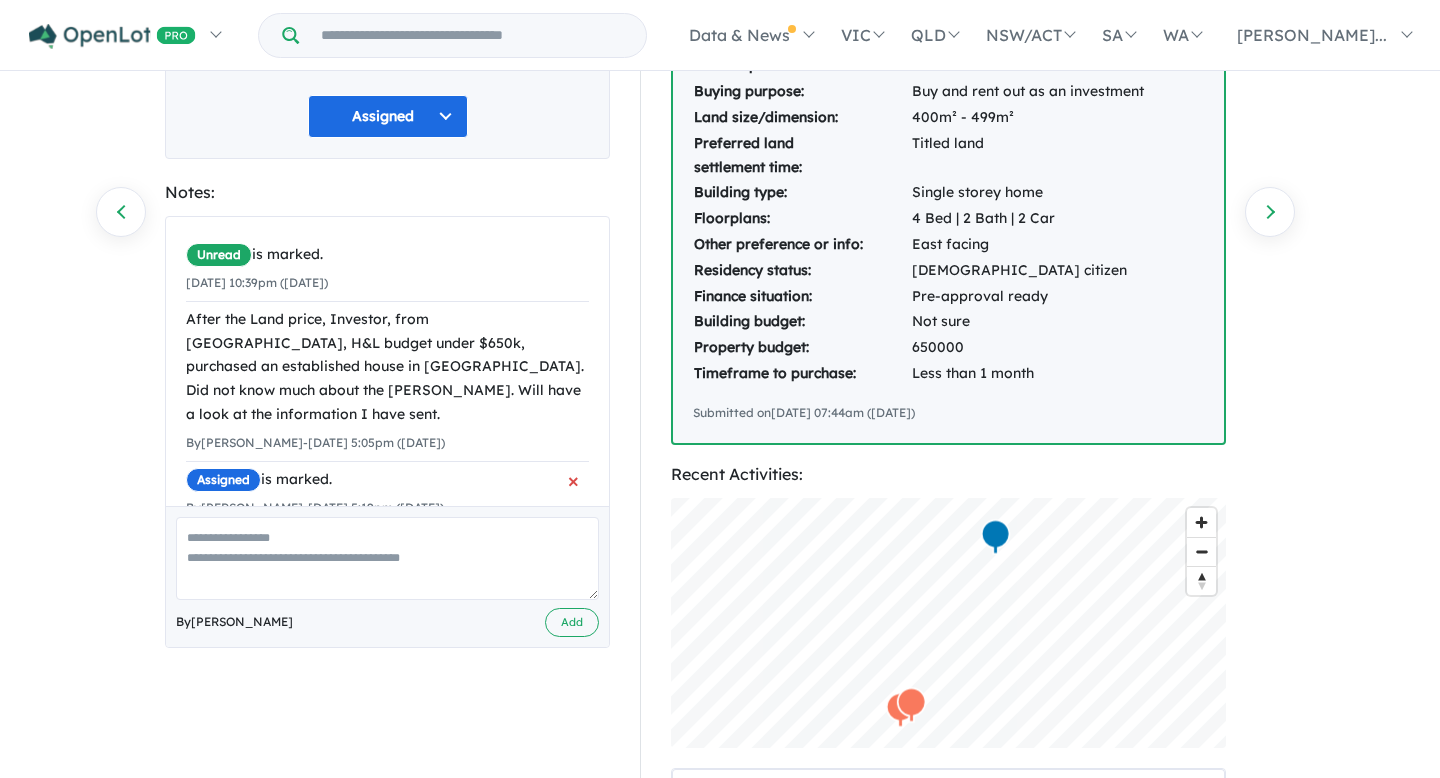 click on "Assigned  is marked." at bounding box center (387, 480) 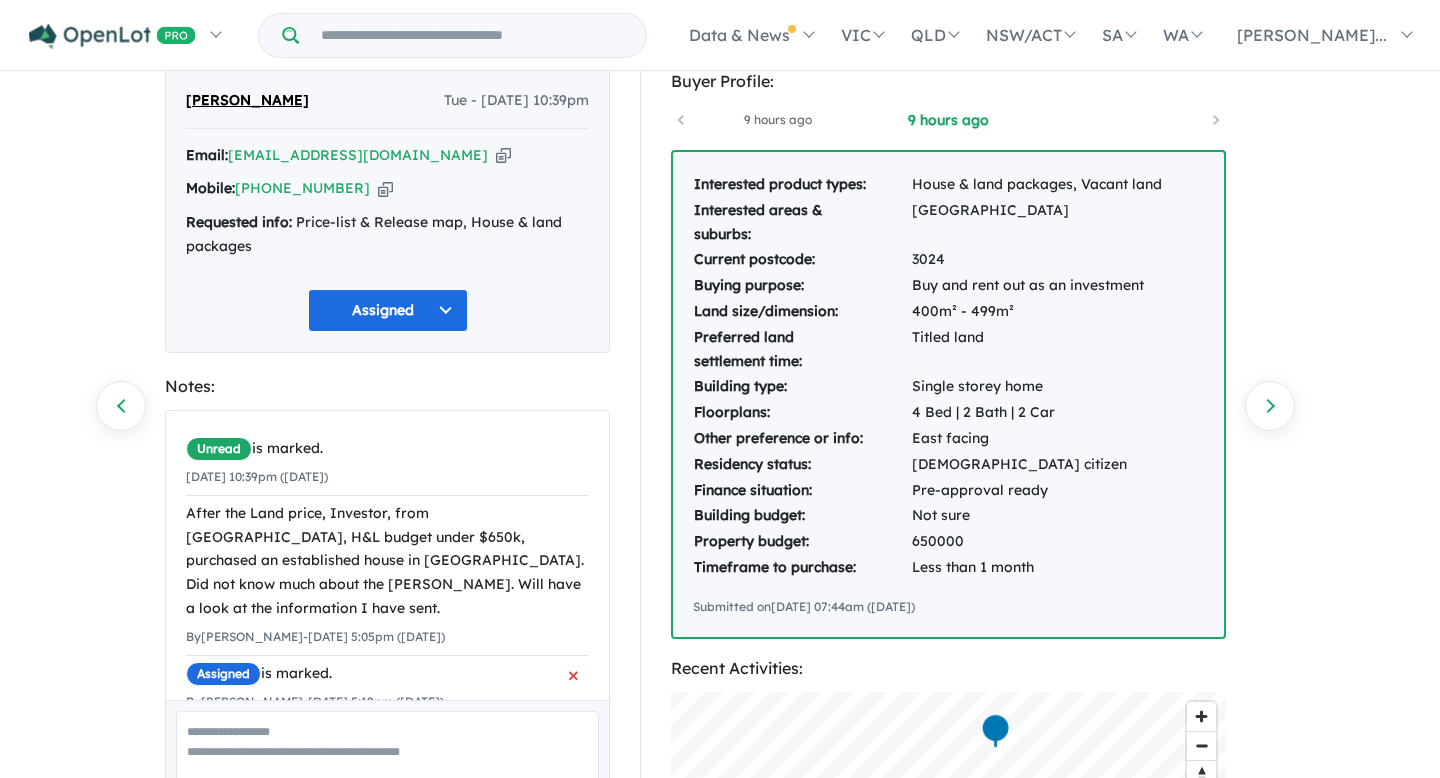 scroll, scrollTop: 0, scrollLeft: 0, axis: both 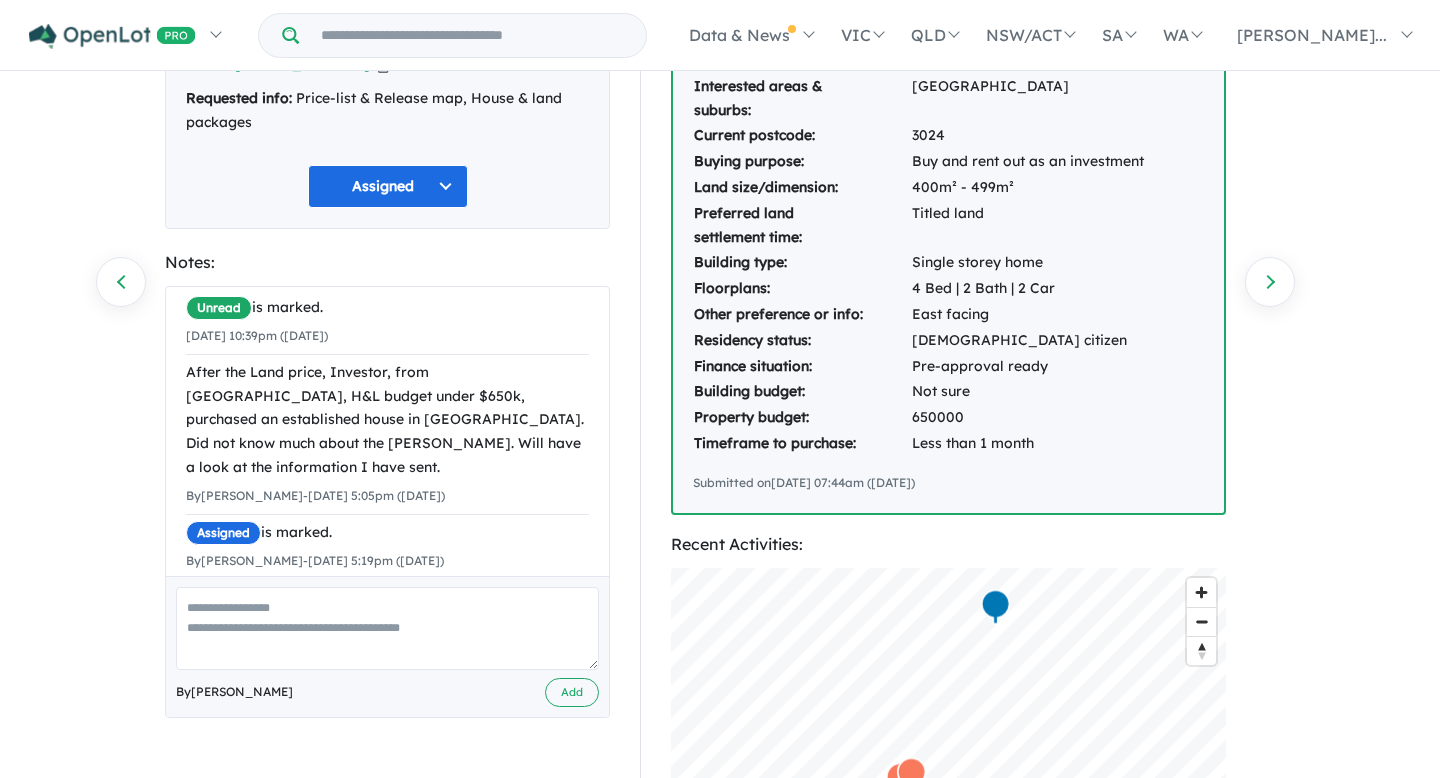 click at bounding box center (387, 628) 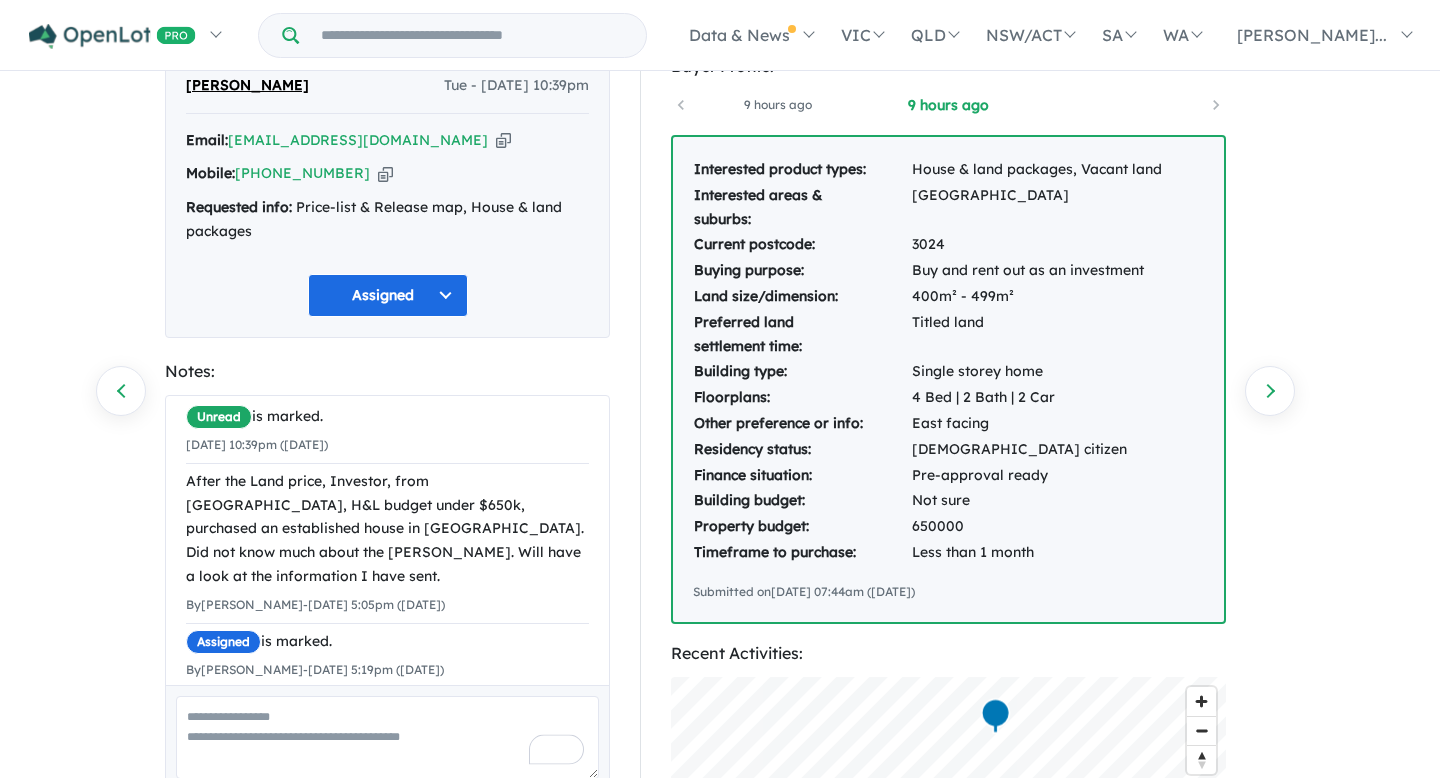 scroll, scrollTop: 124, scrollLeft: 0, axis: vertical 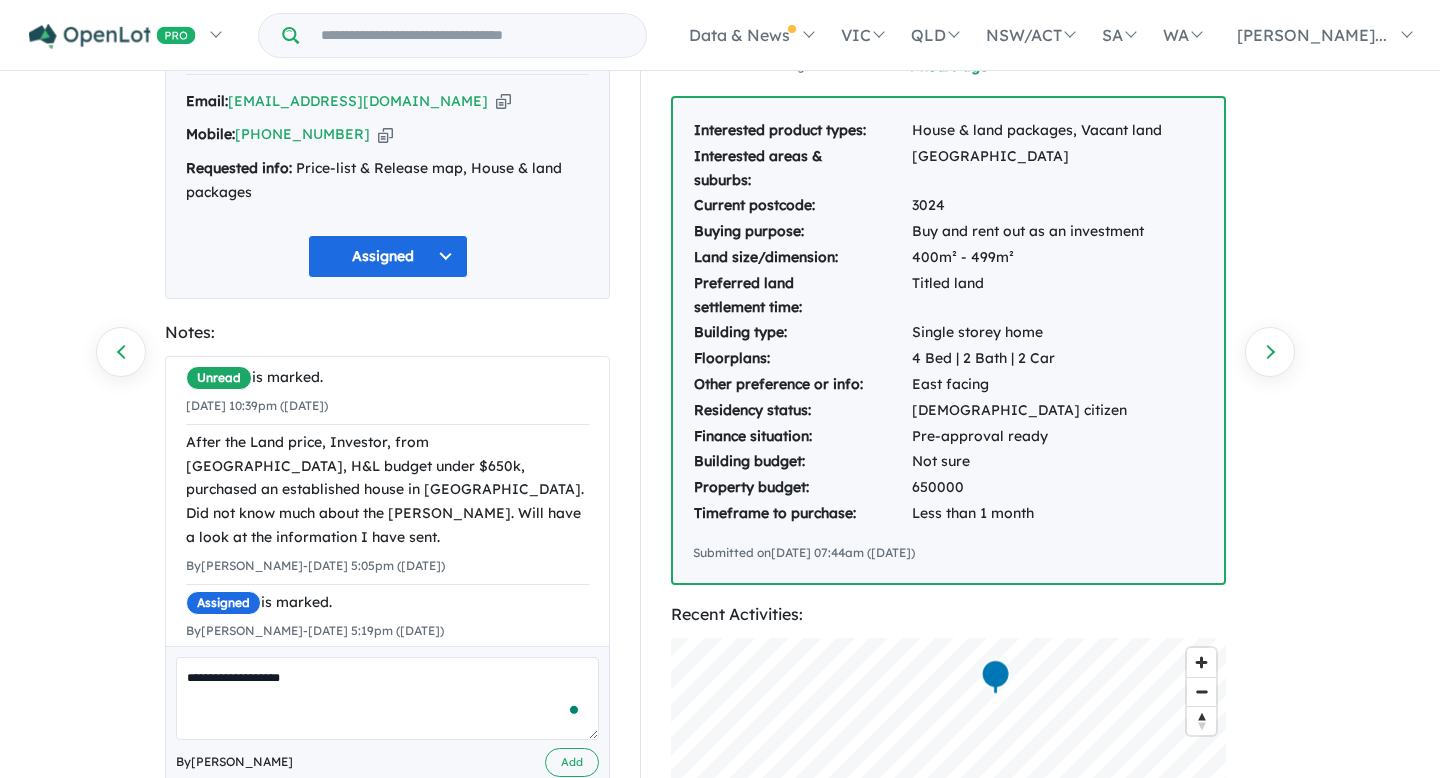 type on "**********" 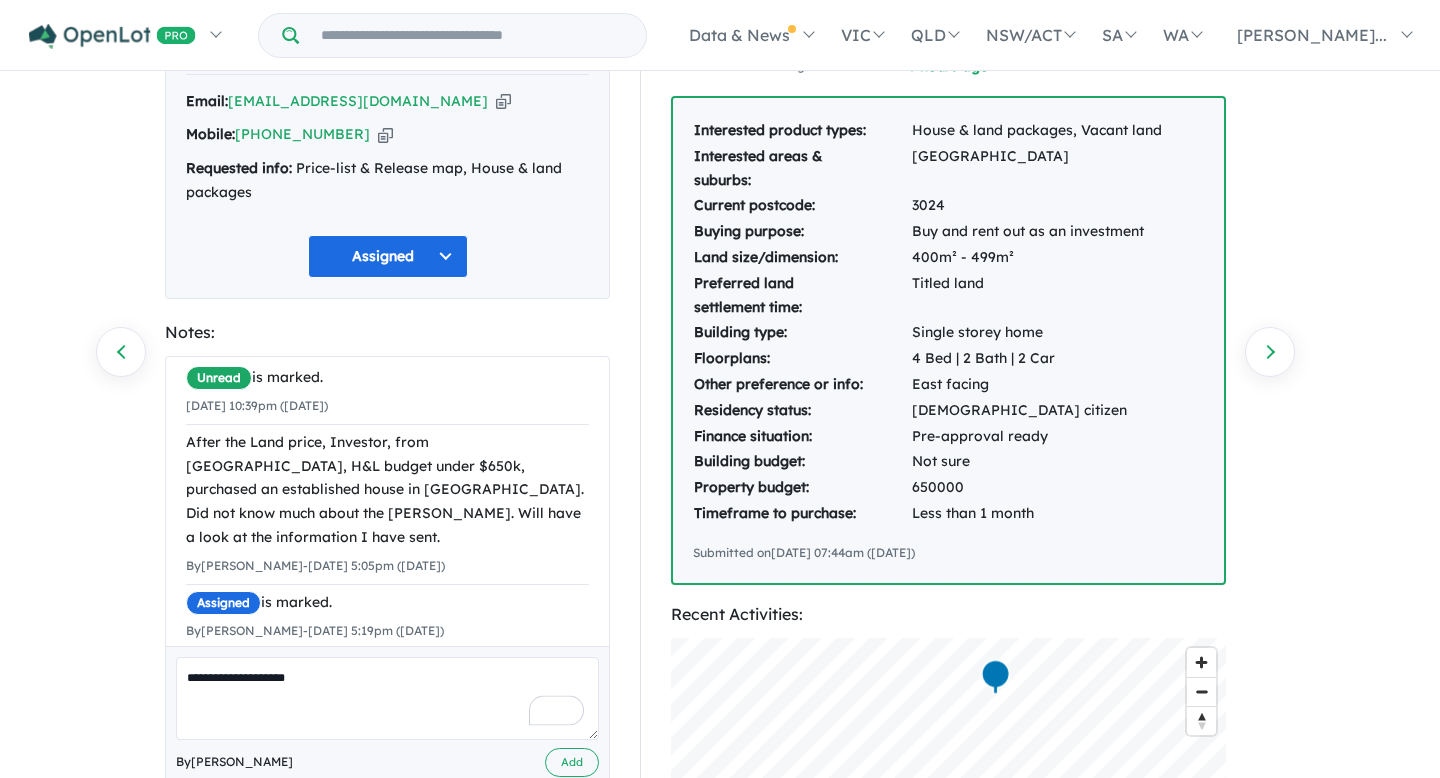 scroll, scrollTop: 0, scrollLeft: 0, axis: both 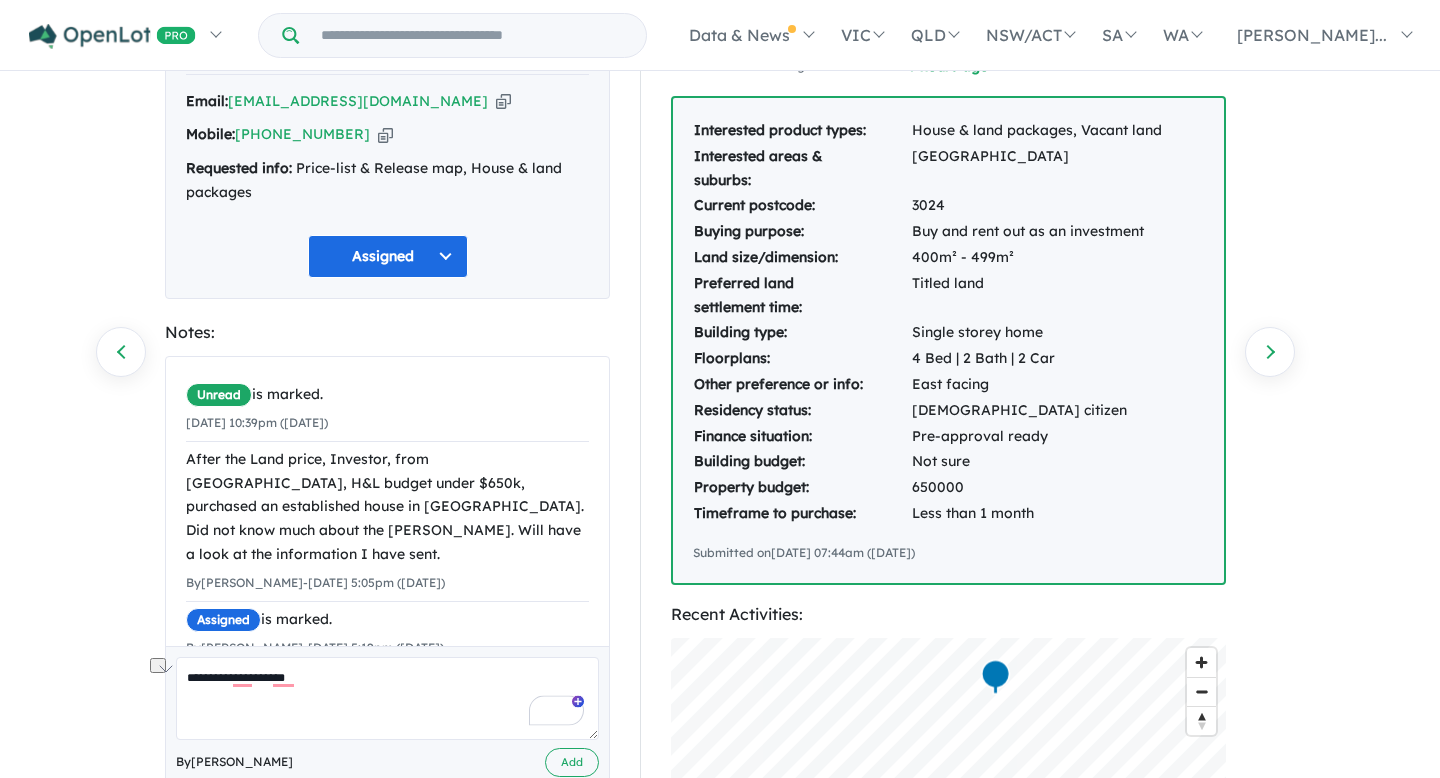 drag, startPoint x: 313, startPoint y: 671, endPoint x: 158, endPoint y: 676, distance: 155.08063 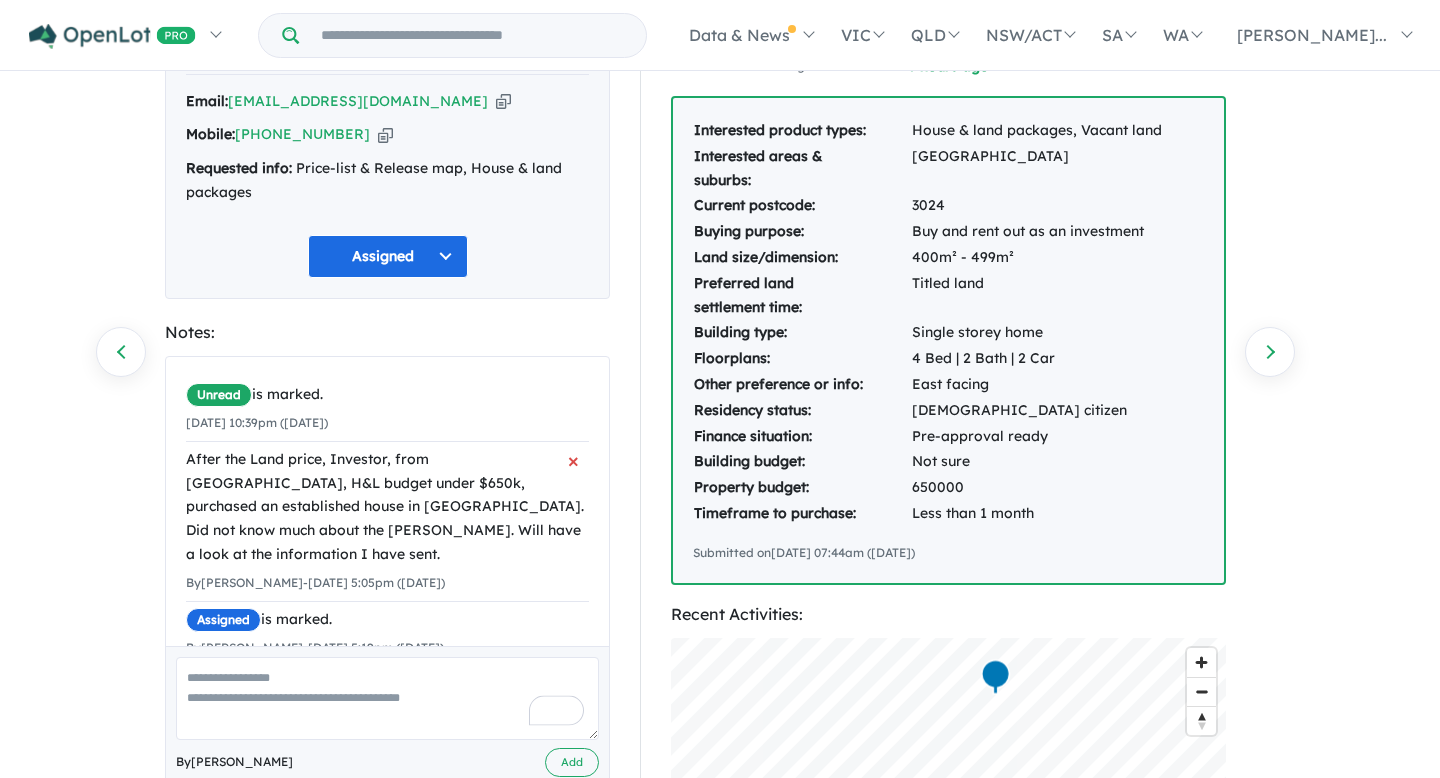 scroll, scrollTop: 0, scrollLeft: 0, axis: both 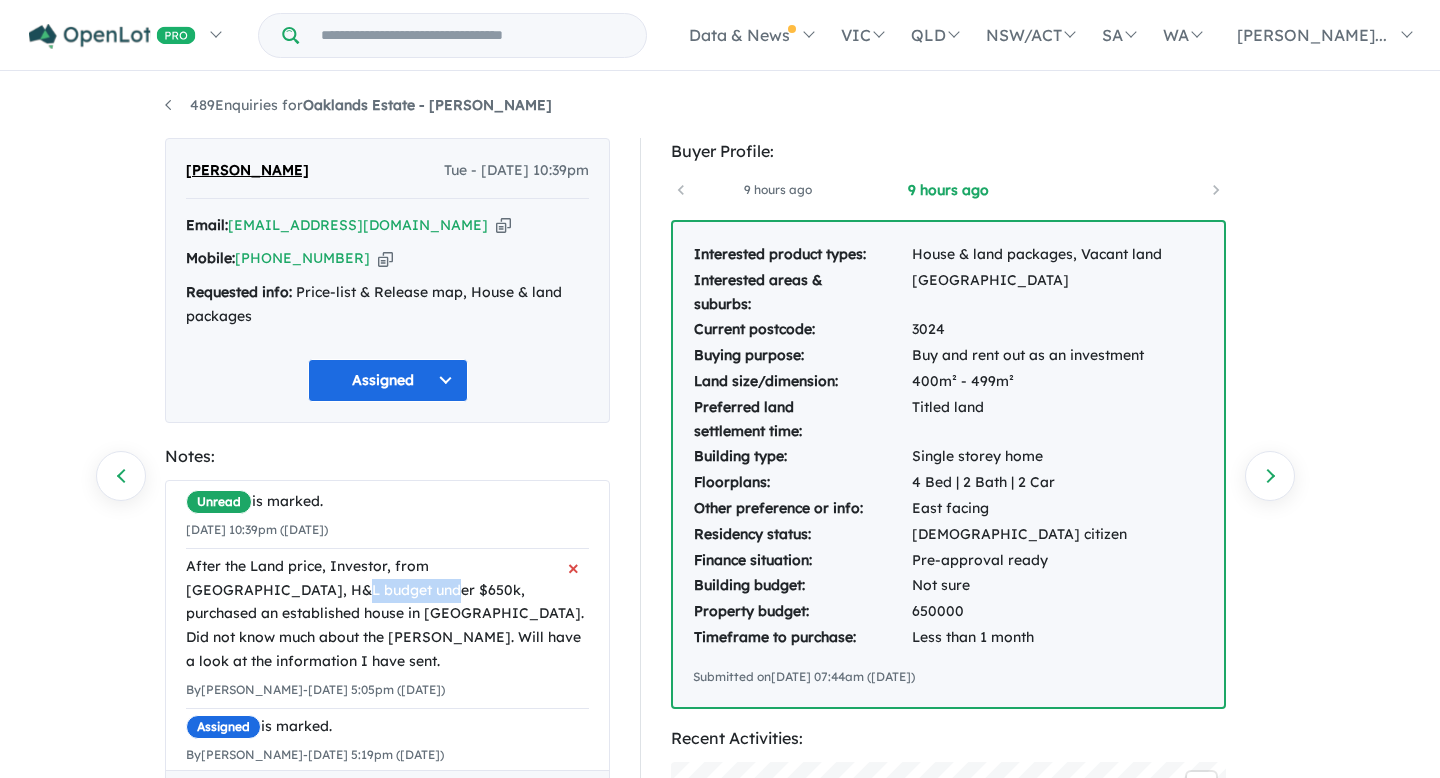 drag, startPoint x: 202, startPoint y: 597, endPoint x: 289, endPoint y: 602, distance: 87.14356 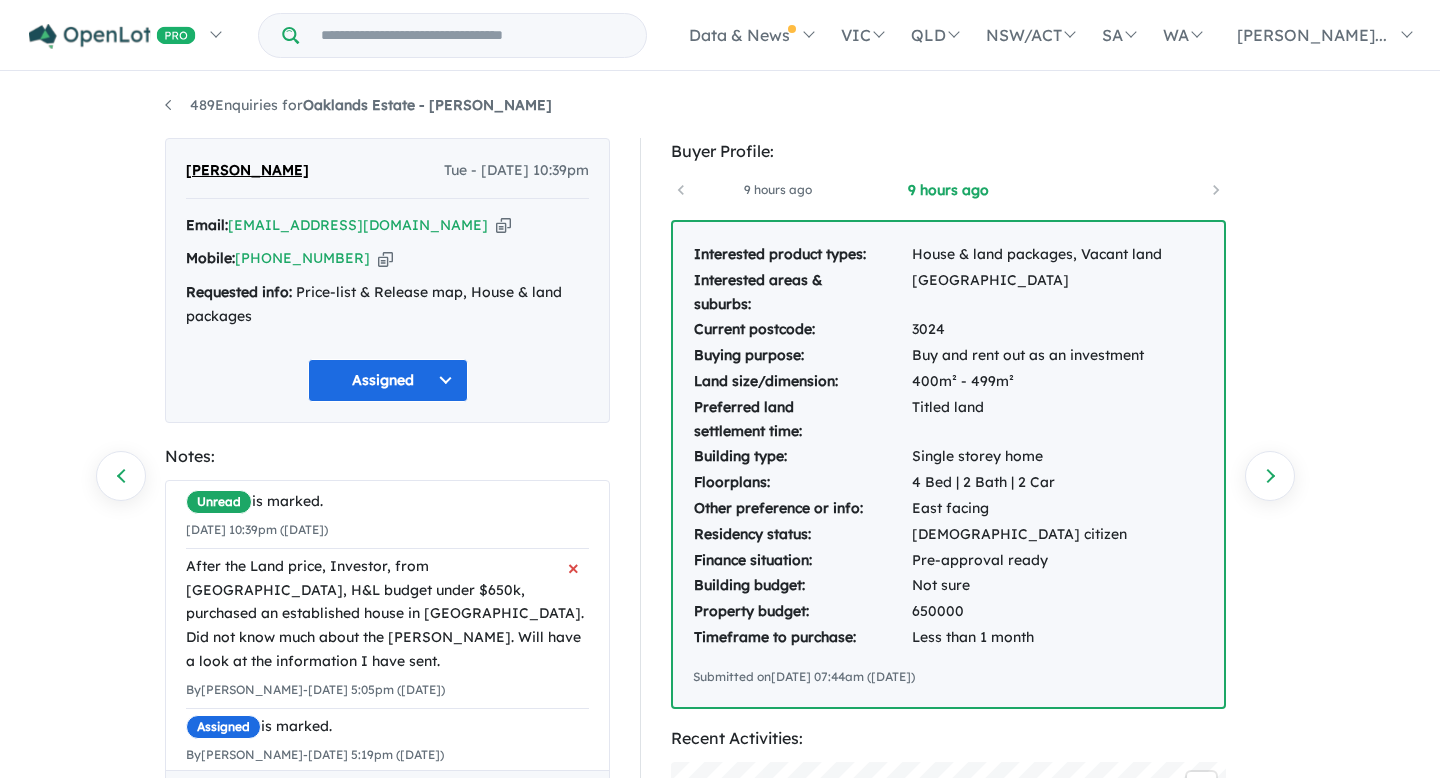 click on "After the Land price, Investor, from Sydney, H&L budget under $650k, purchased an established house in Whyndham Wale. Did not know much about the Bonnie brook. Will have a look at the information I have sent." at bounding box center (387, 614) 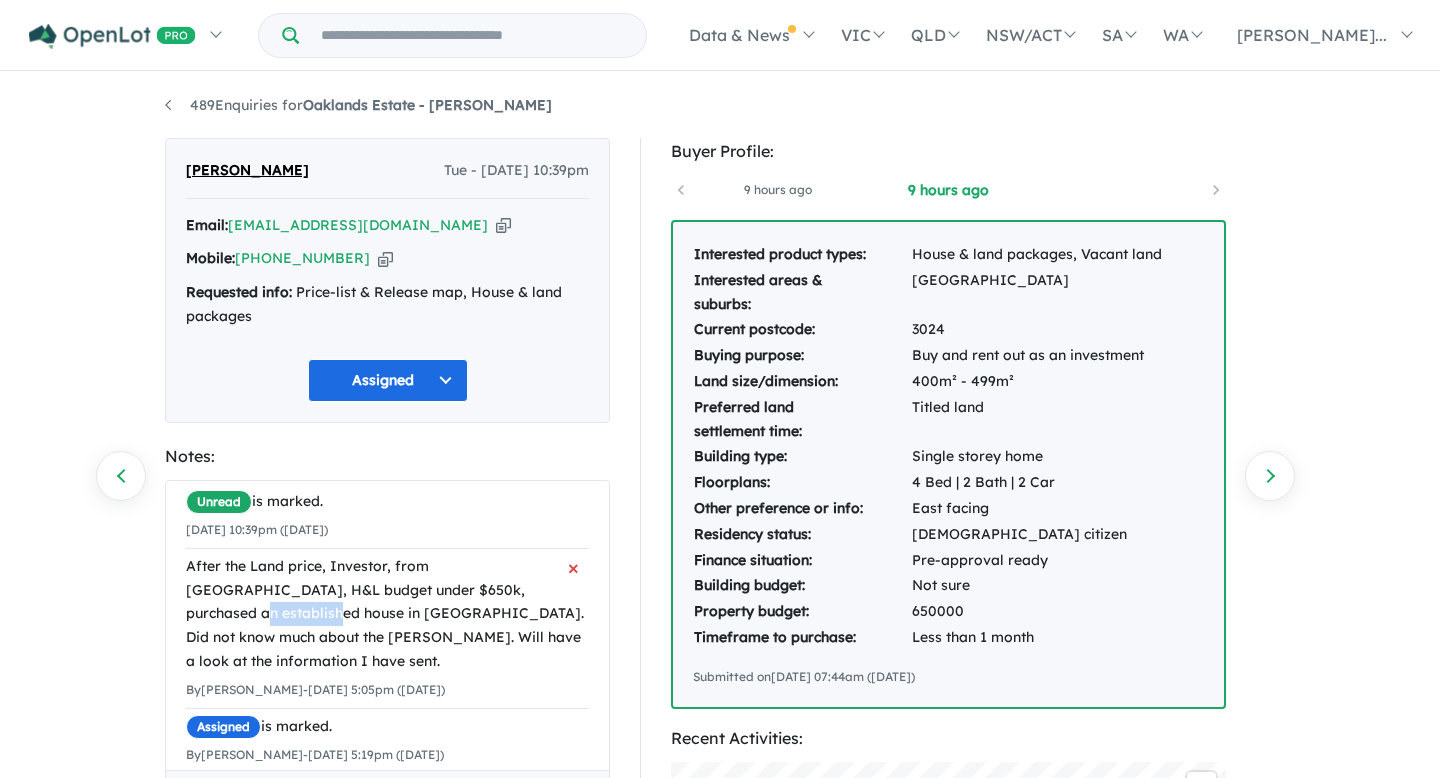 drag, startPoint x: 434, startPoint y: 586, endPoint x: 522, endPoint y: 597, distance: 88.68484 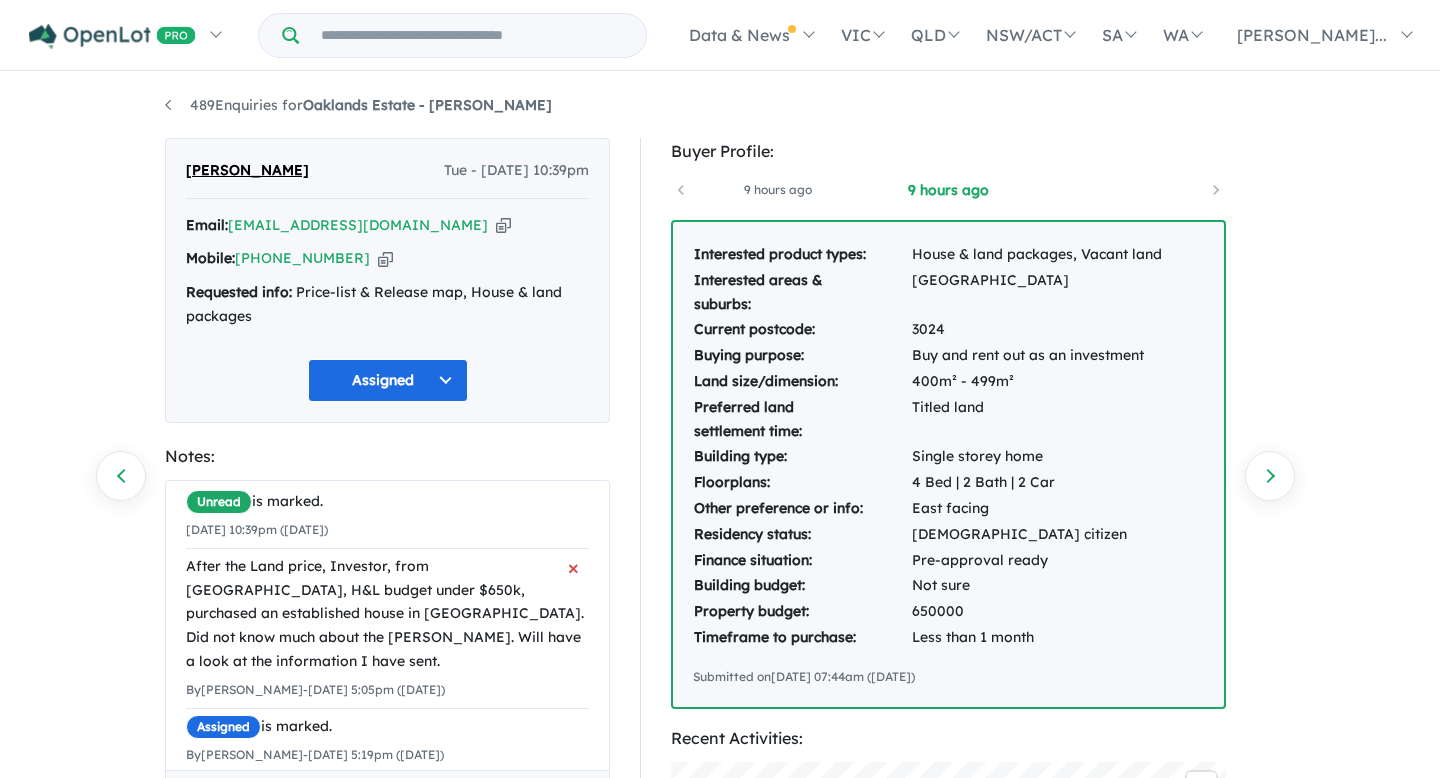 click on "After the Land price, Investor, from Sydney, H&L budget under $650k, purchased an established house in Whyndham Wale. Did not know much about the Bonnie brook. Will have a look at the information I have sent." at bounding box center (387, 614) 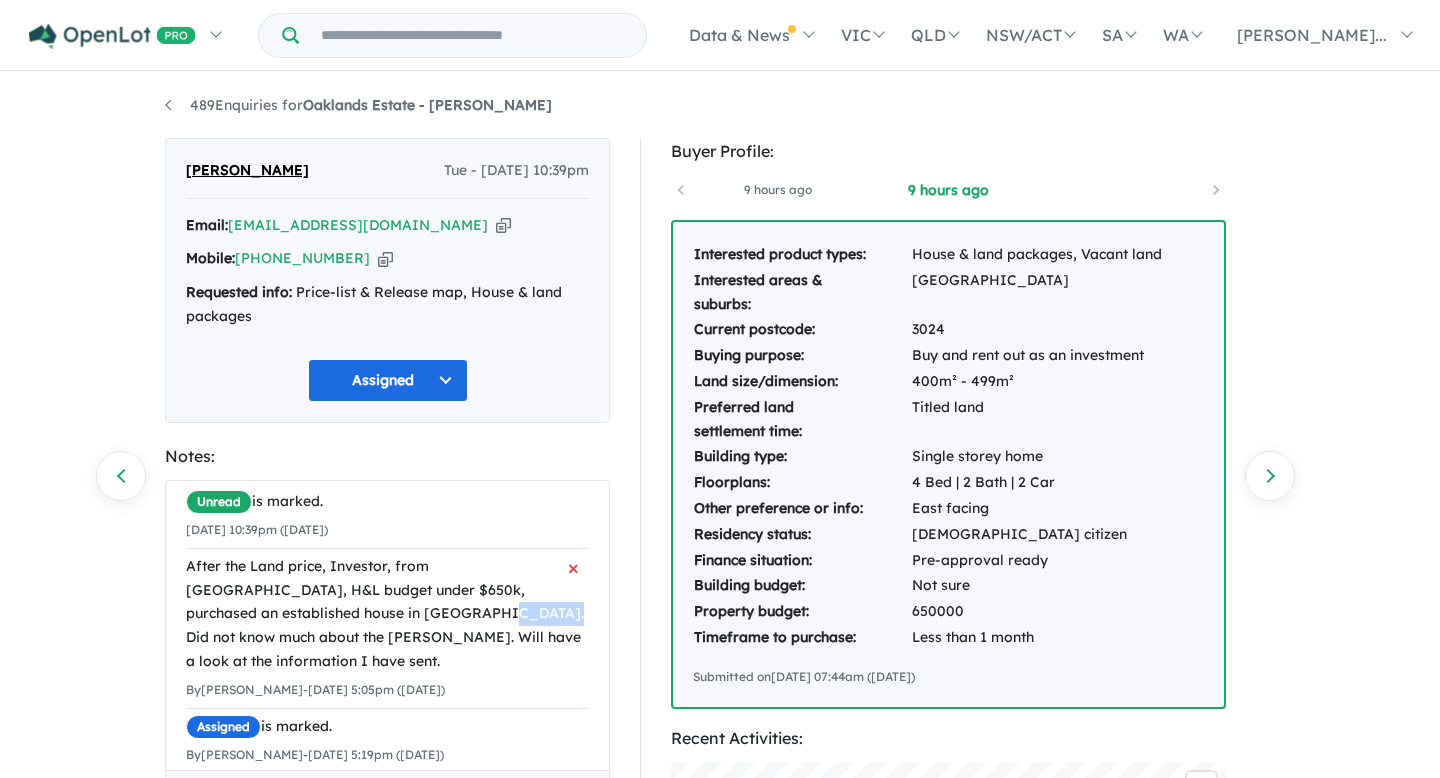 drag, startPoint x: 348, startPoint y: 619, endPoint x: 417, endPoint y: 619, distance: 69 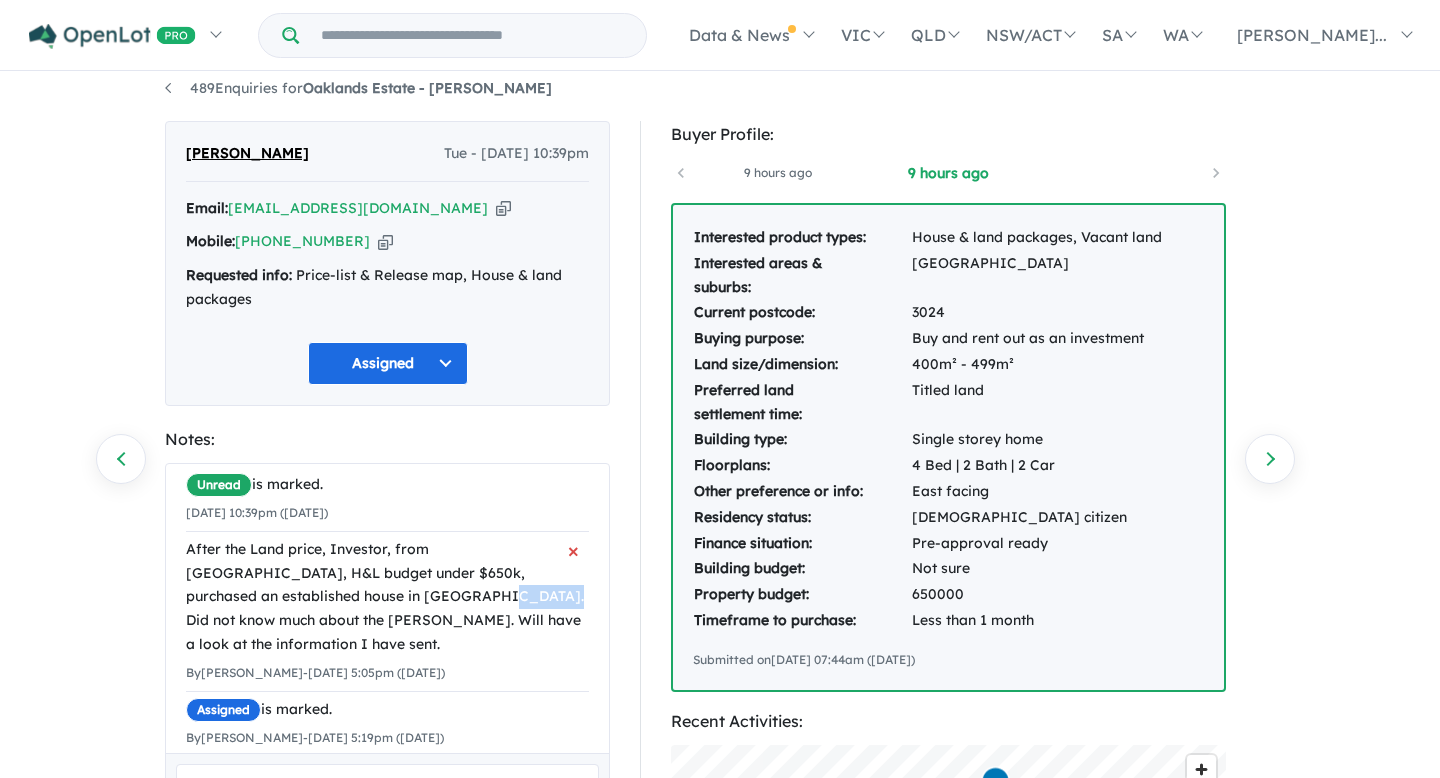 scroll, scrollTop: 0, scrollLeft: 0, axis: both 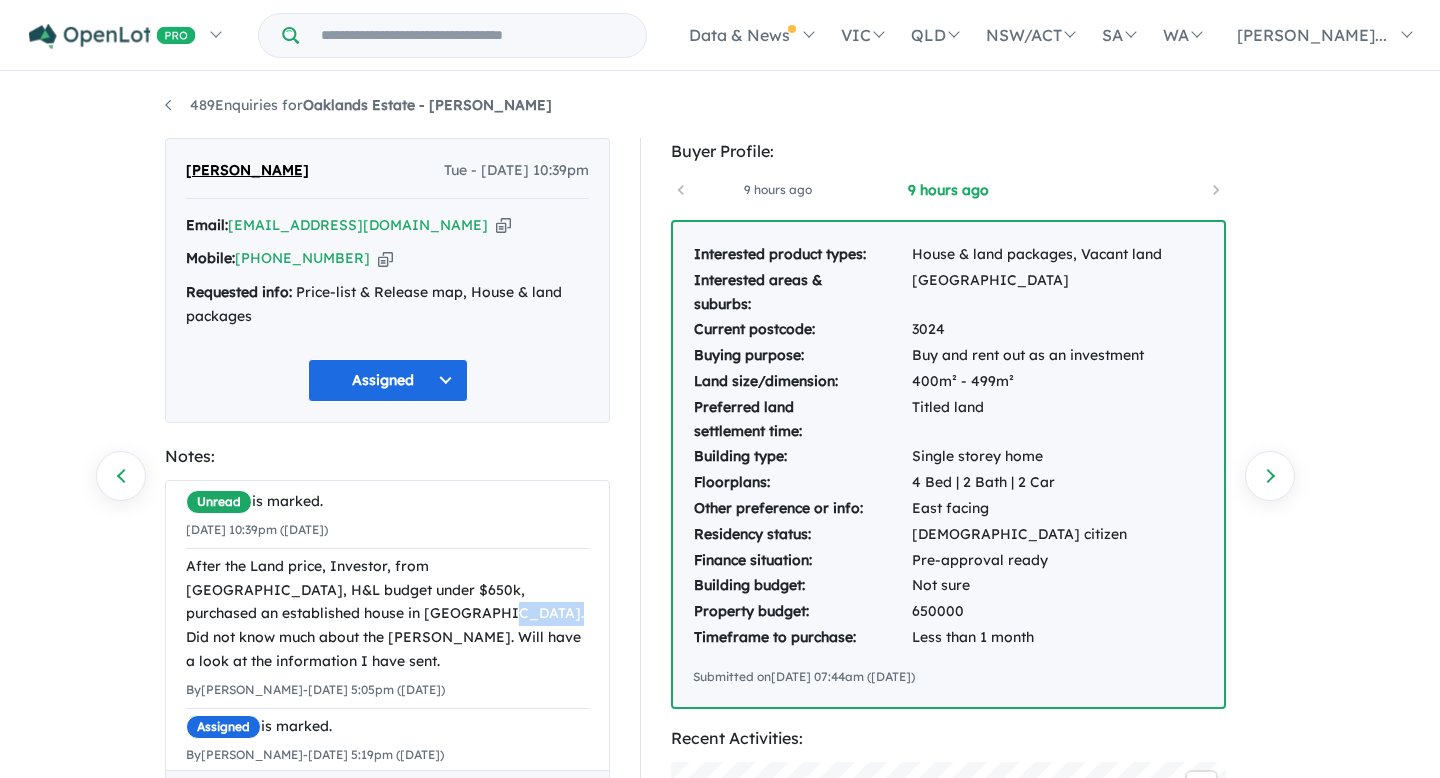 click at bounding box center [503, 225] 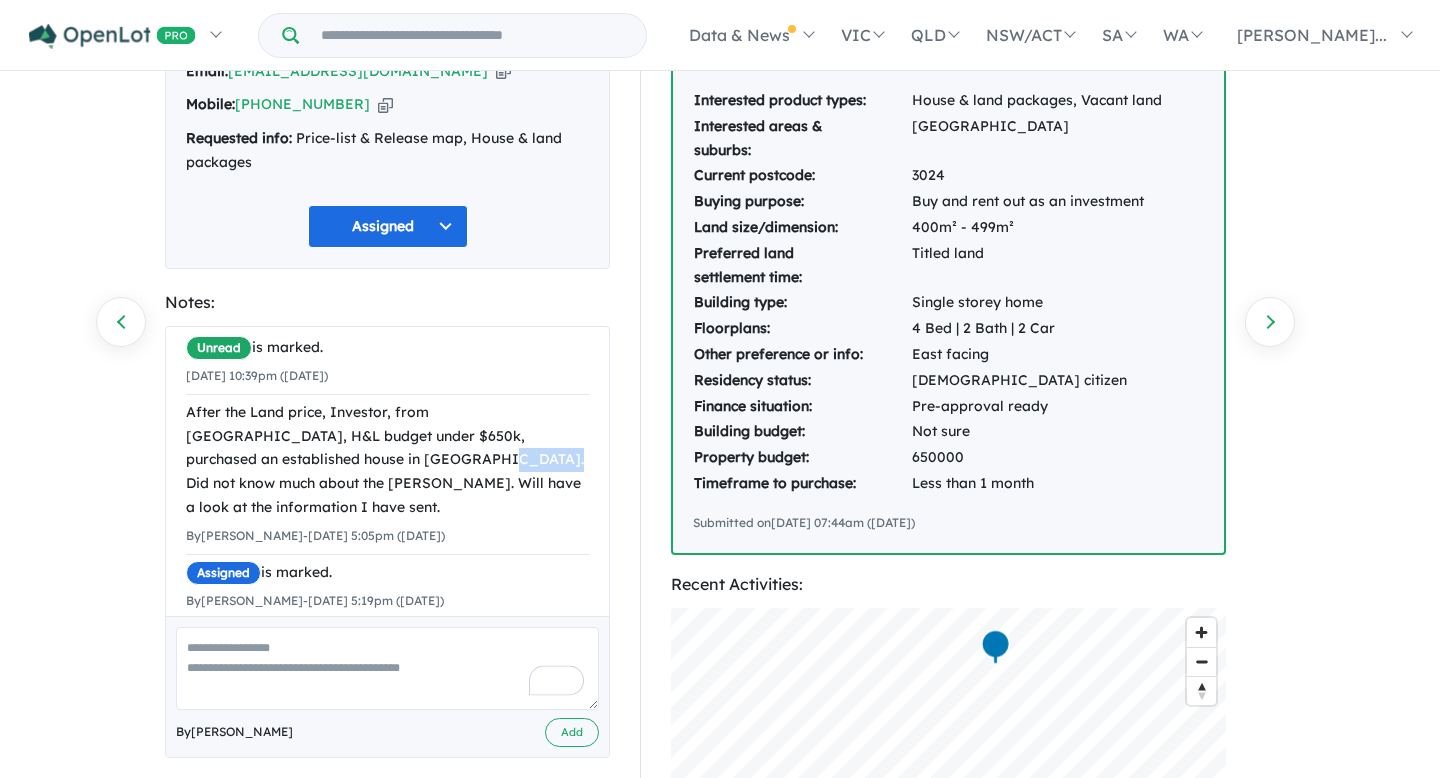 scroll, scrollTop: 210, scrollLeft: 0, axis: vertical 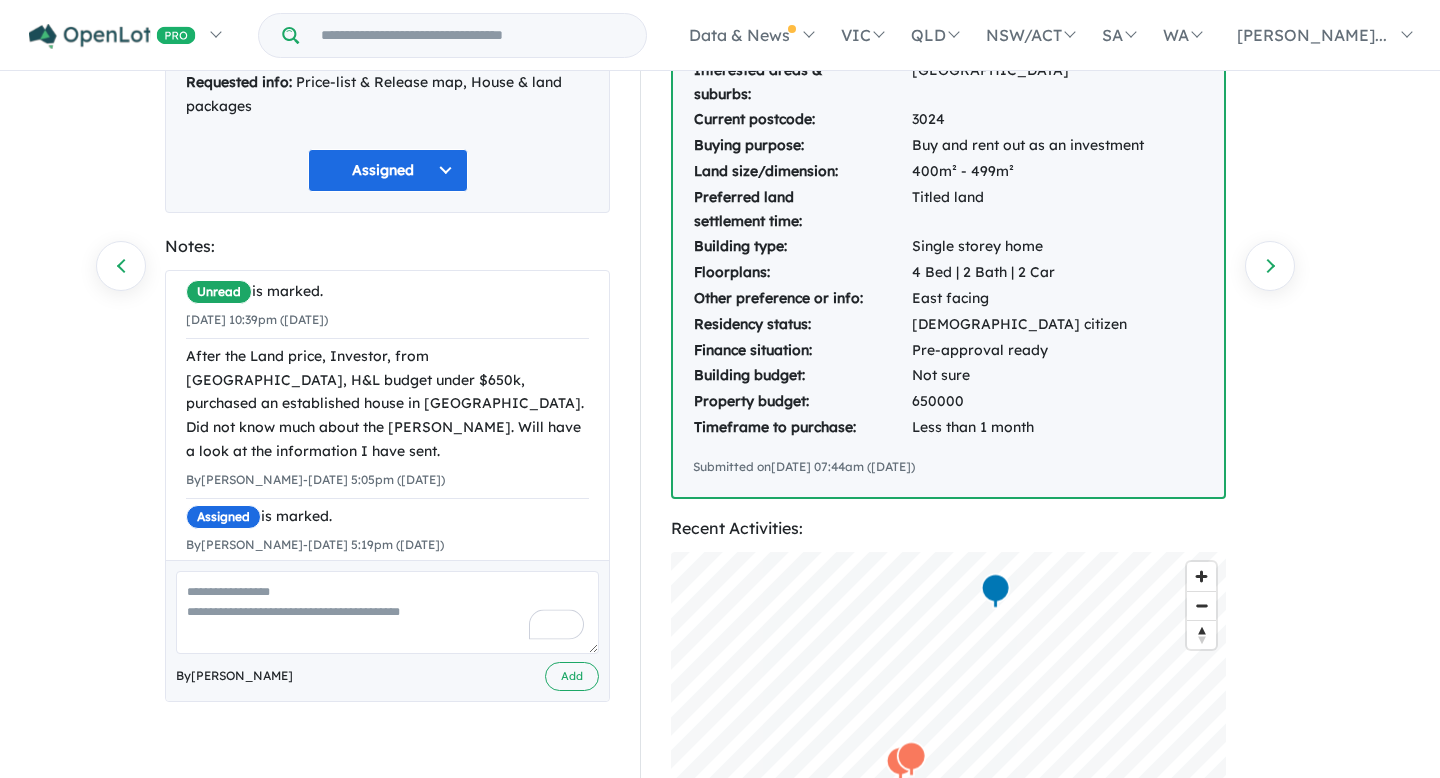 click at bounding box center (387, 612) 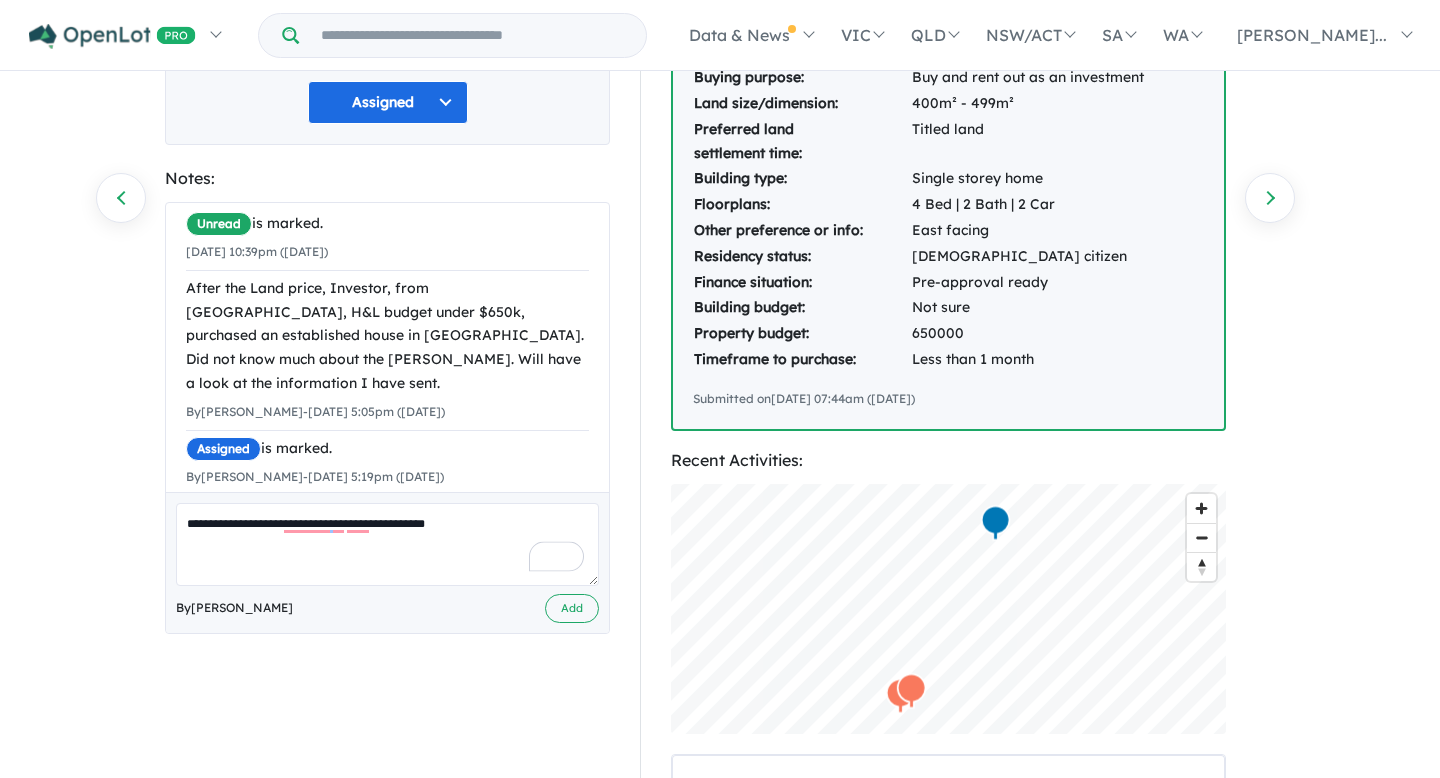 scroll, scrollTop: 212, scrollLeft: 0, axis: vertical 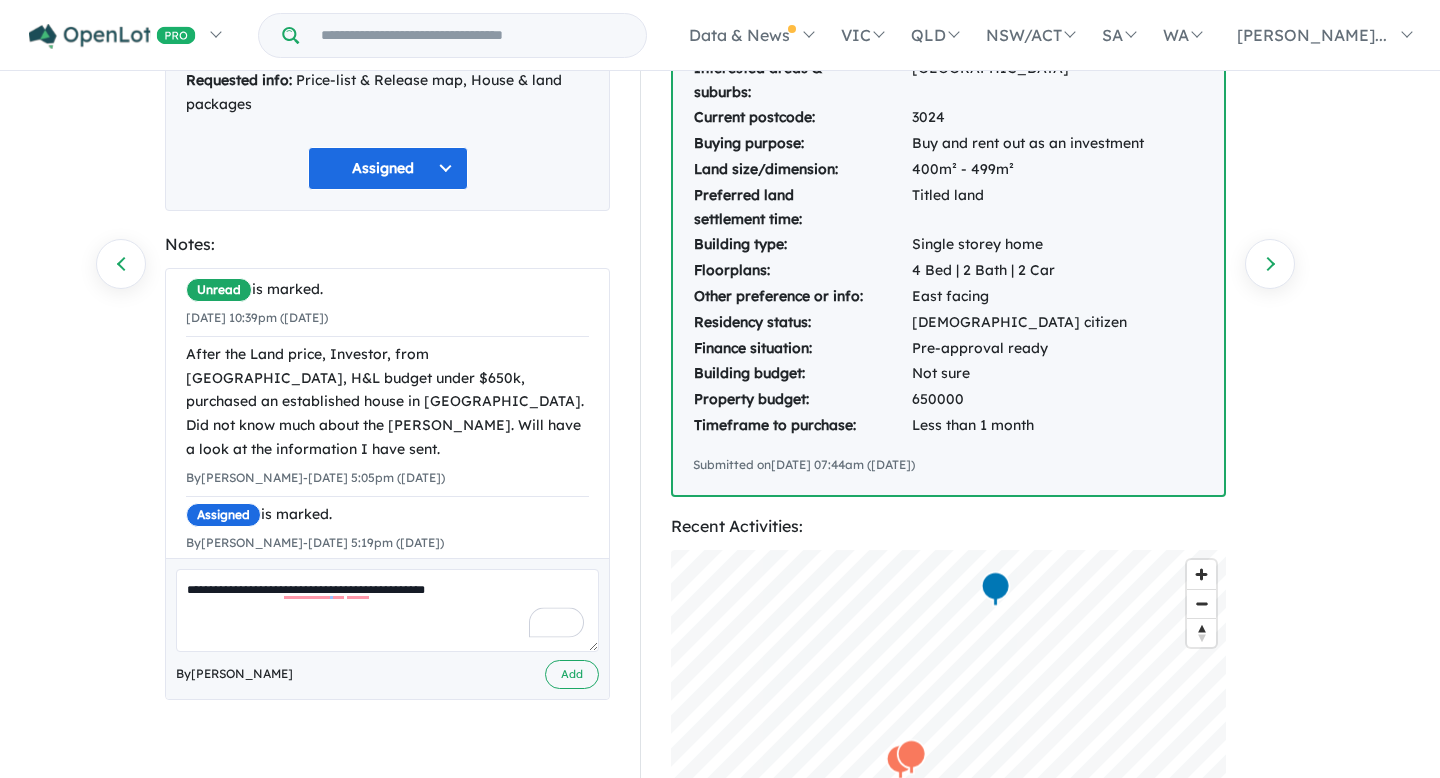 click on "**********" at bounding box center (387, 610) 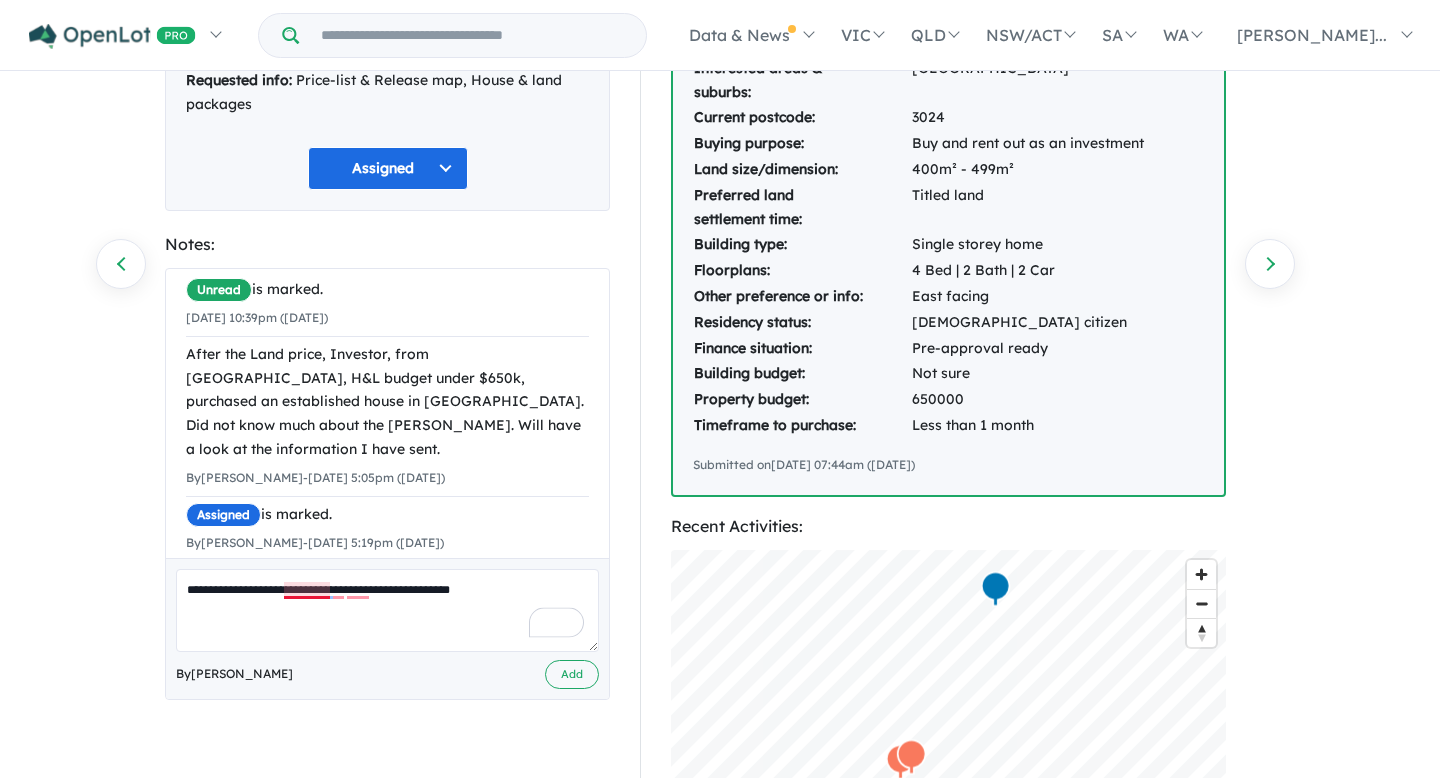 click on "**********" at bounding box center (387, 610) 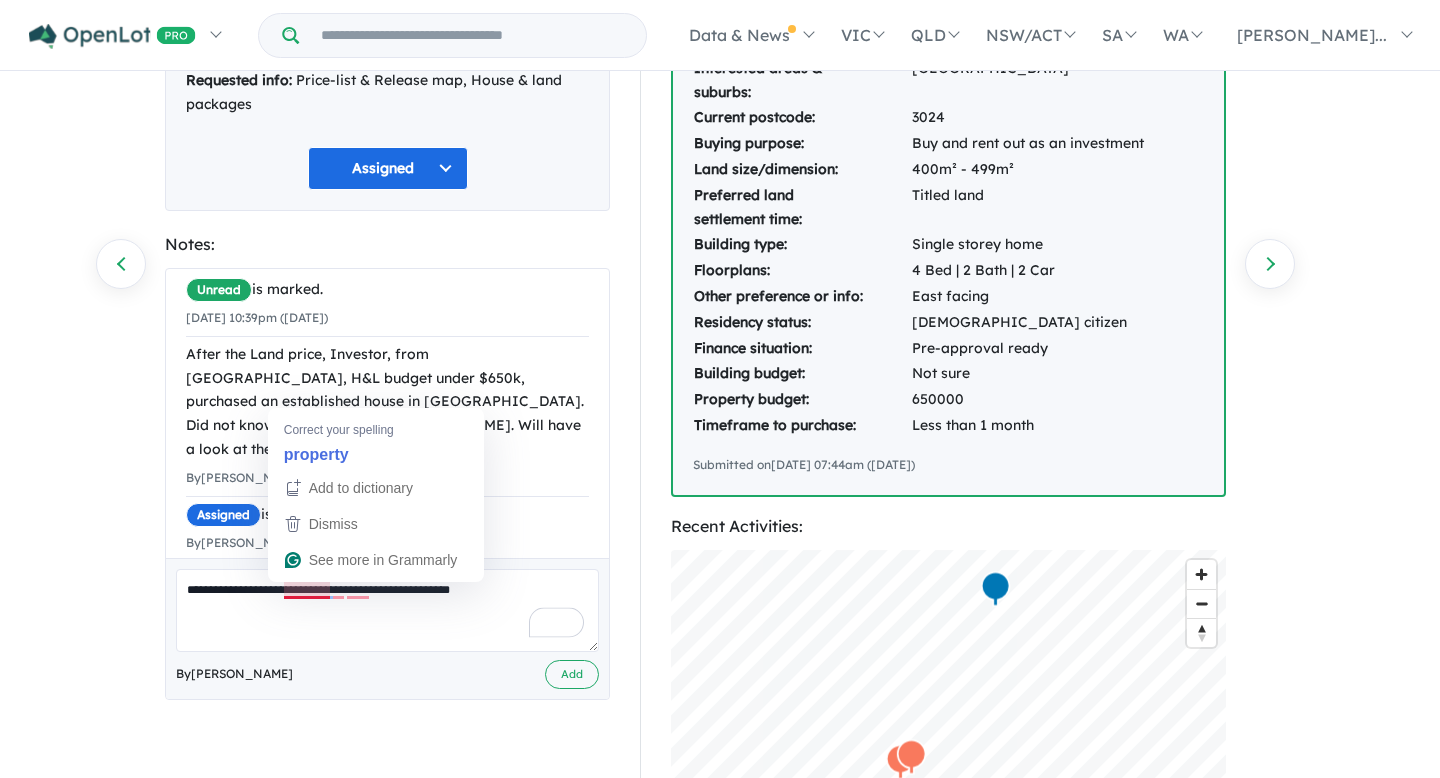 click on "**********" at bounding box center (387, 610) 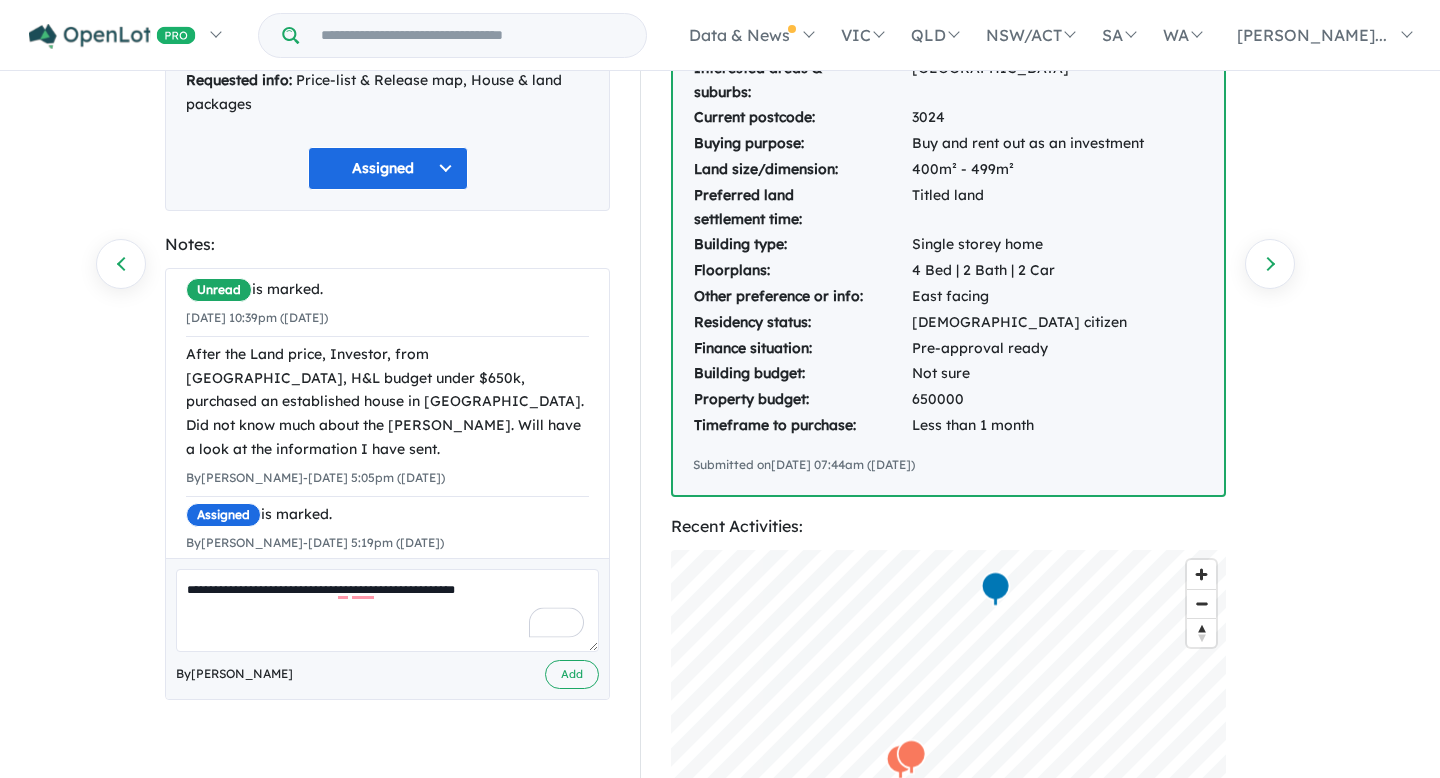 click on "**********" at bounding box center [387, 610] 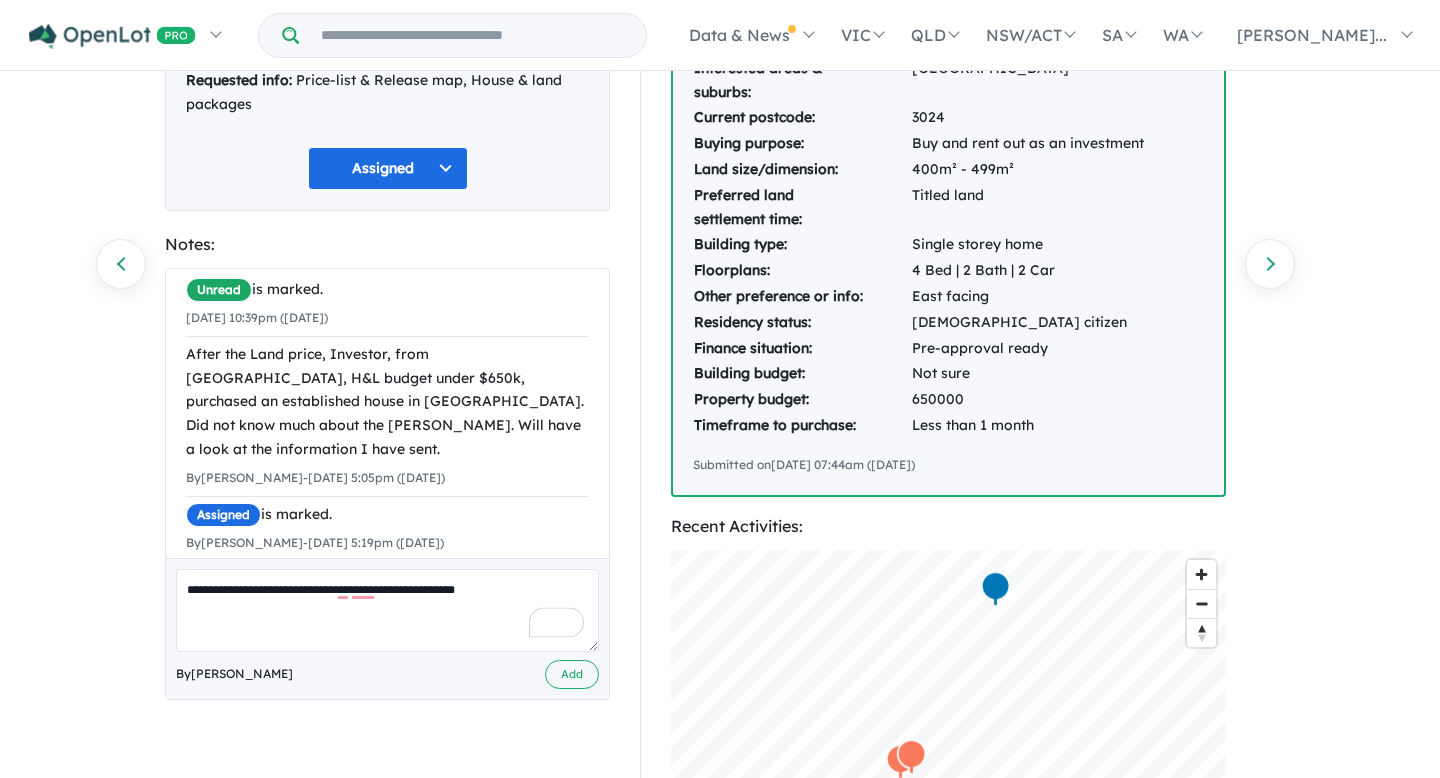 click on "**********" at bounding box center [387, 610] 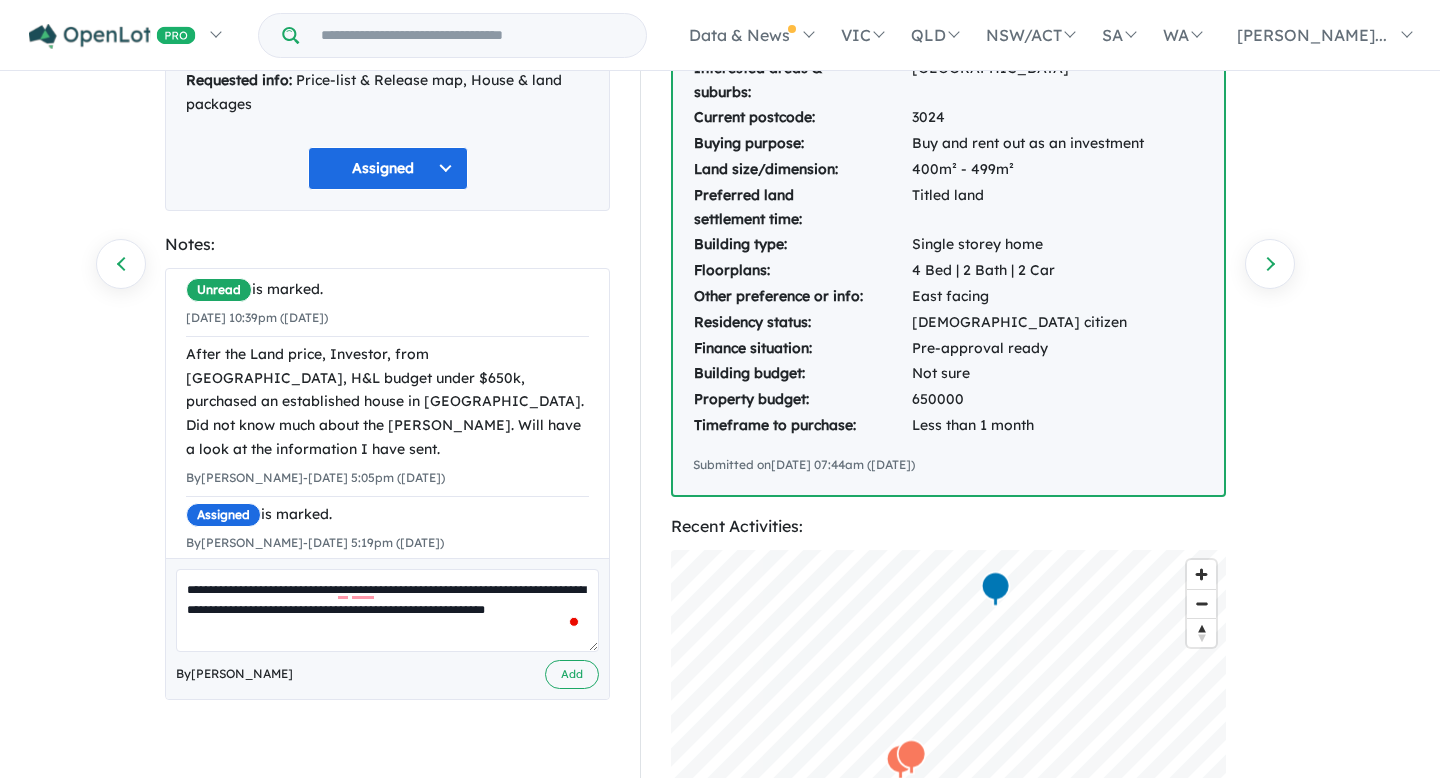 click on "**********" at bounding box center (387, 610) 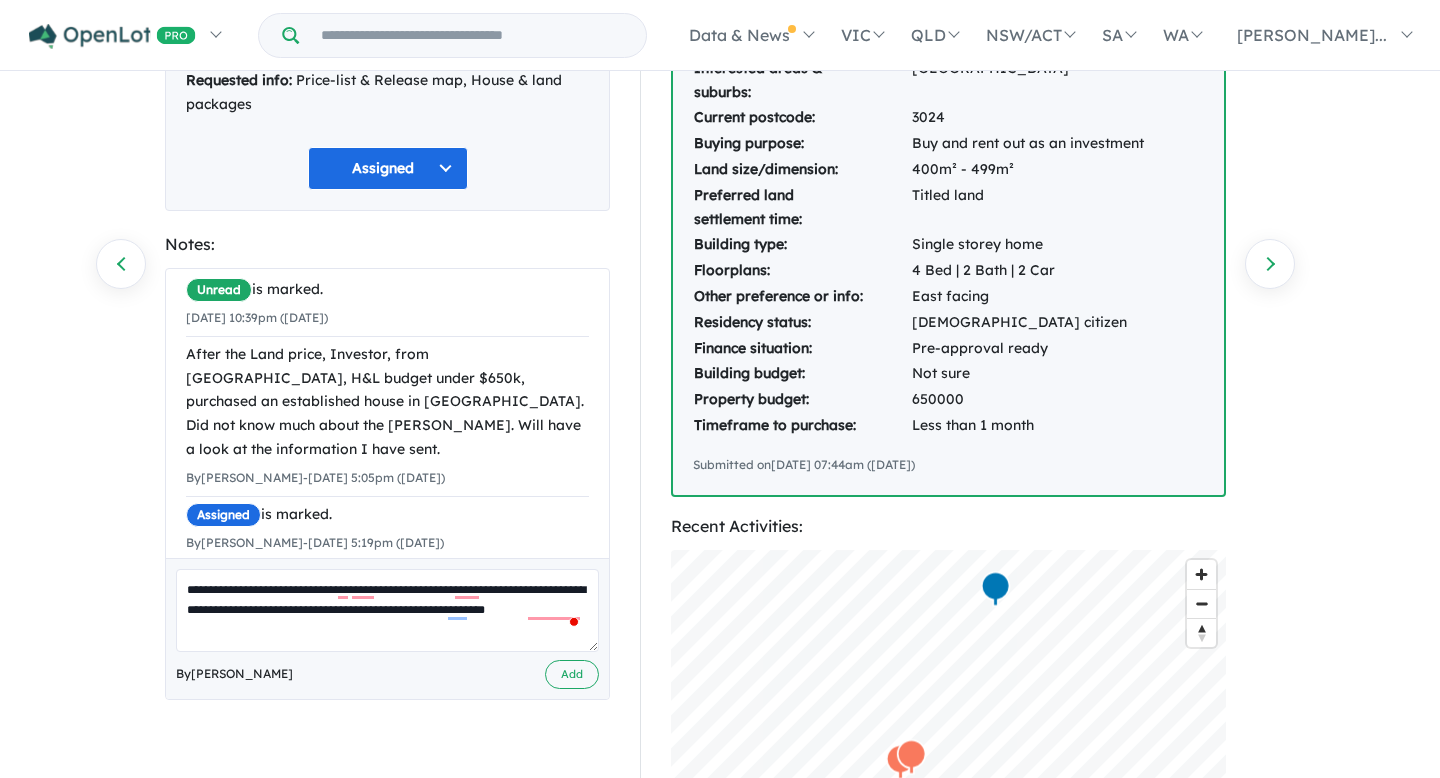 click on "**********" at bounding box center (387, 610) 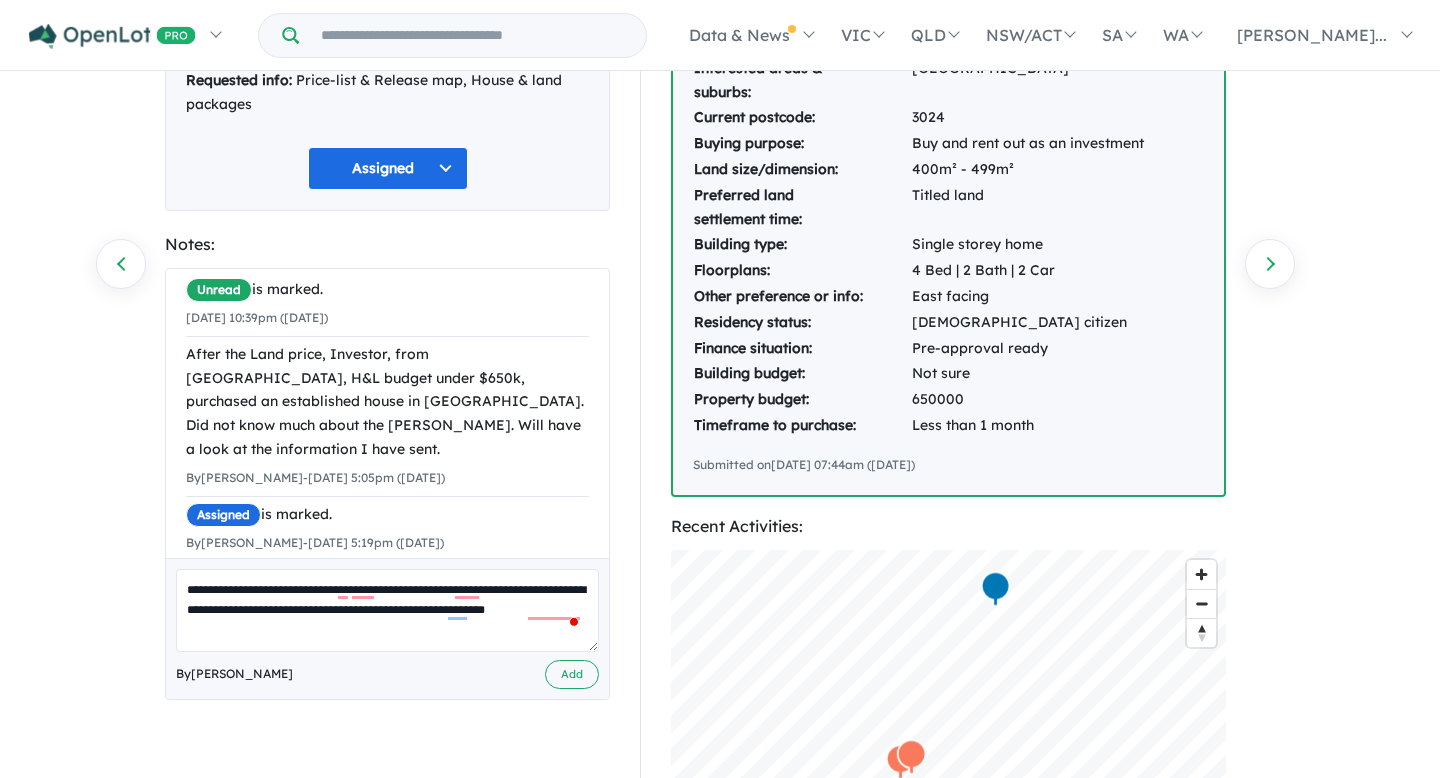 click on "**********" at bounding box center (387, 610) 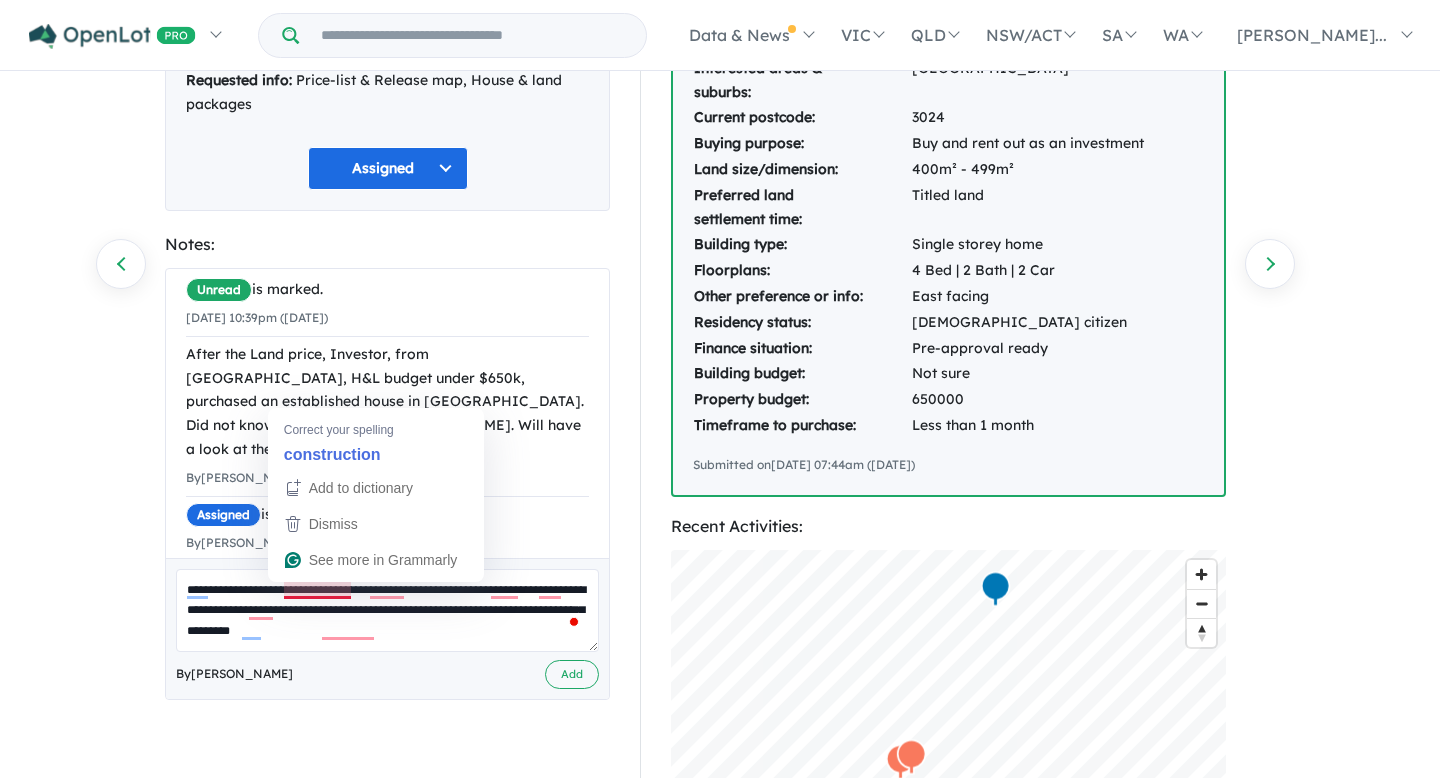 click on "**********" at bounding box center [387, 610] 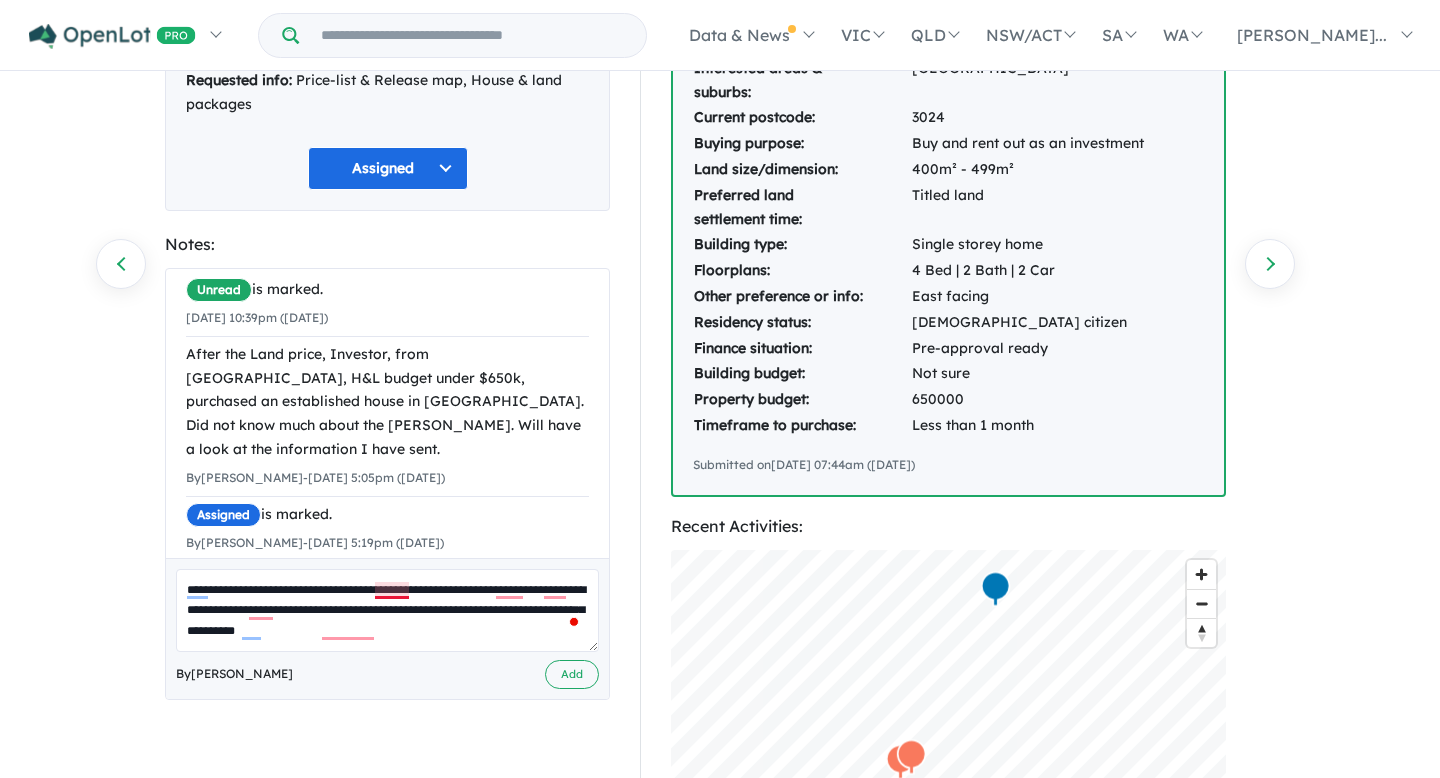 click on "**********" at bounding box center (387, 610) 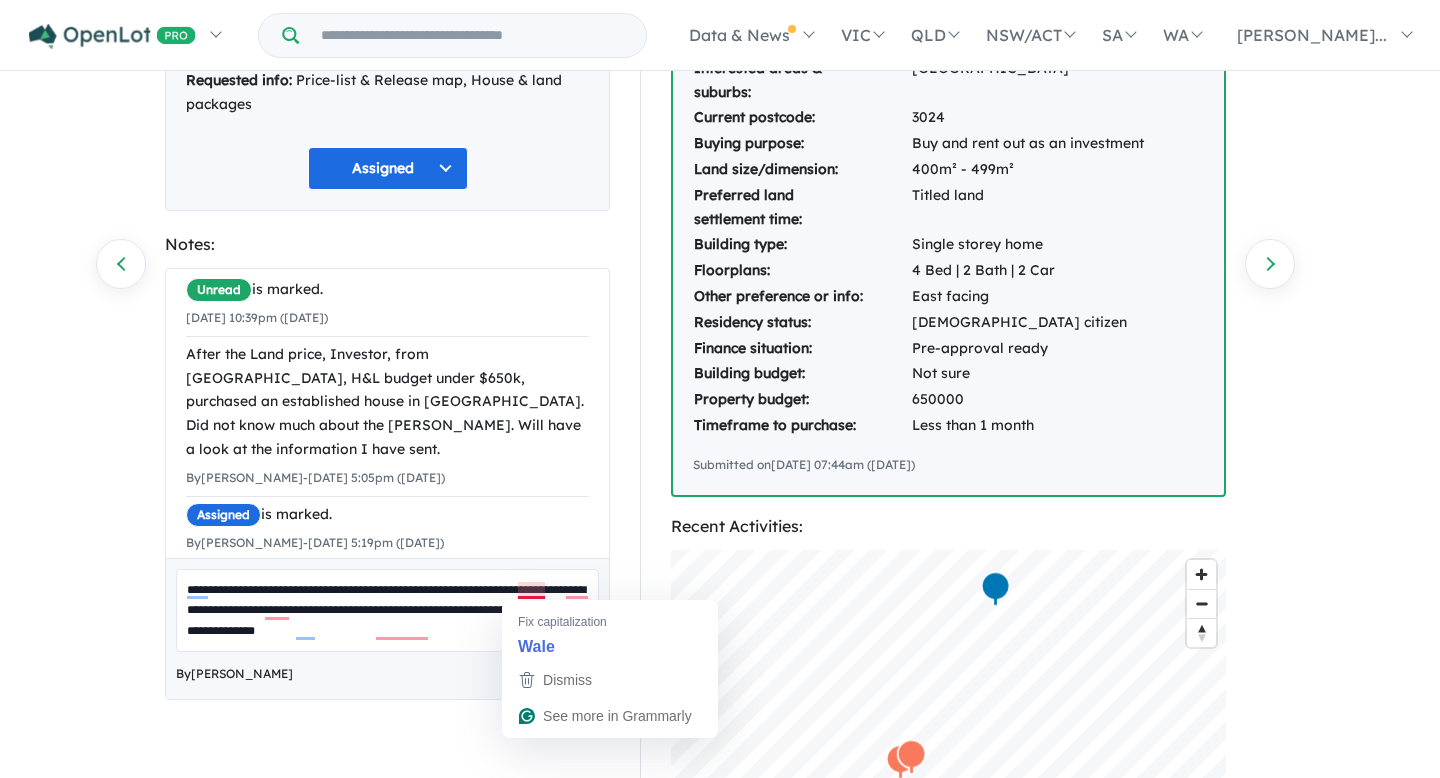 click on "**********" at bounding box center [387, 610] 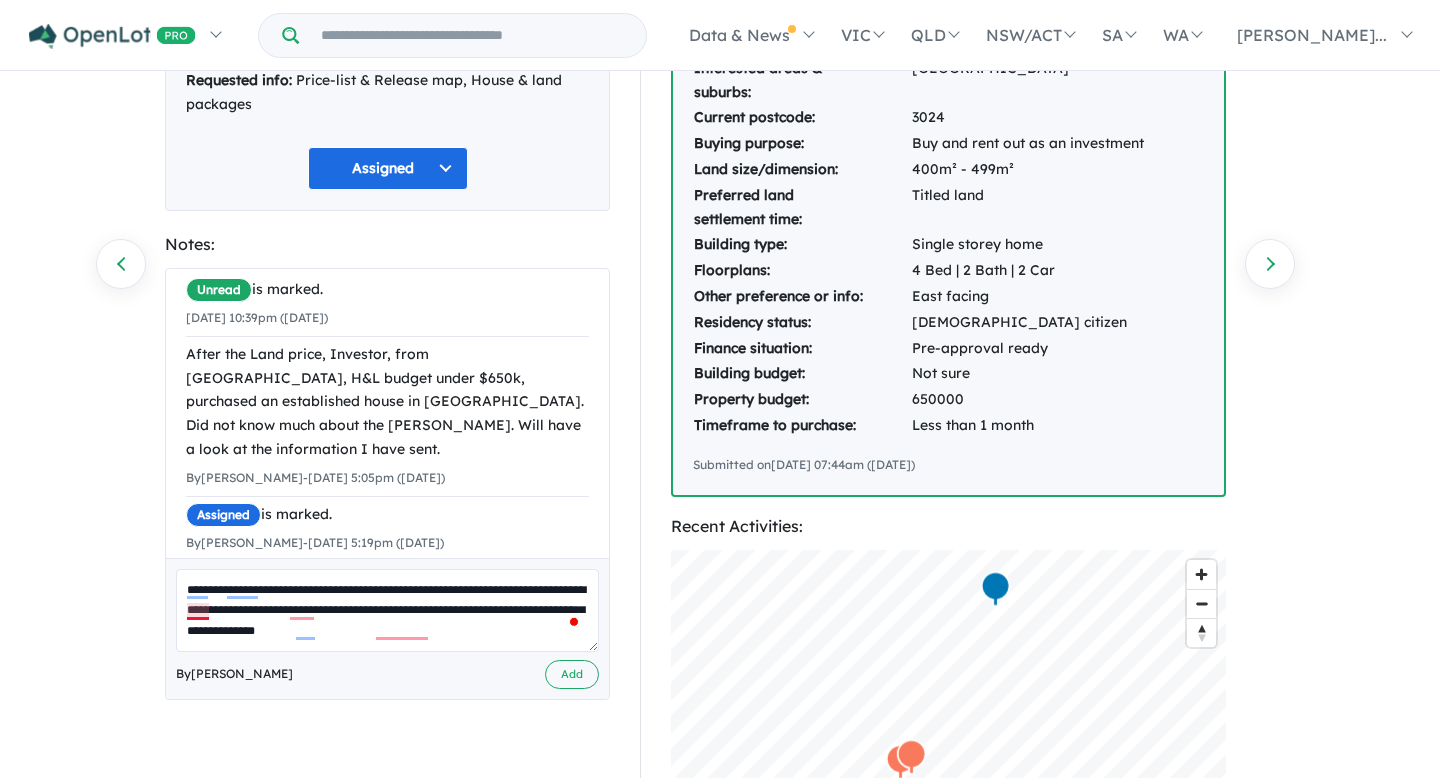 click on "**********" at bounding box center [387, 610] 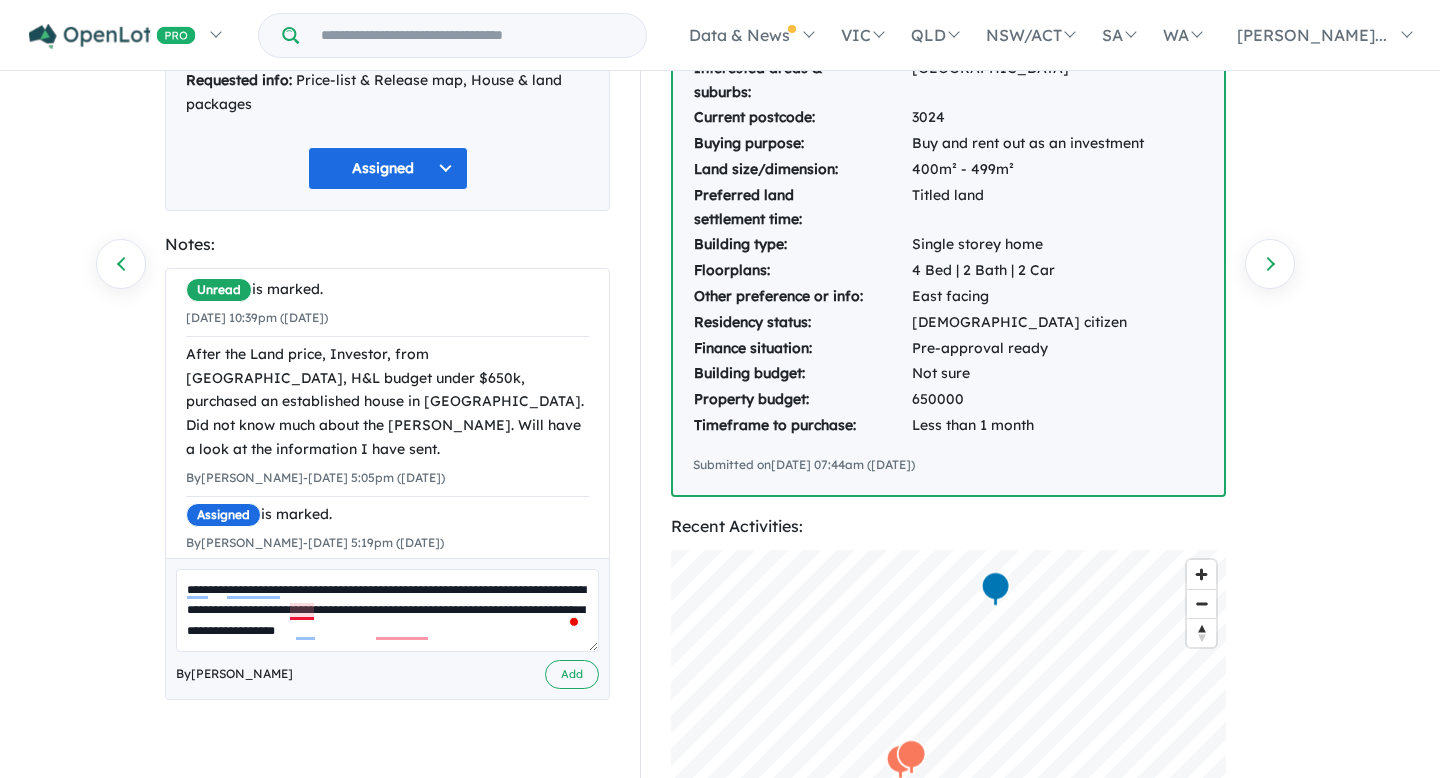 click on "**********" at bounding box center (387, 610) 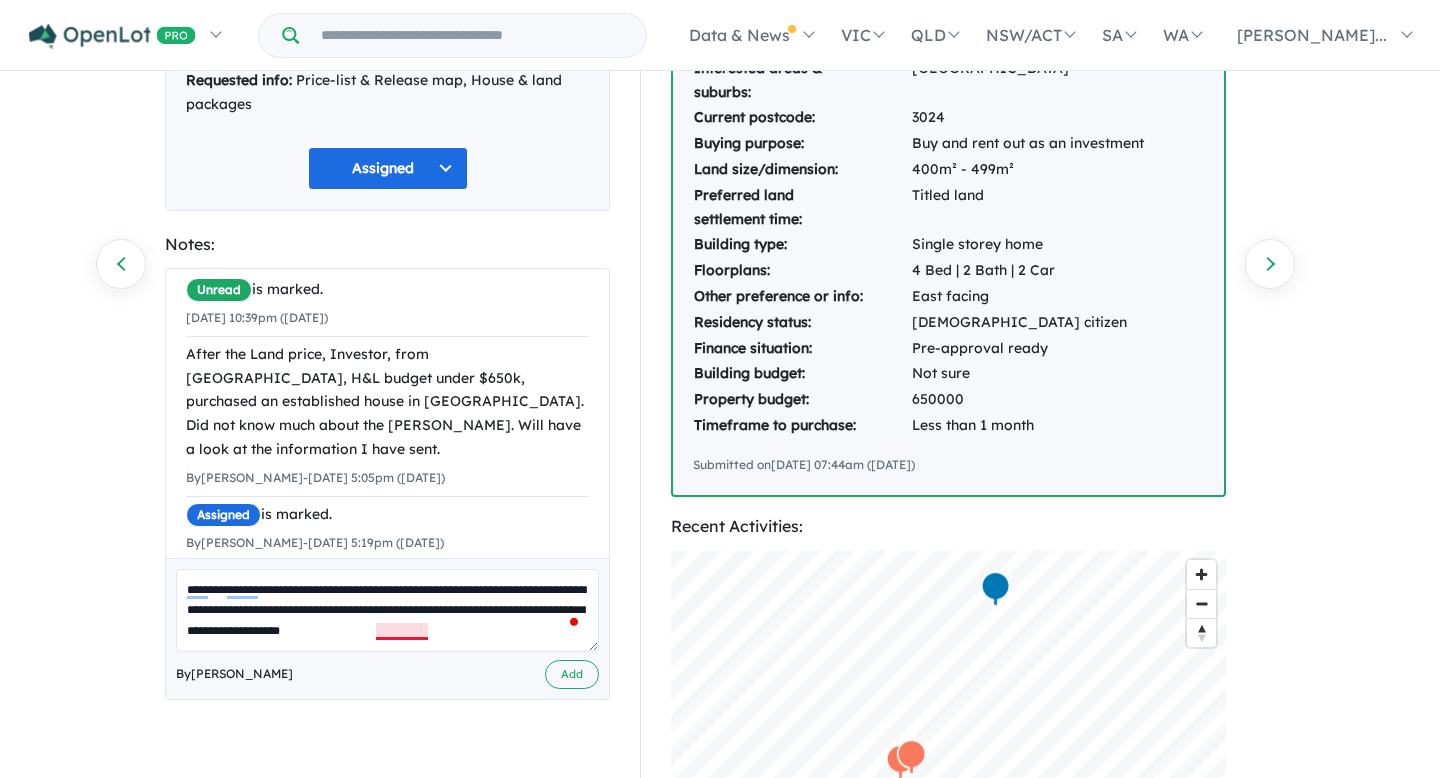 click on "**********" at bounding box center (387, 610) 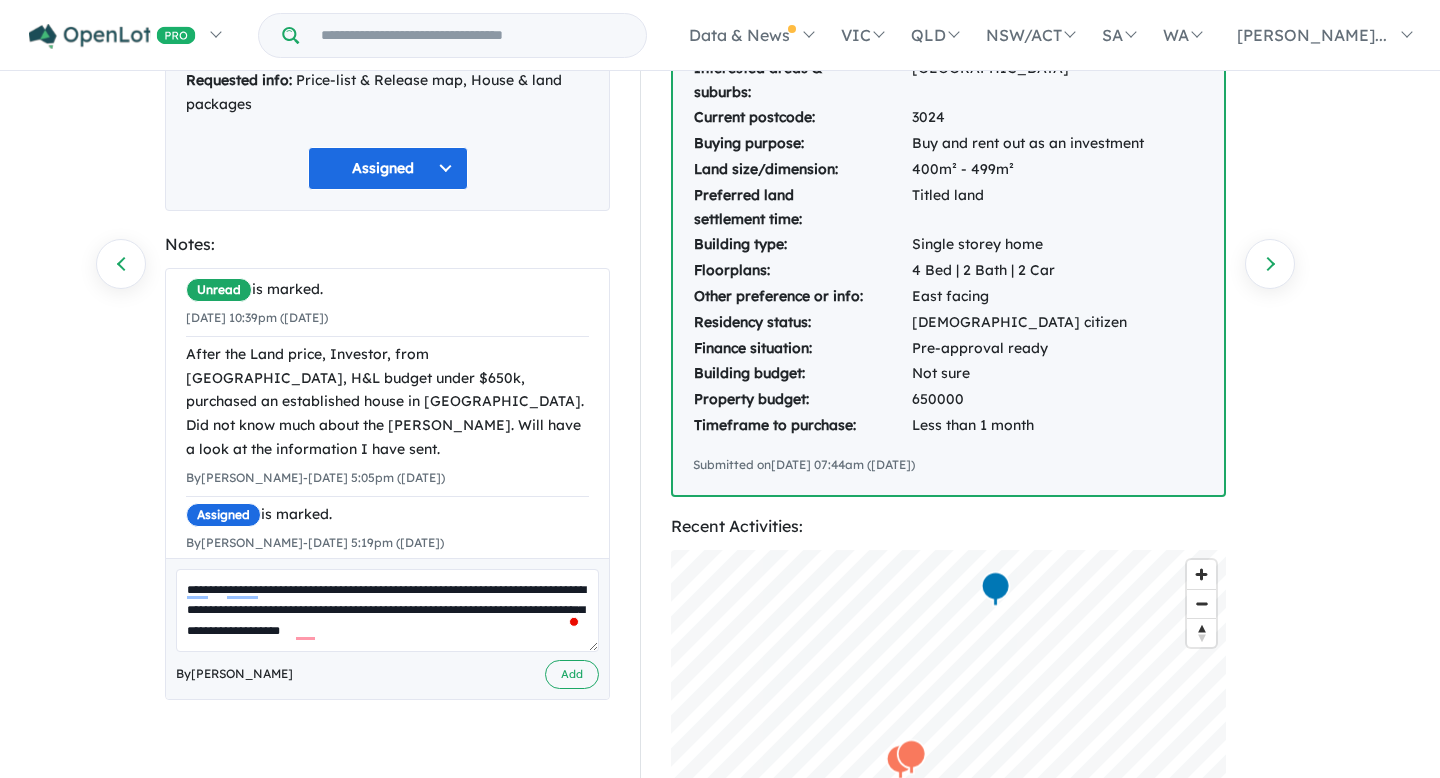 click on "**********" at bounding box center (387, 610) 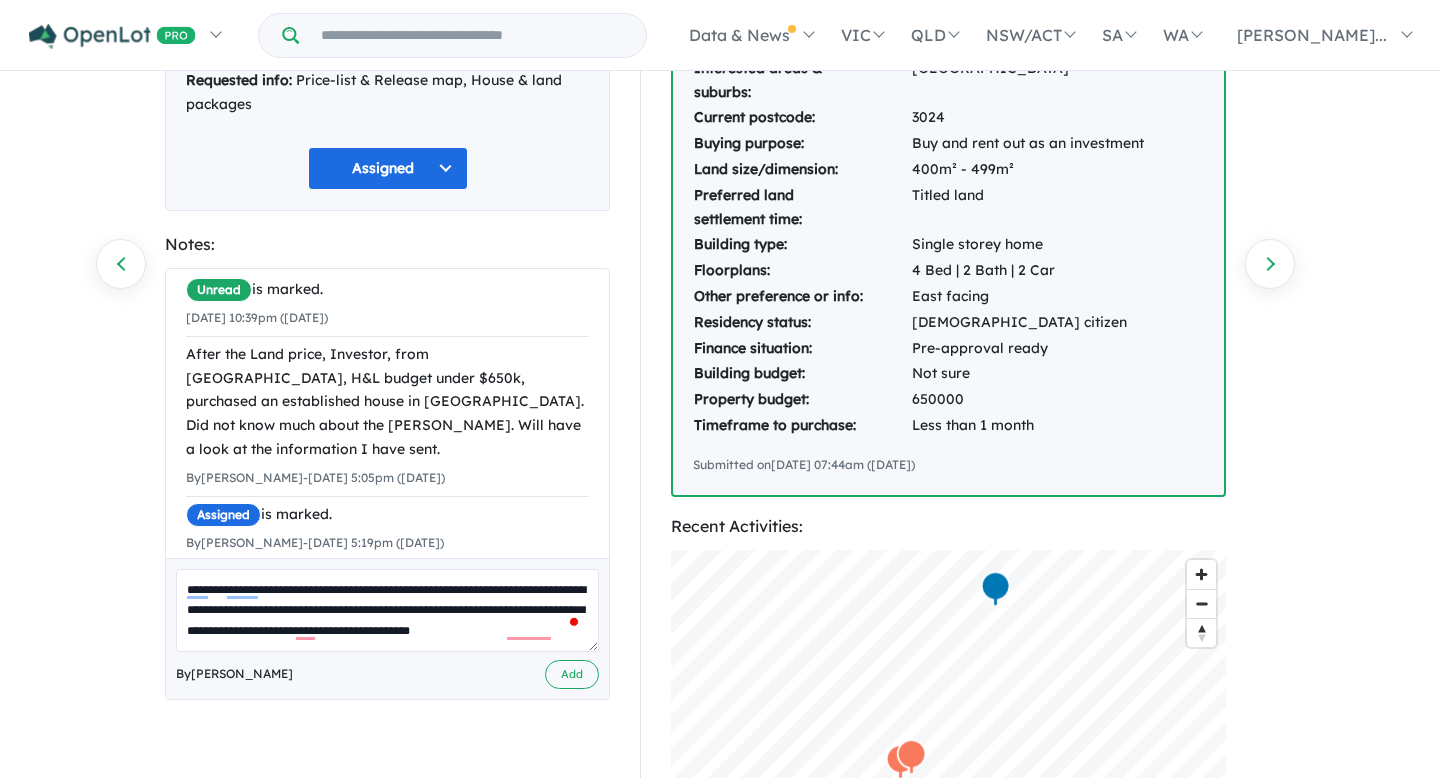scroll, scrollTop: 8, scrollLeft: 0, axis: vertical 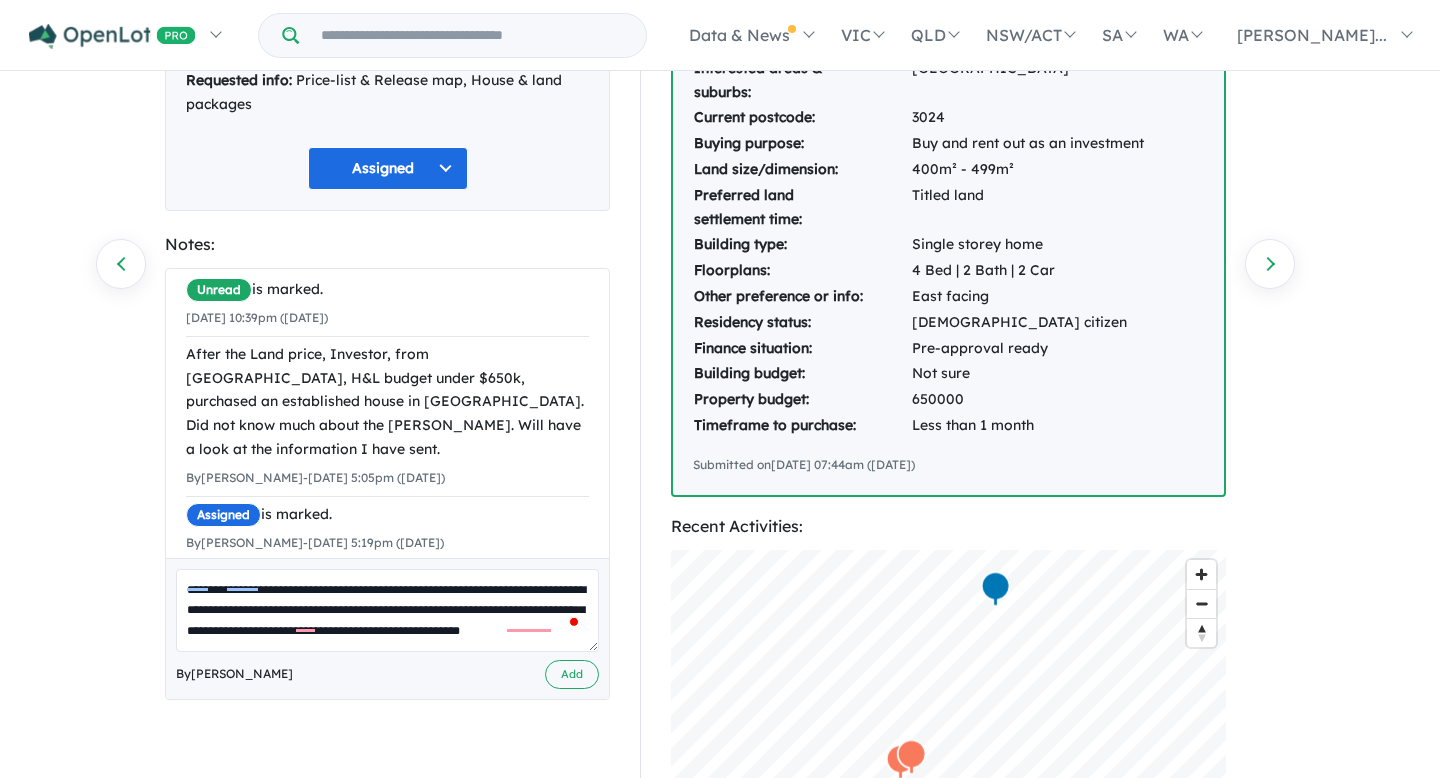 click on "**********" at bounding box center (387, 610) 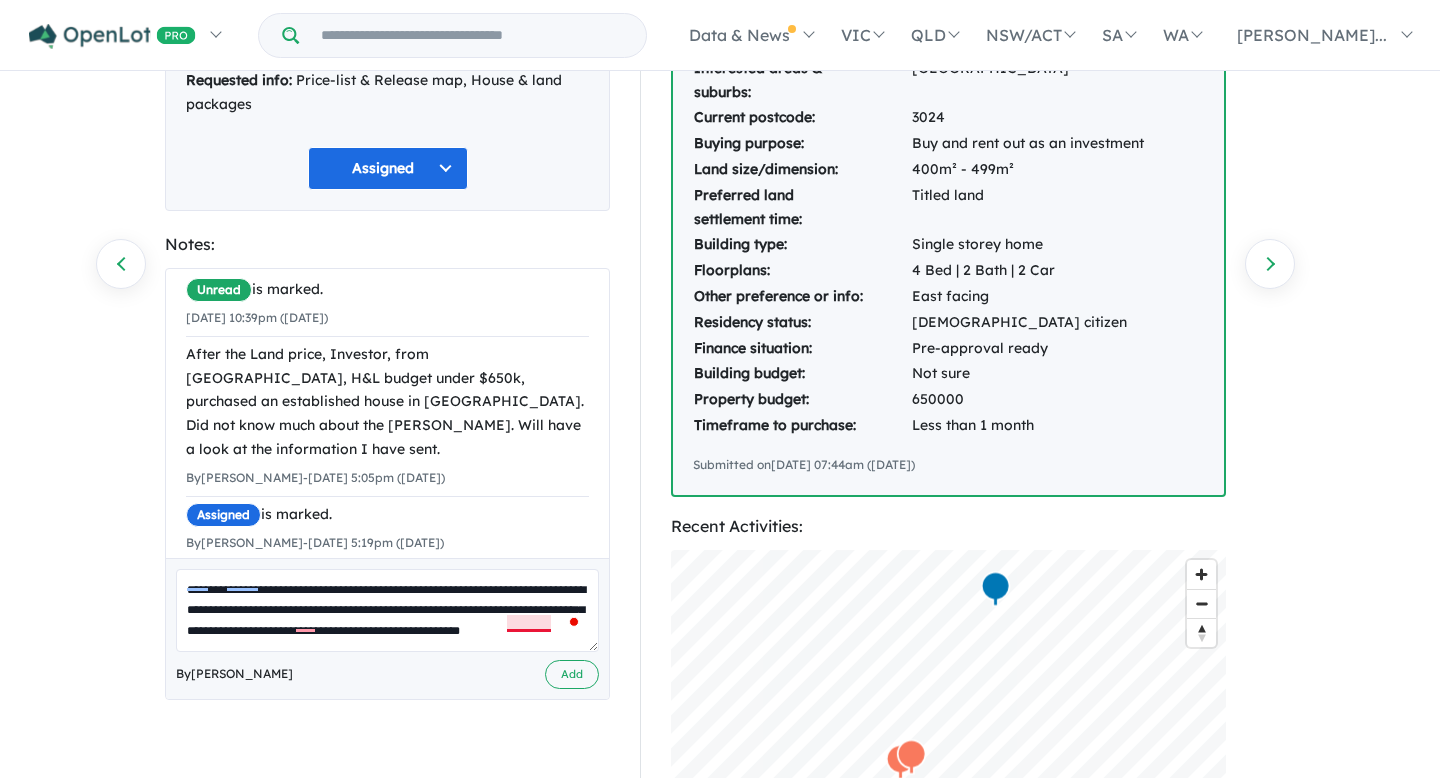 click on "**********" at bounding box center [387, 610] 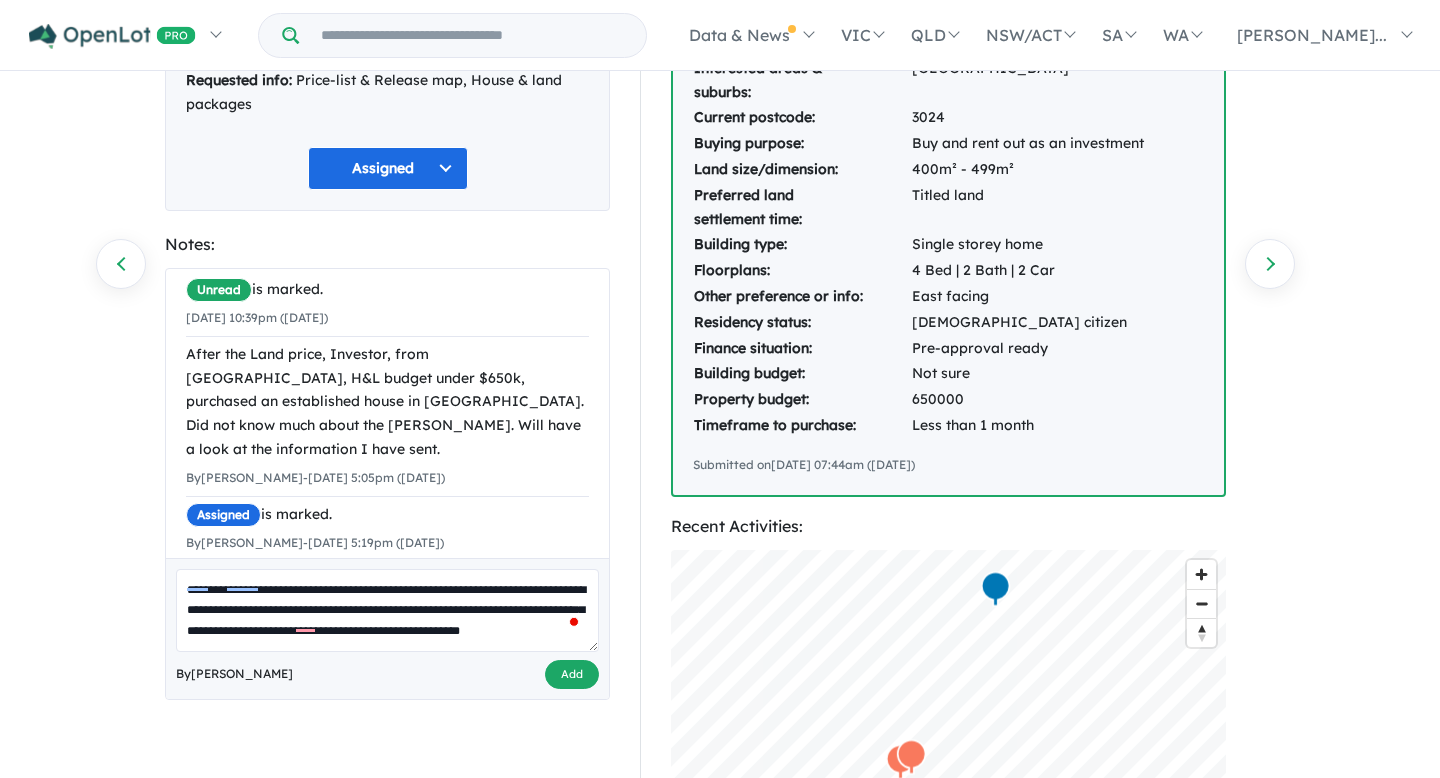 type on "**********" 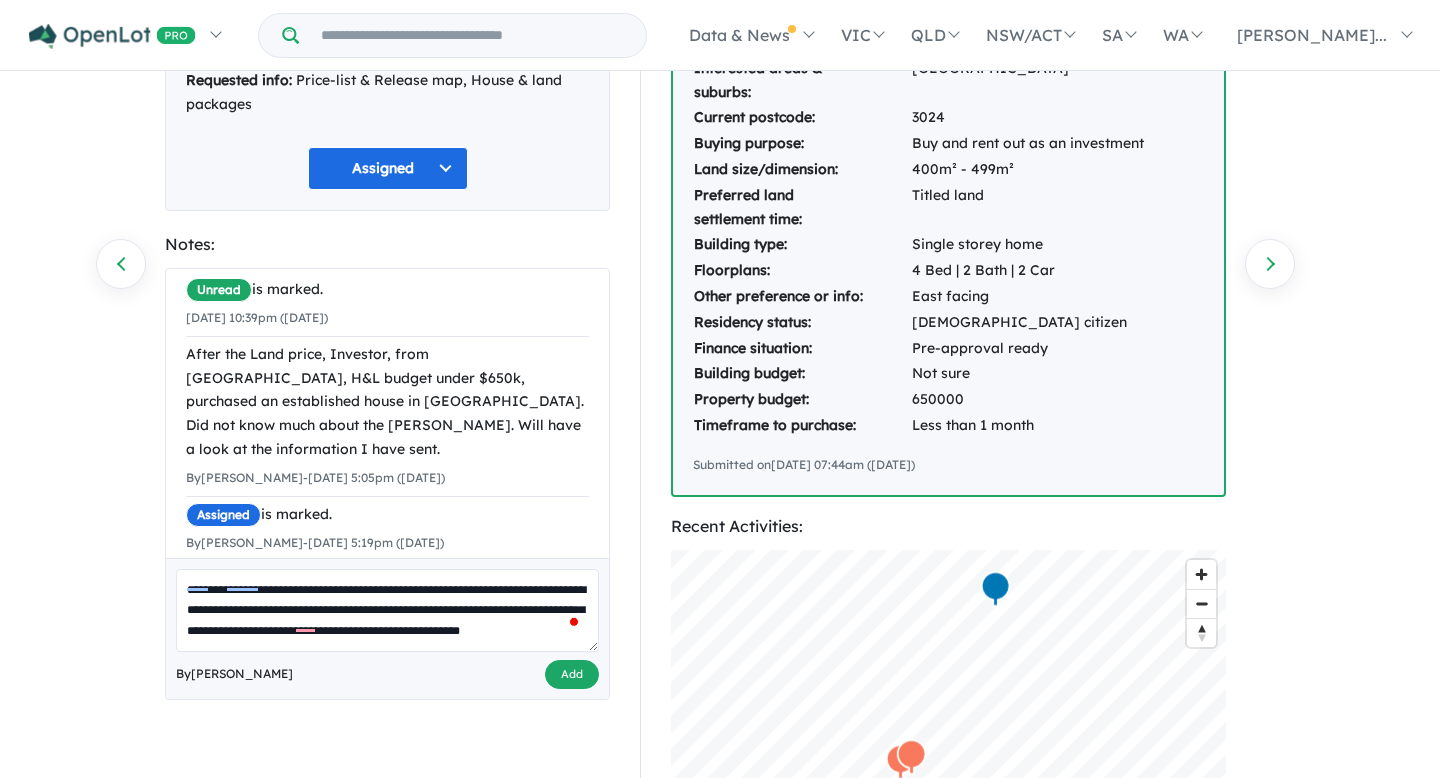 click on "Add" at bounding box center (572, 674) 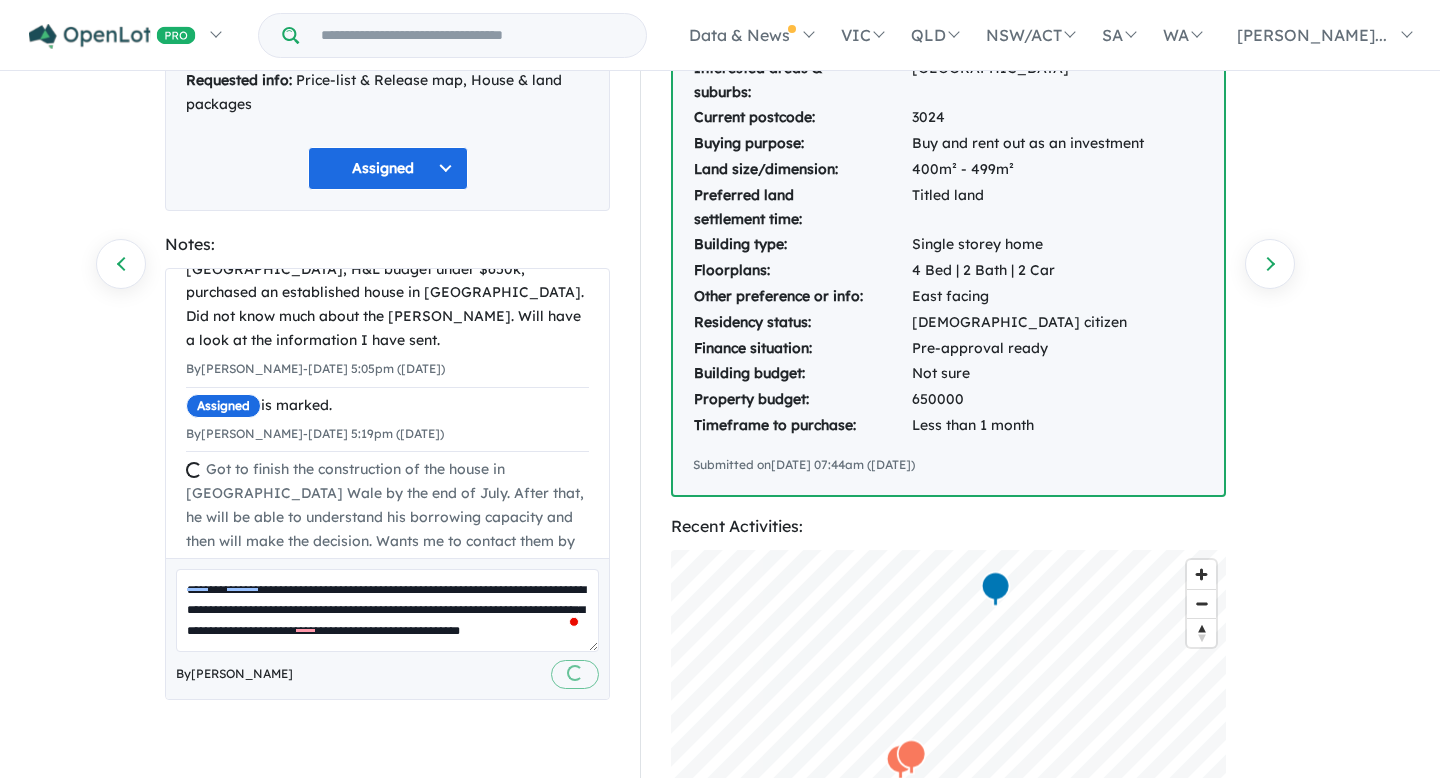 scroll, scrollTop: 0, scrollLeft: 0, axis: both 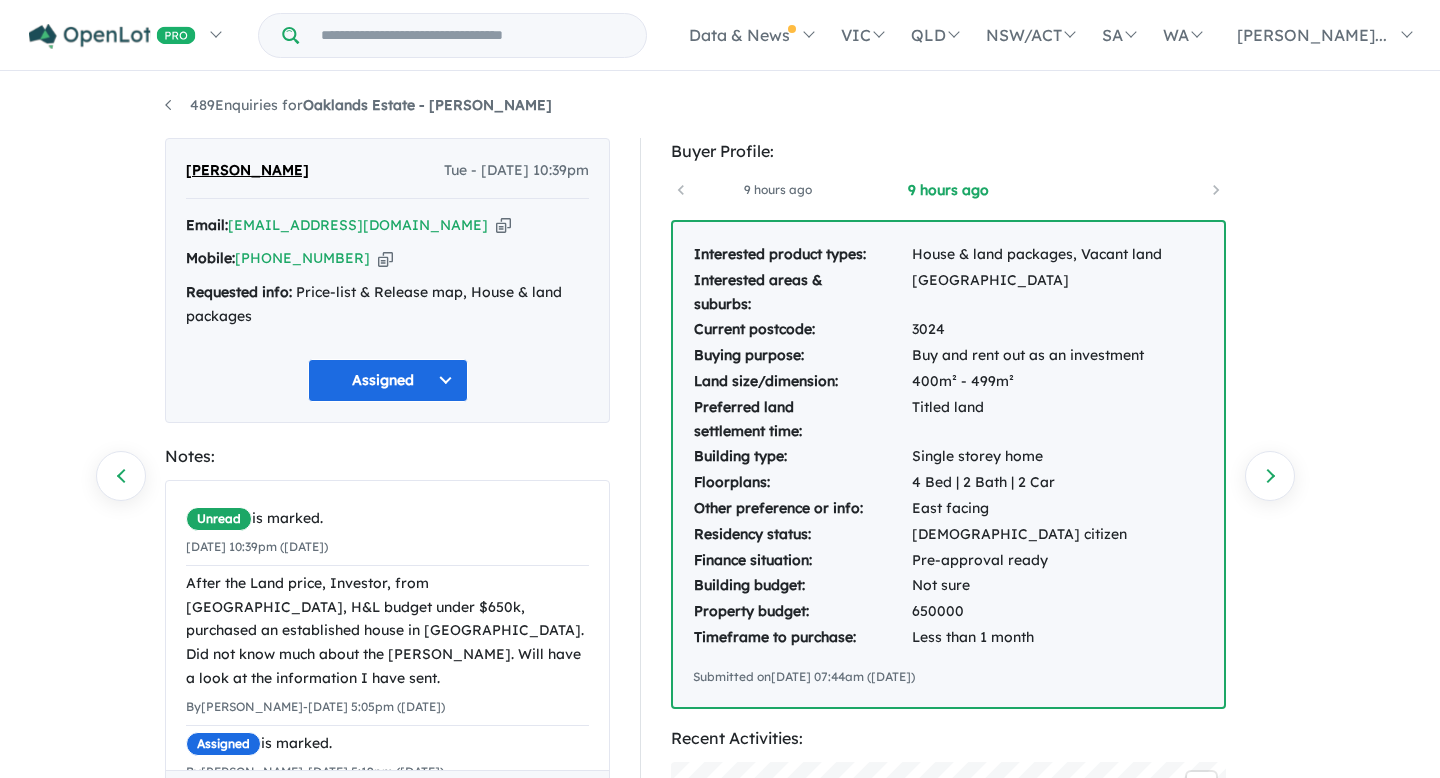click at bounding box center [385, 258] 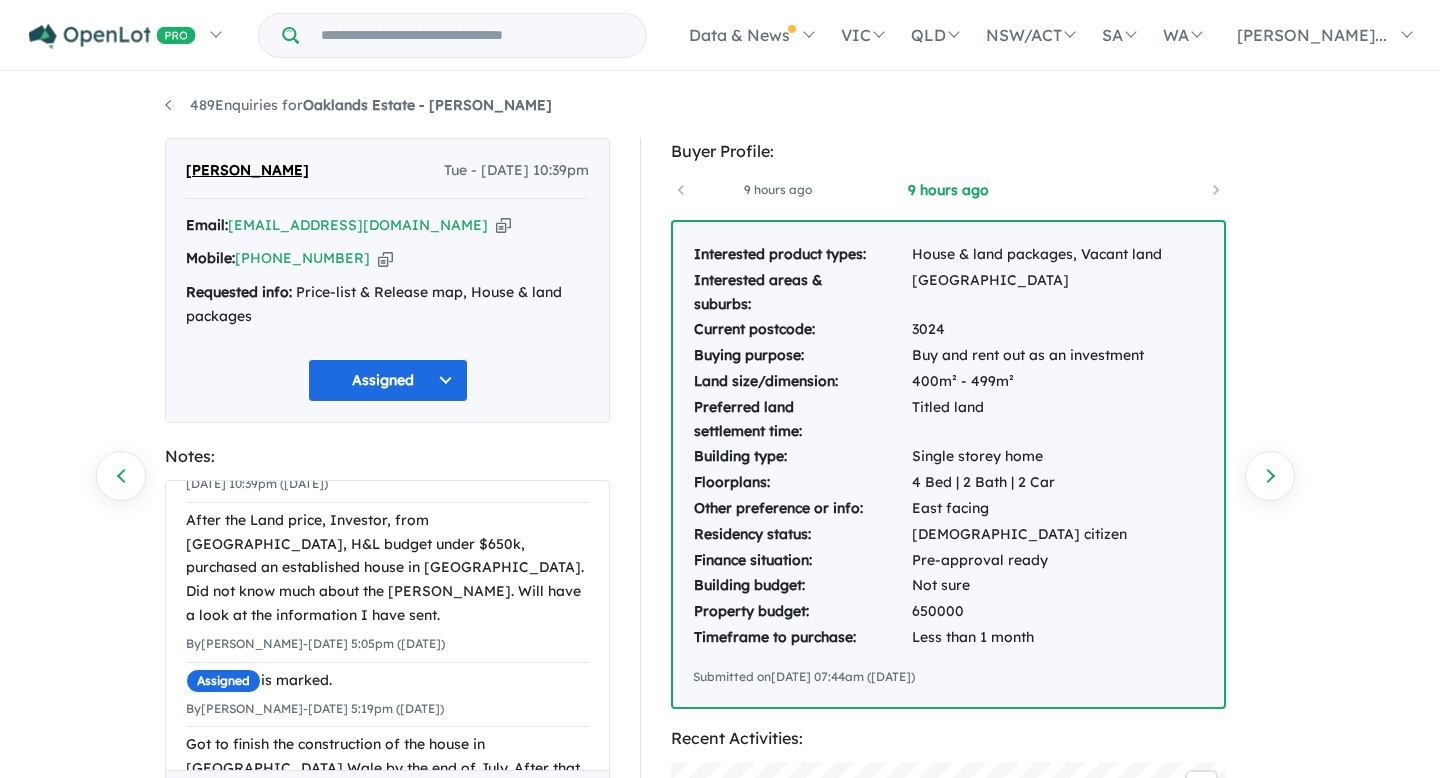 scroll, scrollTop: 35, scrollLeft: 0, axis: vertical 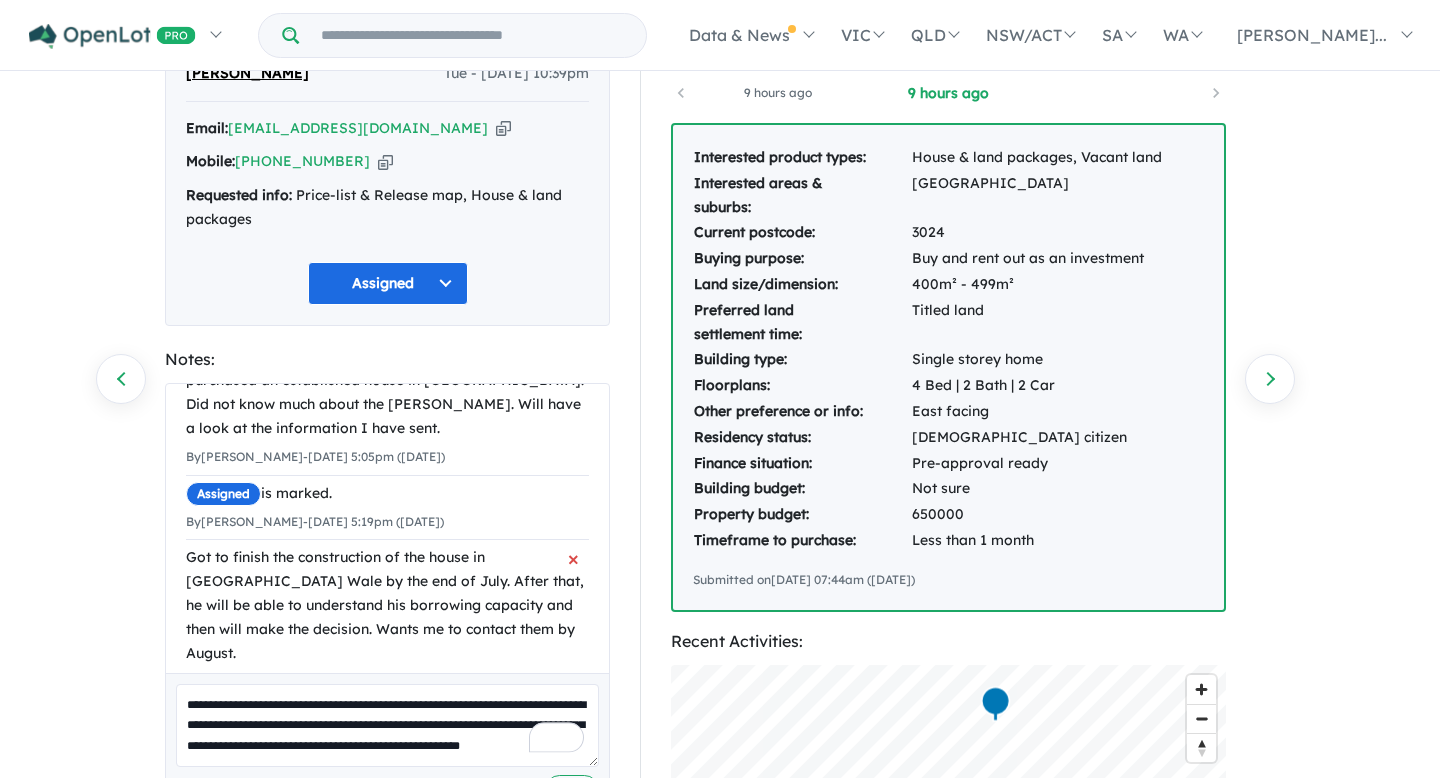 drag, startPoint x: 188, startPoint y: 546, endPoint x: 577, endPoint y: 649, distance: 402.40527 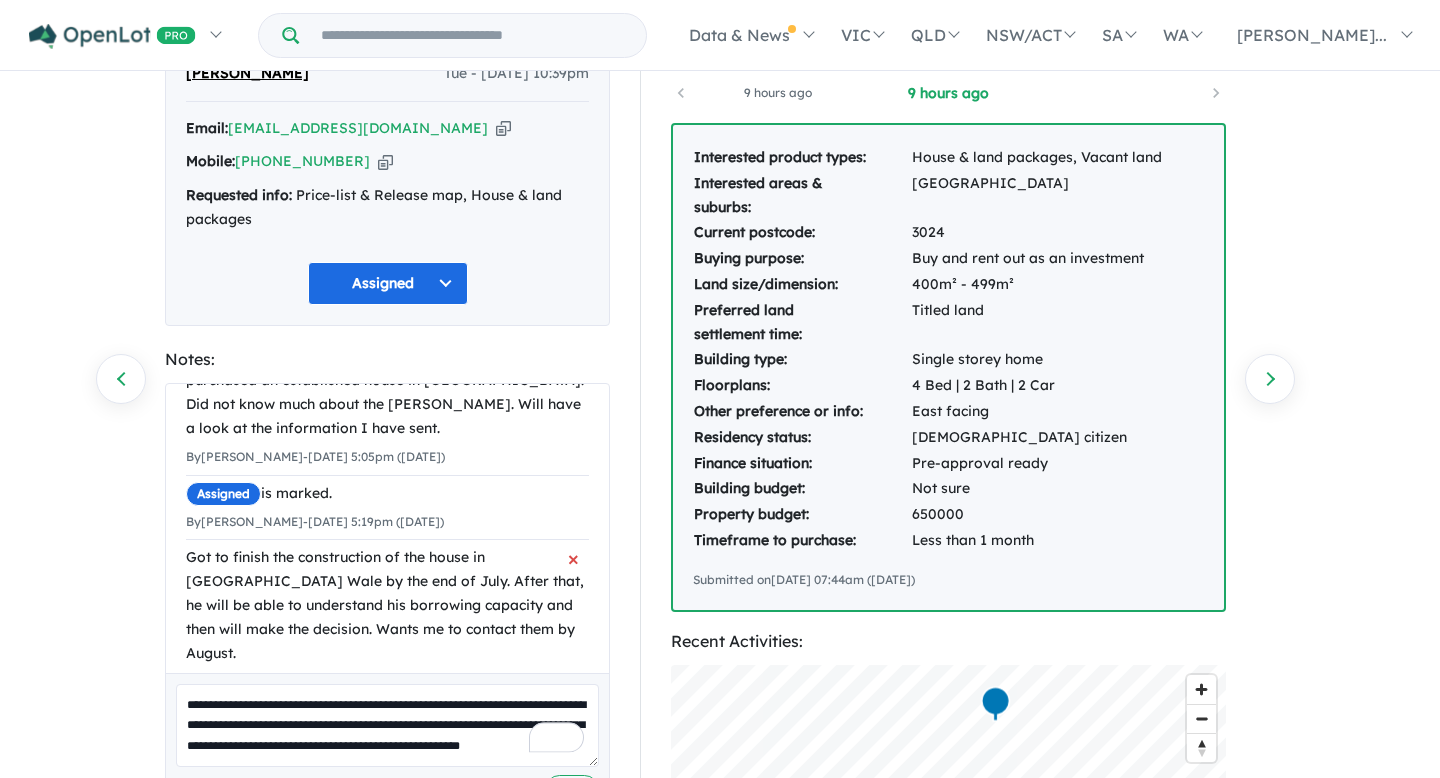 click on "Unread  is marked. 01/07/2025 10:39pm (Tuesday) After the Land price, Investor, from Sydney, H&L budget under $650k, purchased an established house in Whyndham Wale. Did not know much about the Bonnie brook. Will have a look at the information I have sent. By  Hannah  Shah  -  02/07/2025 5:05pm (Wednesday) × Assigned  is marked. By  Hannah  Shah  -  02/07/2025 5:19pm (Wednesday) × Got to finish the construction of the house in Whyndhum Wale by the end of July. After that, he will be able to understand his borrowing capacity and then will make the decision. Wants me to contact them by August. By  Hannah  Shah  -  05/07/2025 5:02pm (Saturday) ×" at bounding box center (387, 475) 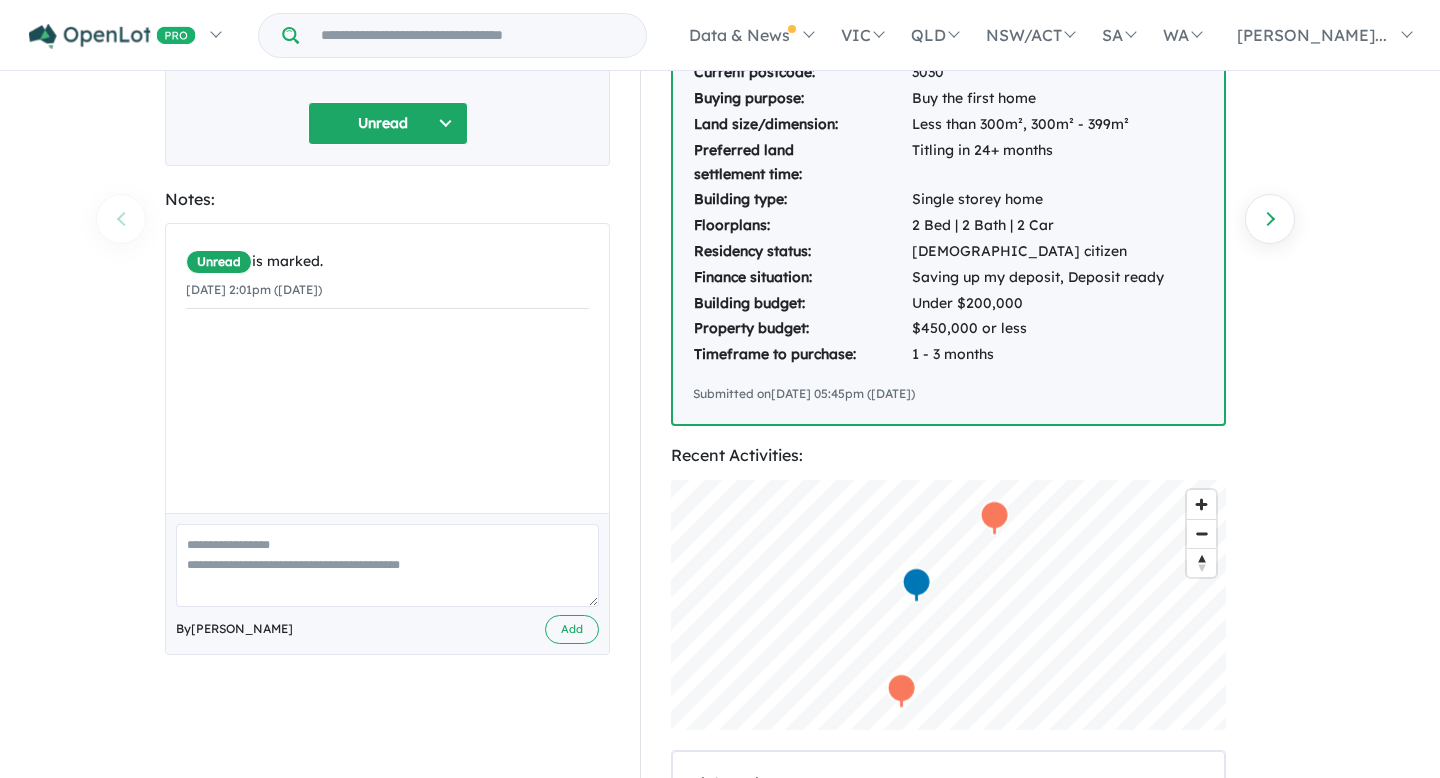 scroll, scrollTop: 254, scrollLeft: 0, axis: vertical 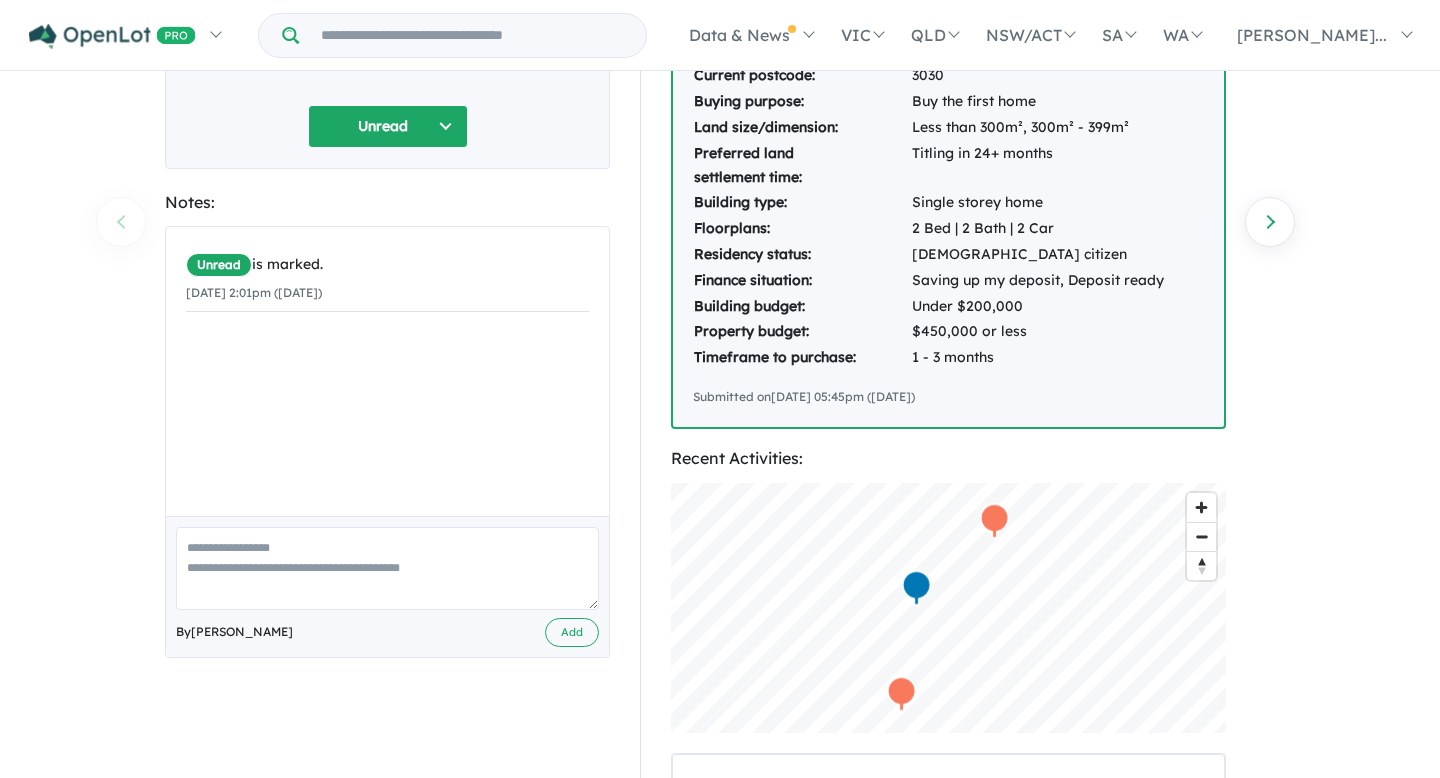 click on "Unread" at bounding box center (388, 126) 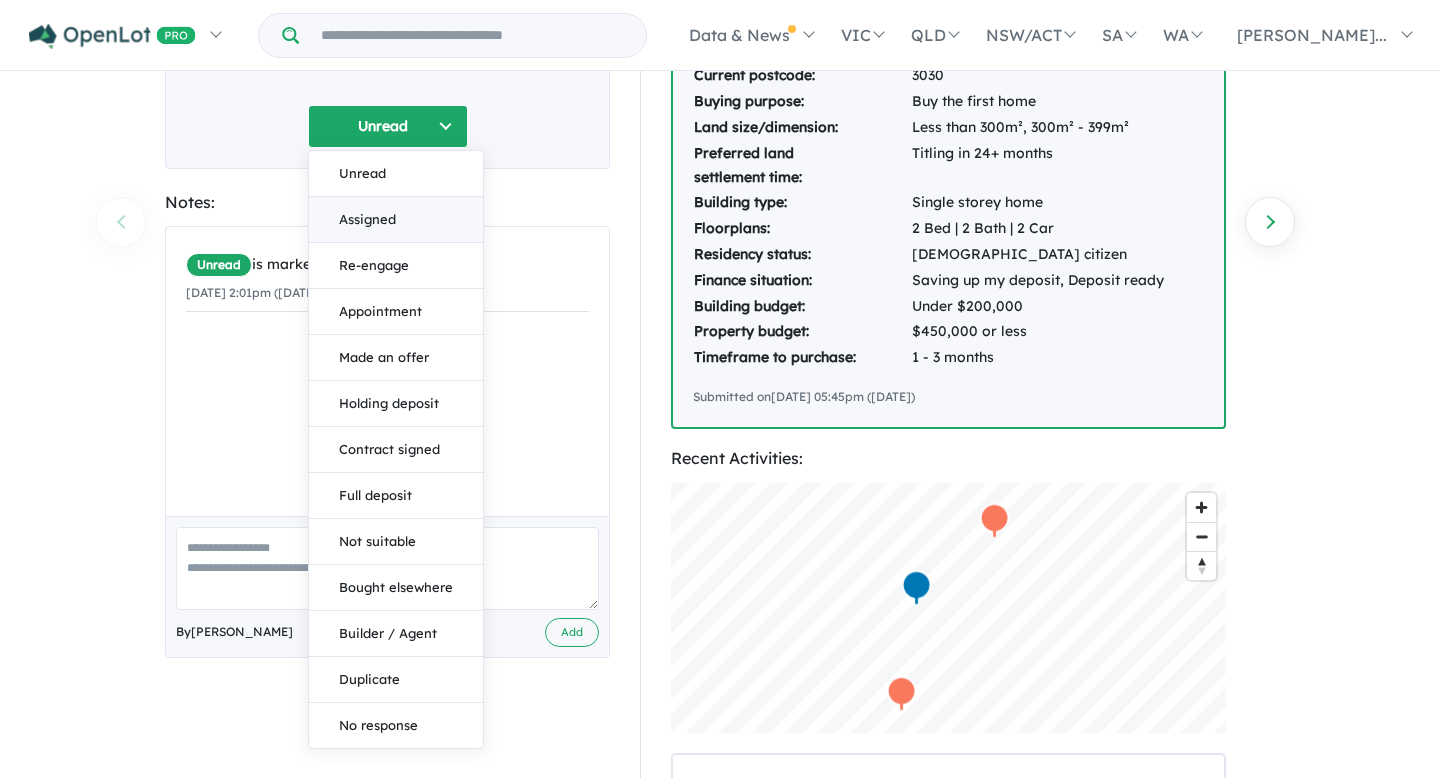 click on "Assigned" at bounding box center (396, 220) 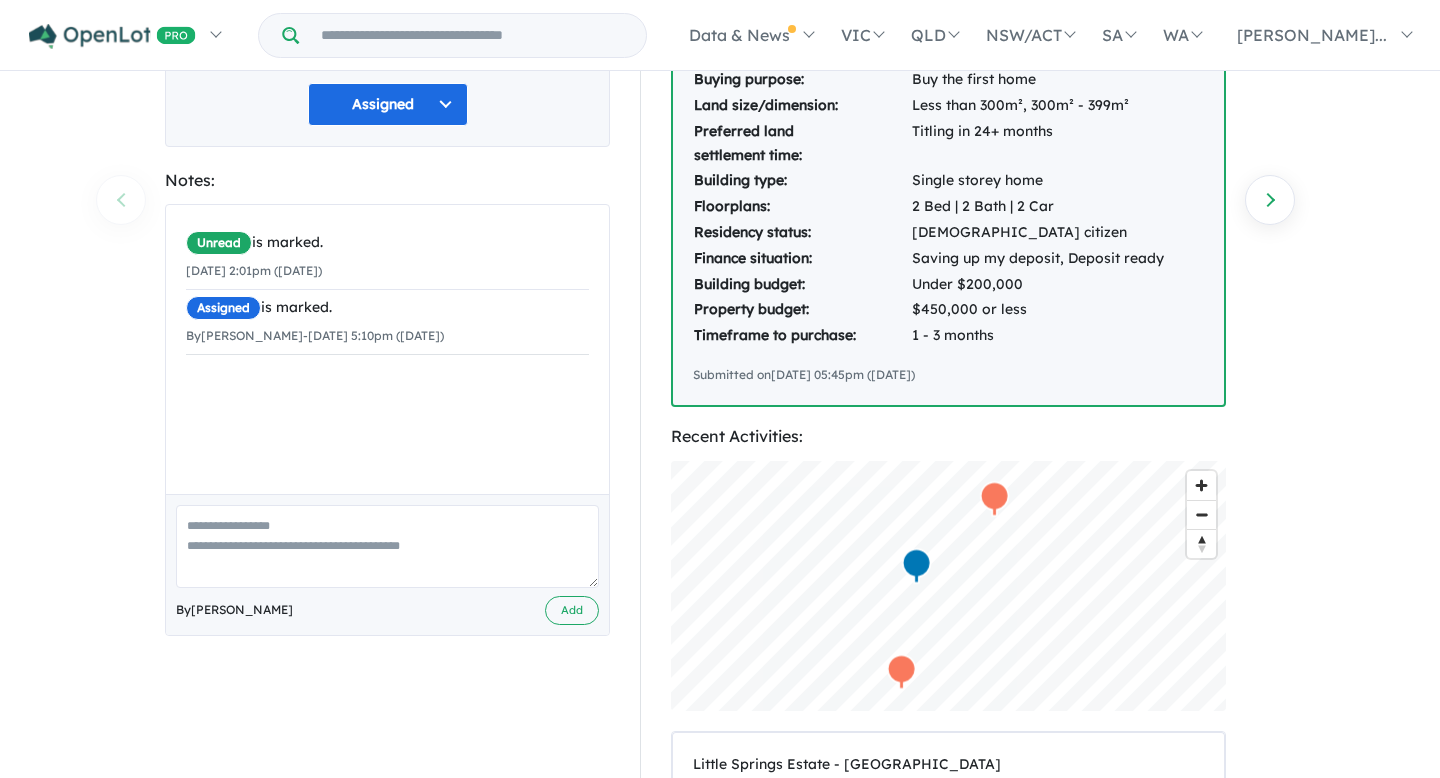 scroll, scrollTop: 281, scrollLeft: 0, axis: vertical 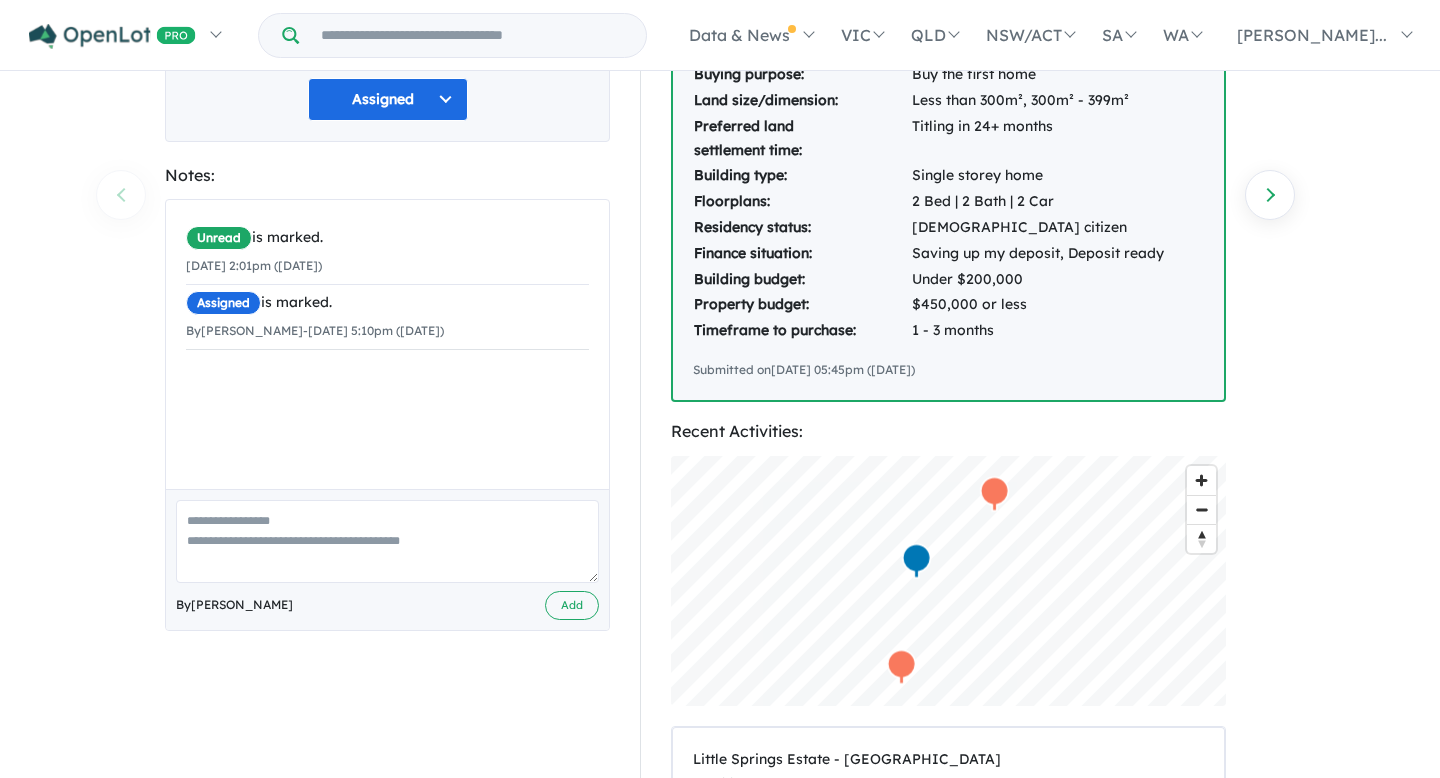 click at bounding box center [387, 541] 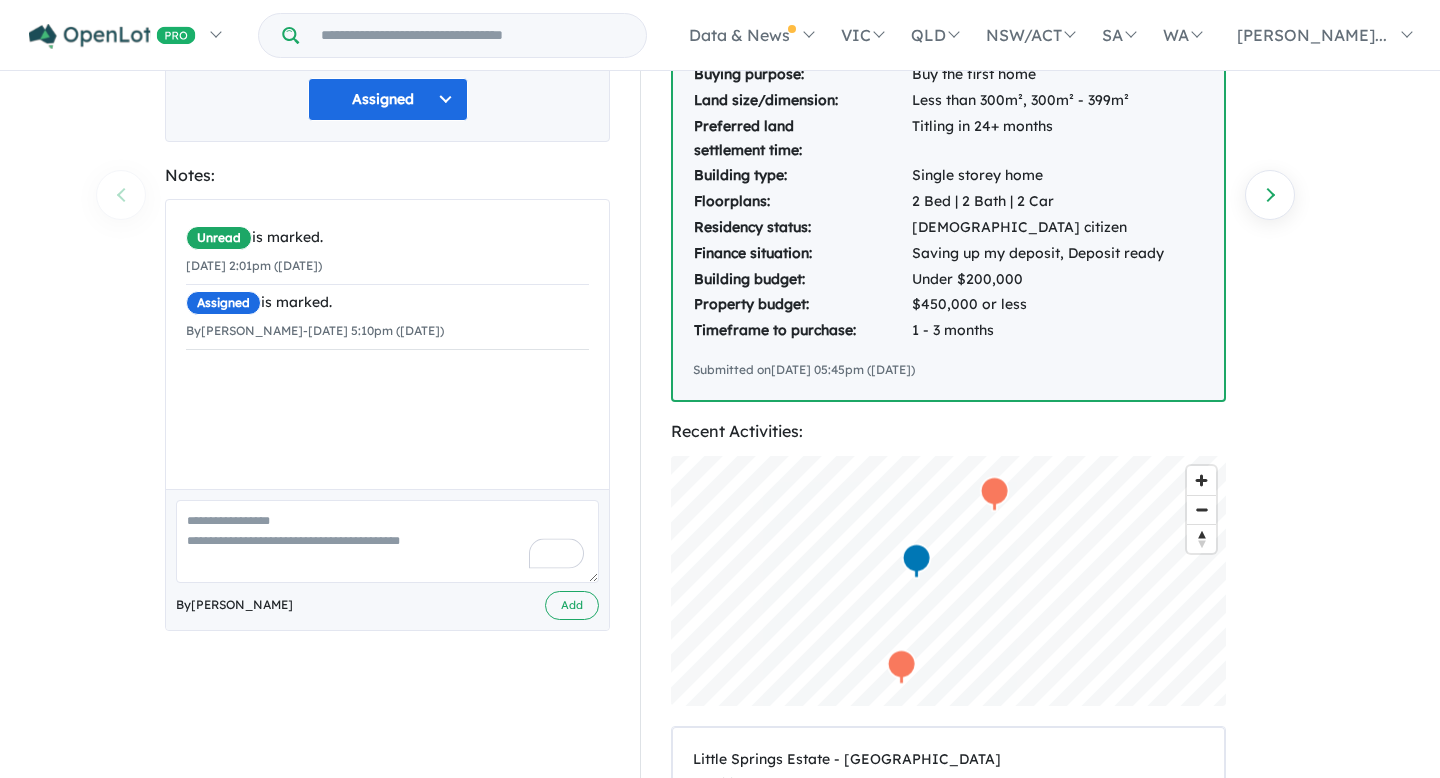 click at bounding box center (387, 541) 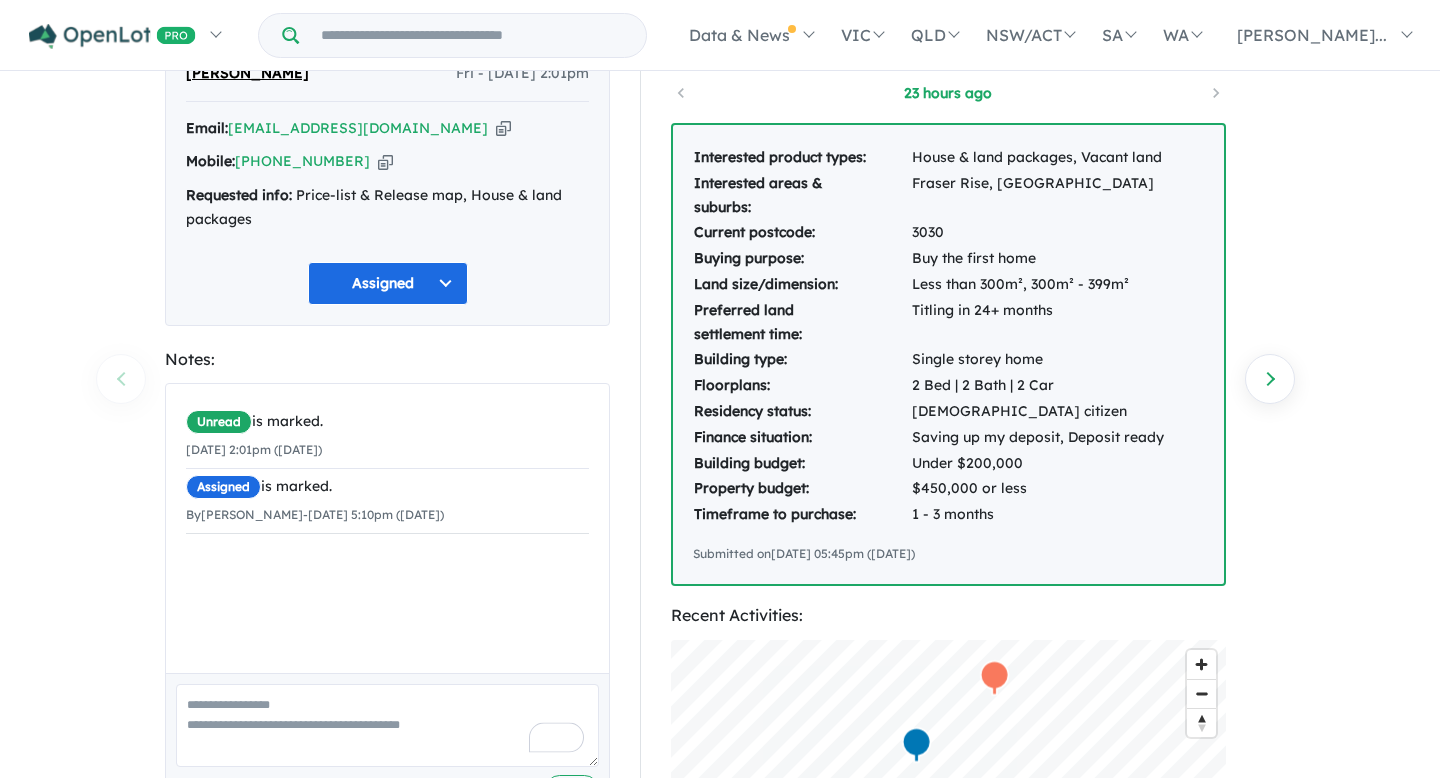 scroll, scrollTop: 101, scrollLeft: 0, axis: vertical 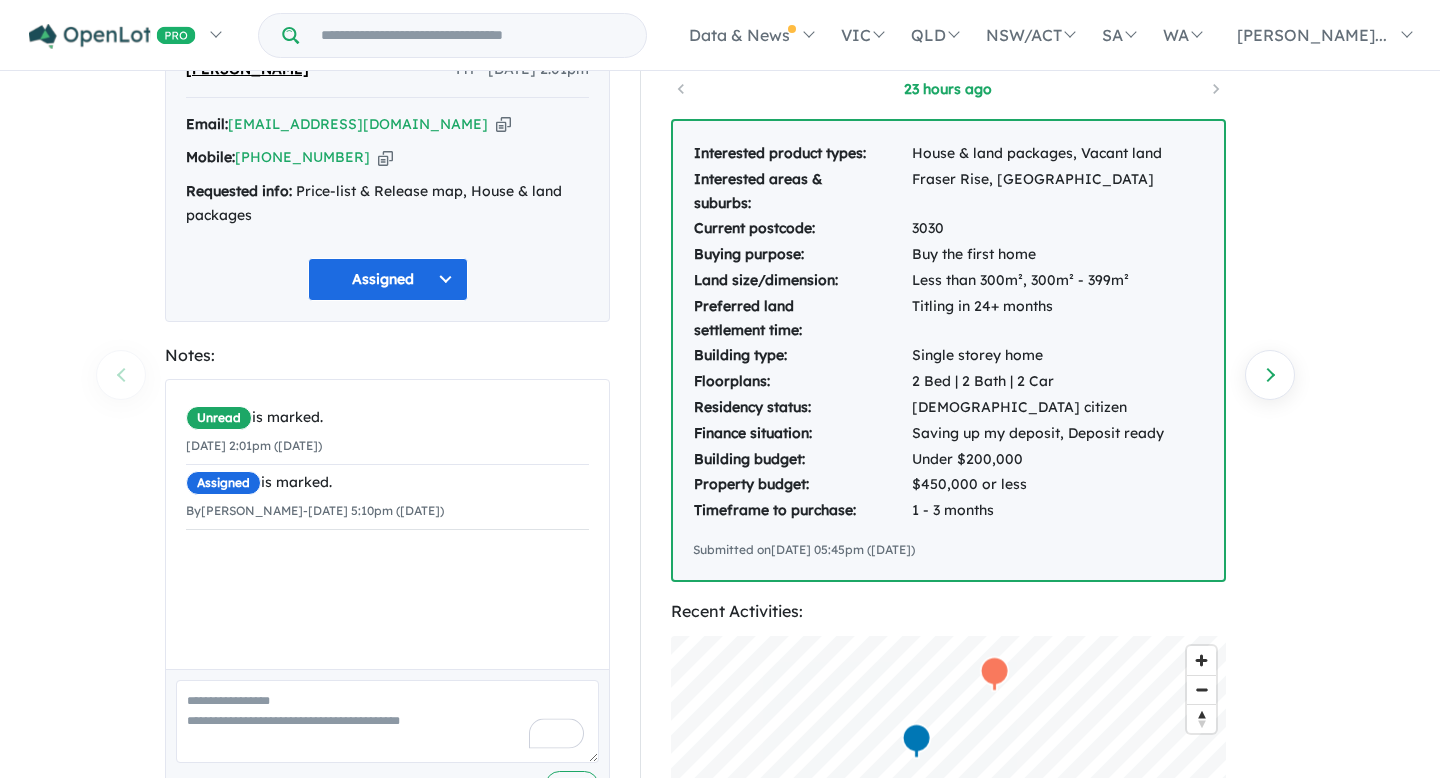 click at bounding box center [387, 721] 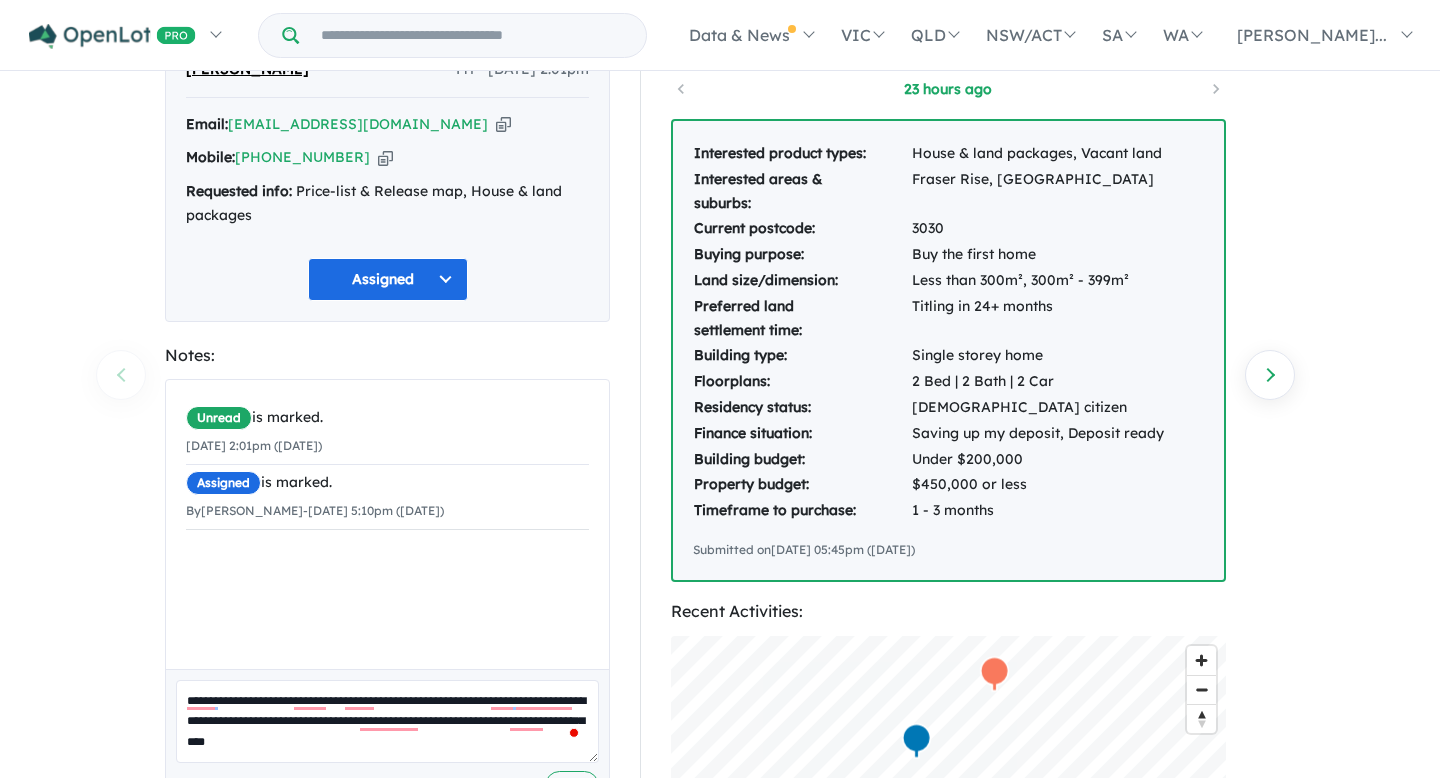 click on "**********" at bounding box center [387, 721] 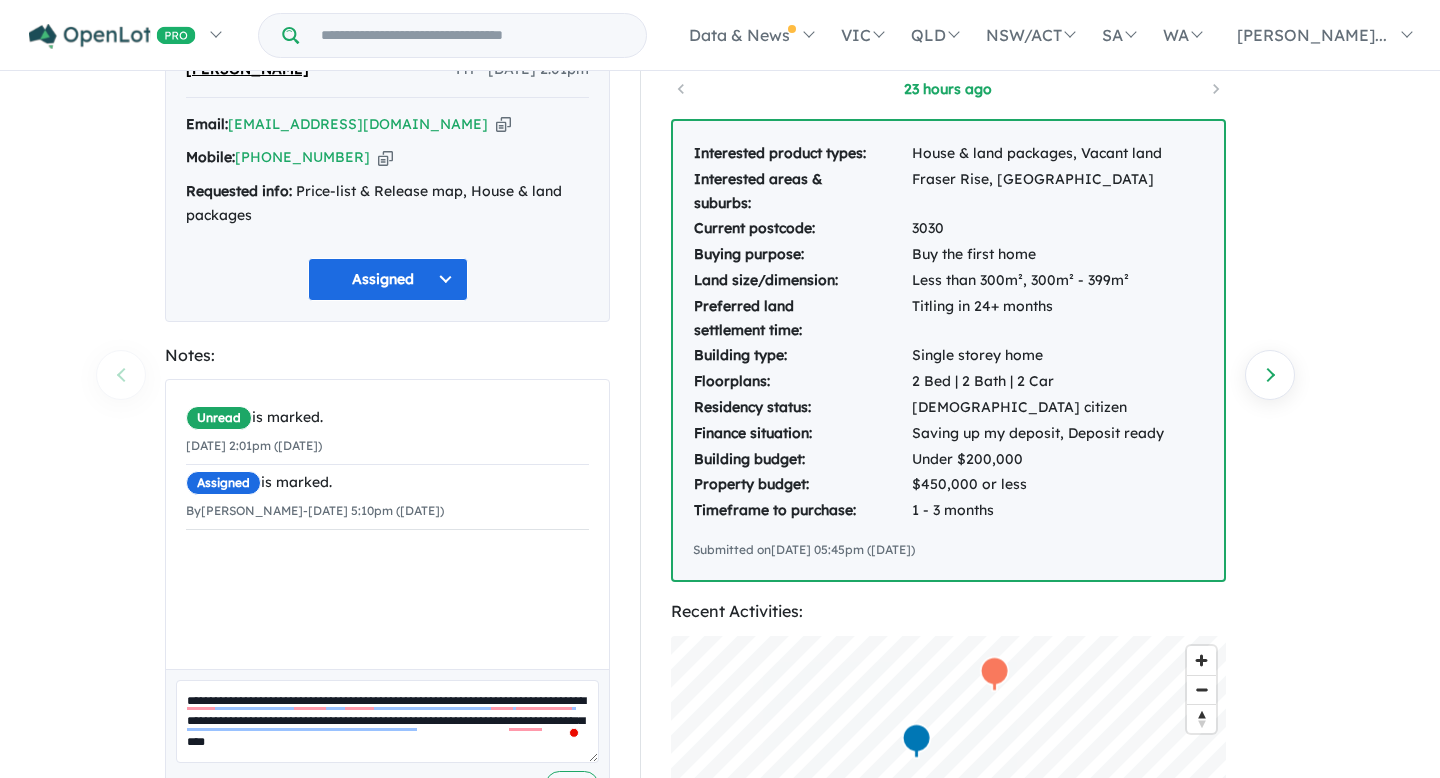 click on "**********" at bounding box center (387, 721) 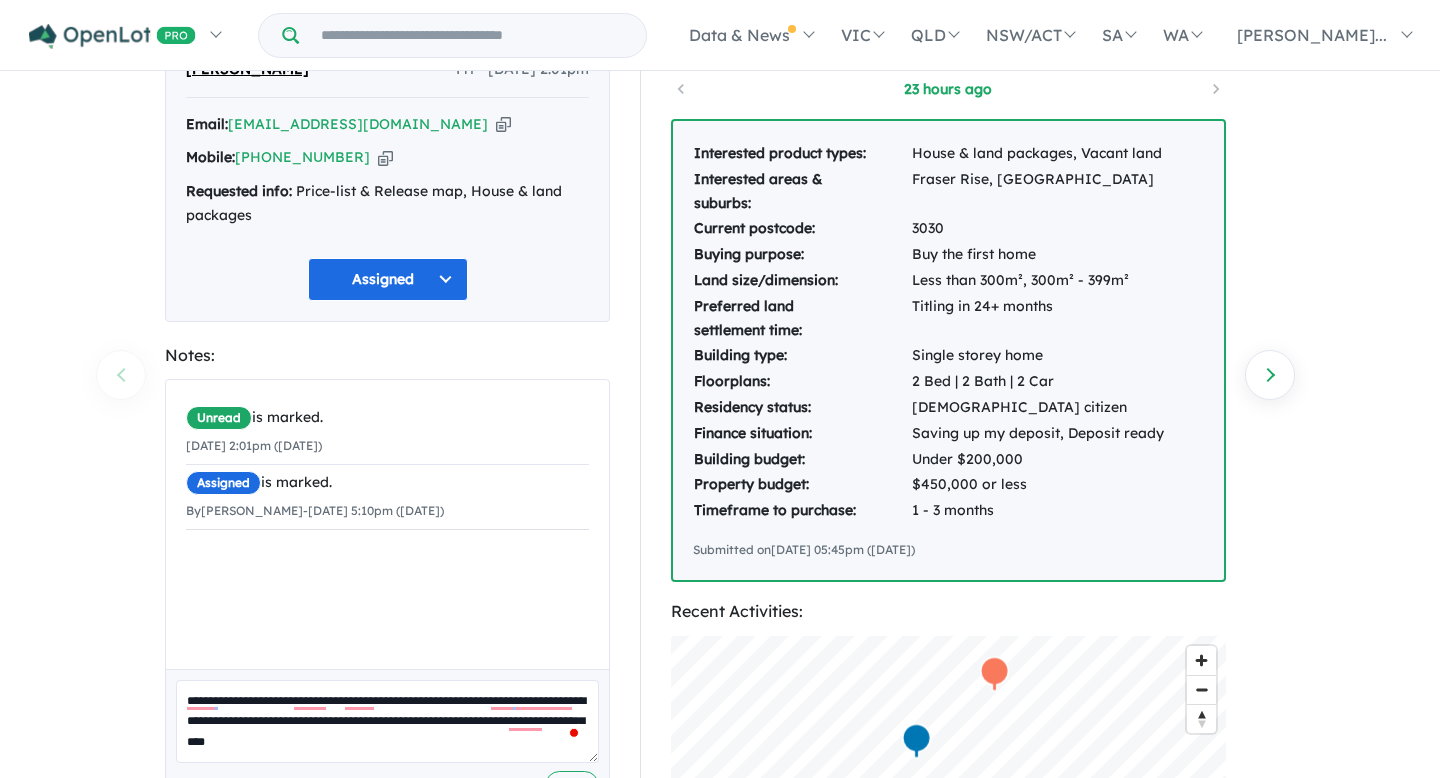 click on "**********" at bounding box center (387, 721) 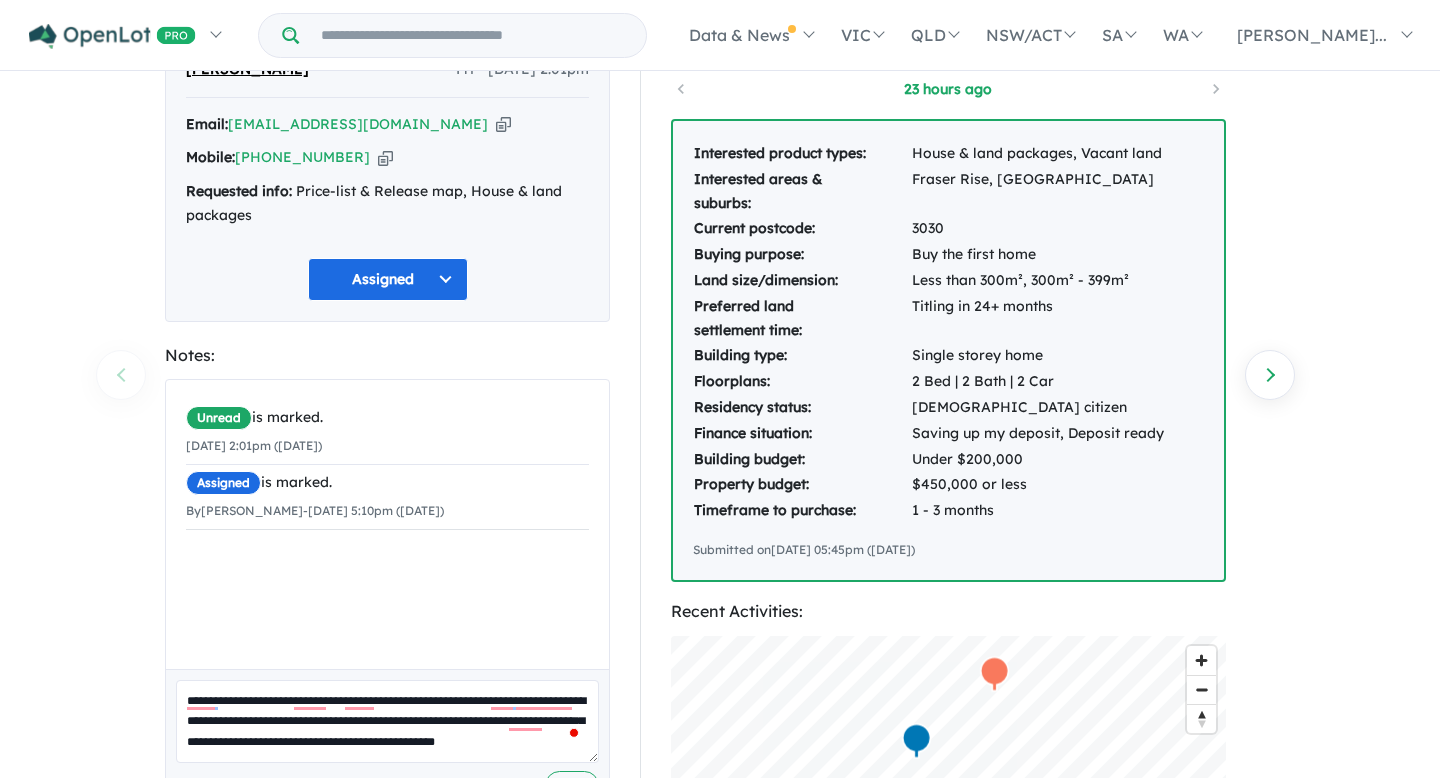 scroll, scrollTop: 8, scrollLeft: 0, axis: vertical 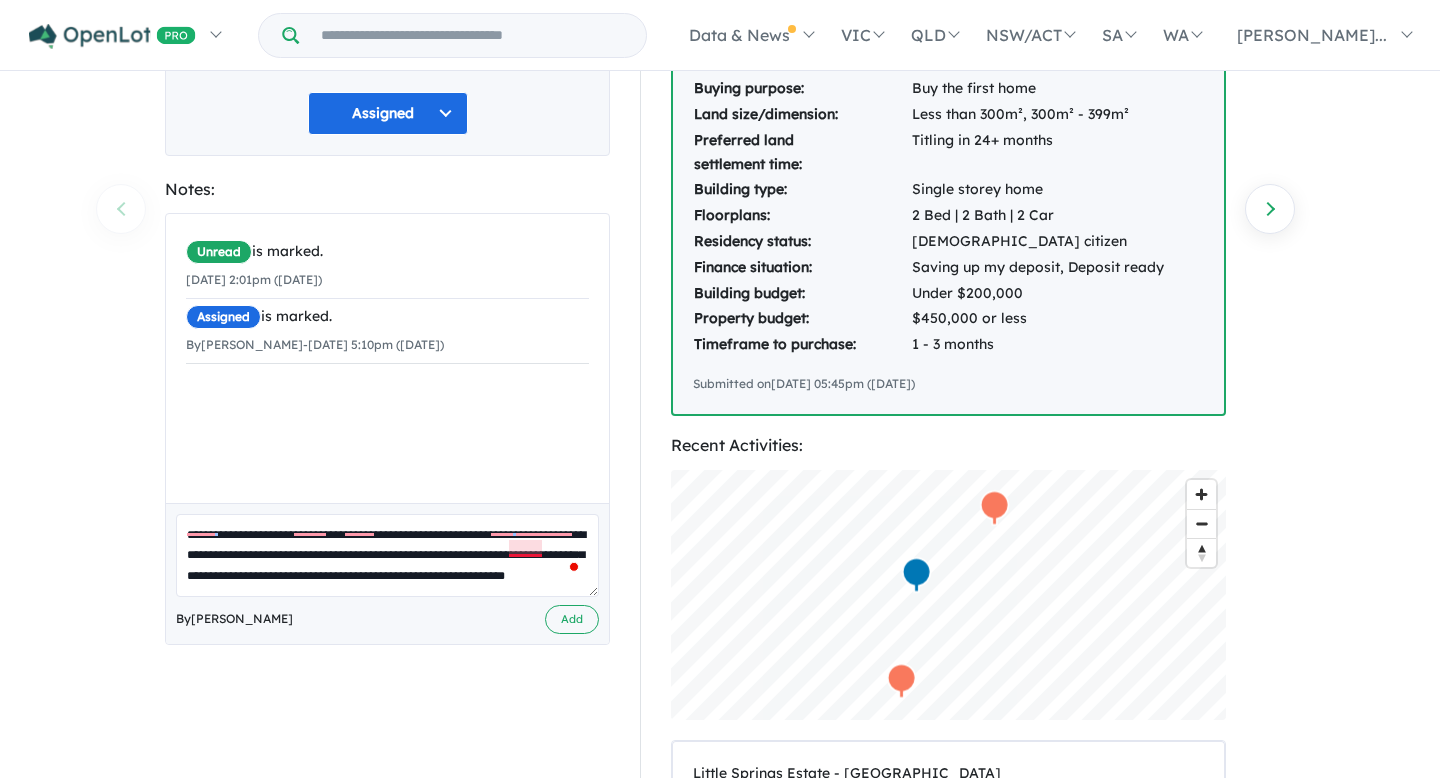 click on "**********" at bounding box center (387, 555) 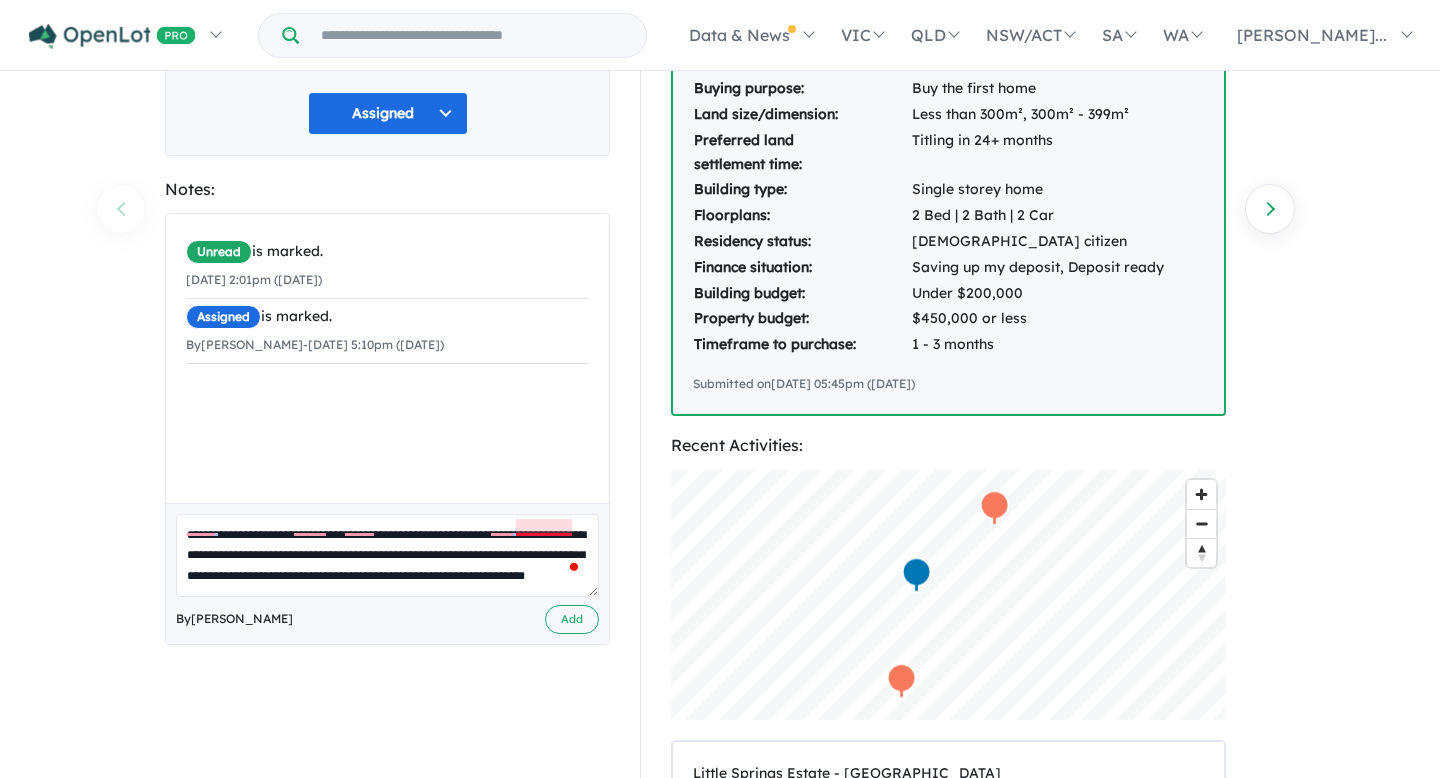 click on "**********" at bounding box center [387, 555] 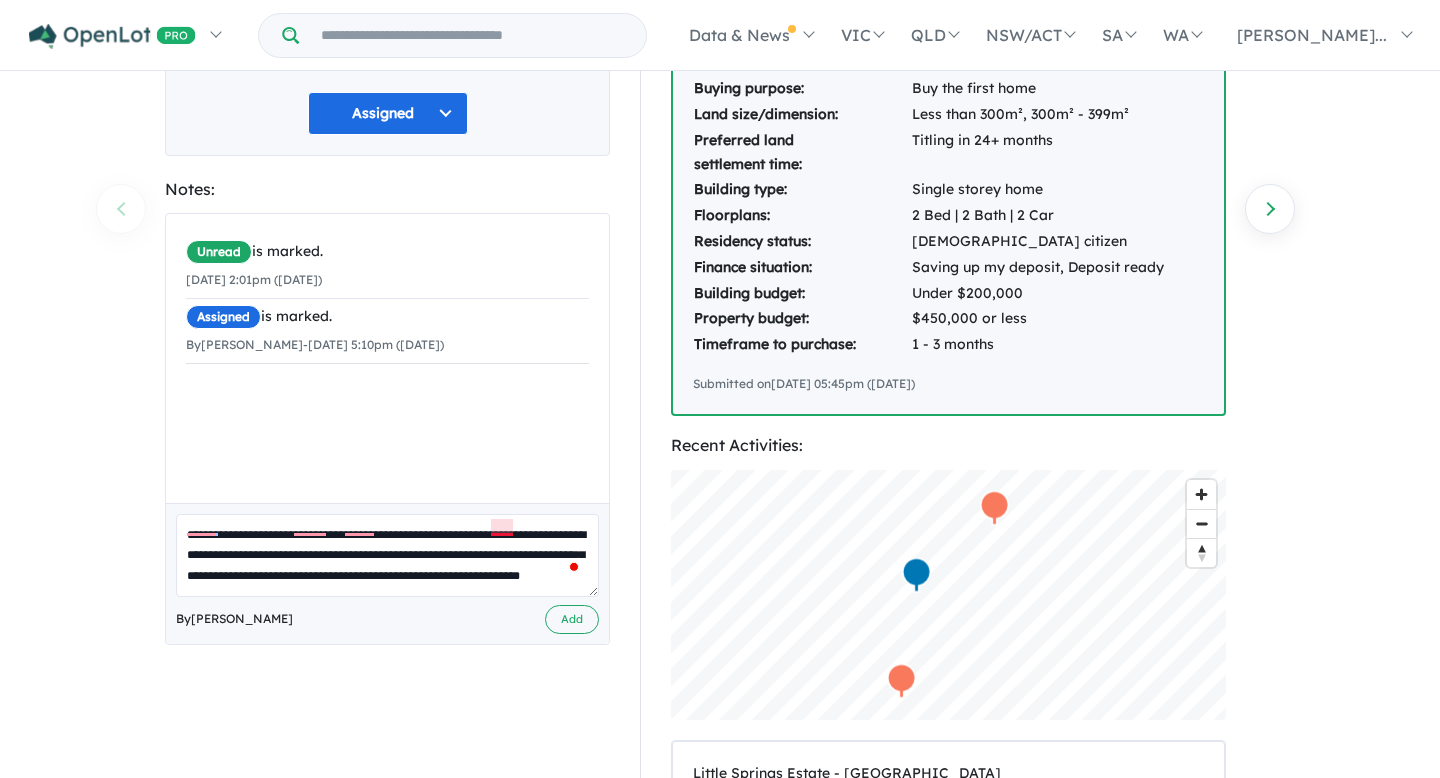 click on "**********" at bounding box center [387, 555] 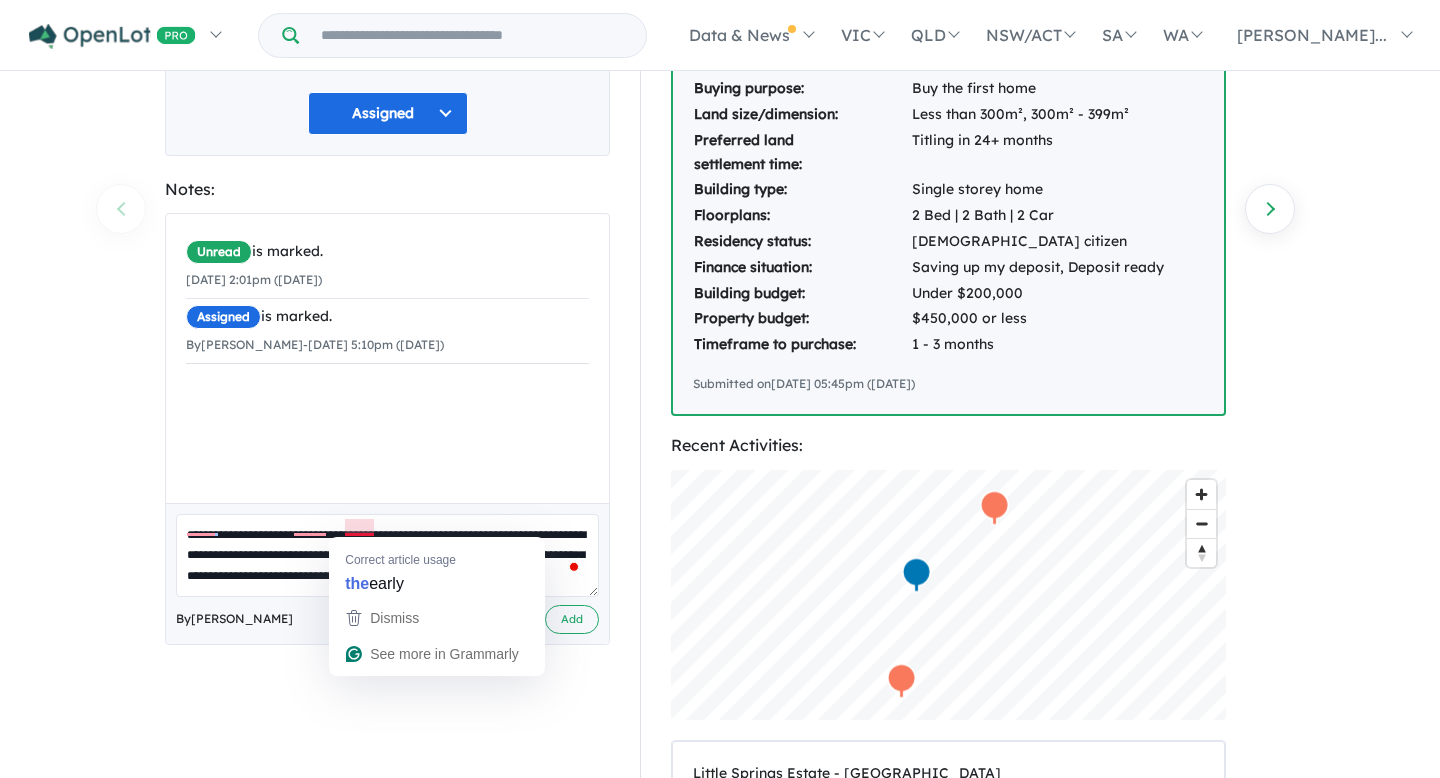 click on "**********" at bounding box center [387, 555] 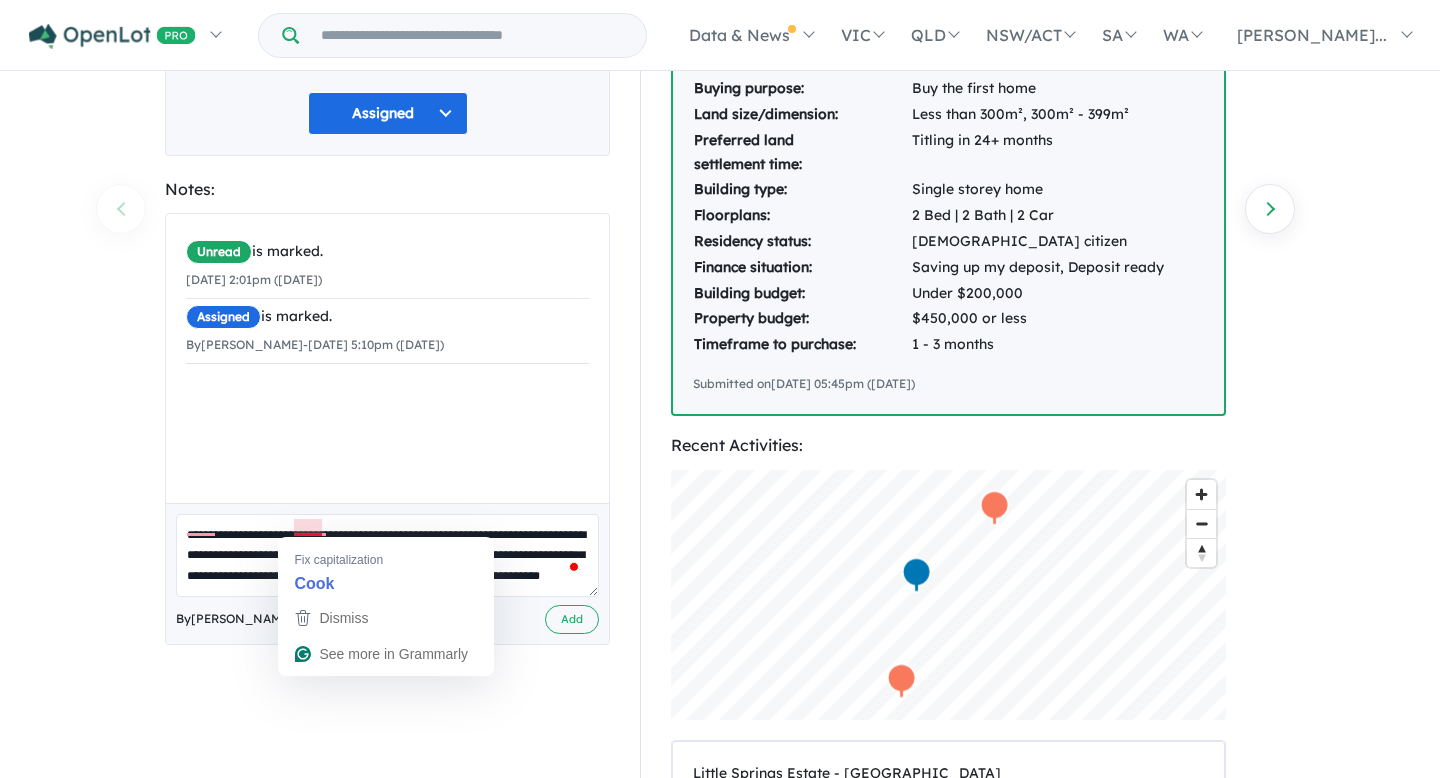 click on "**********" at bounding box center (387, 555) 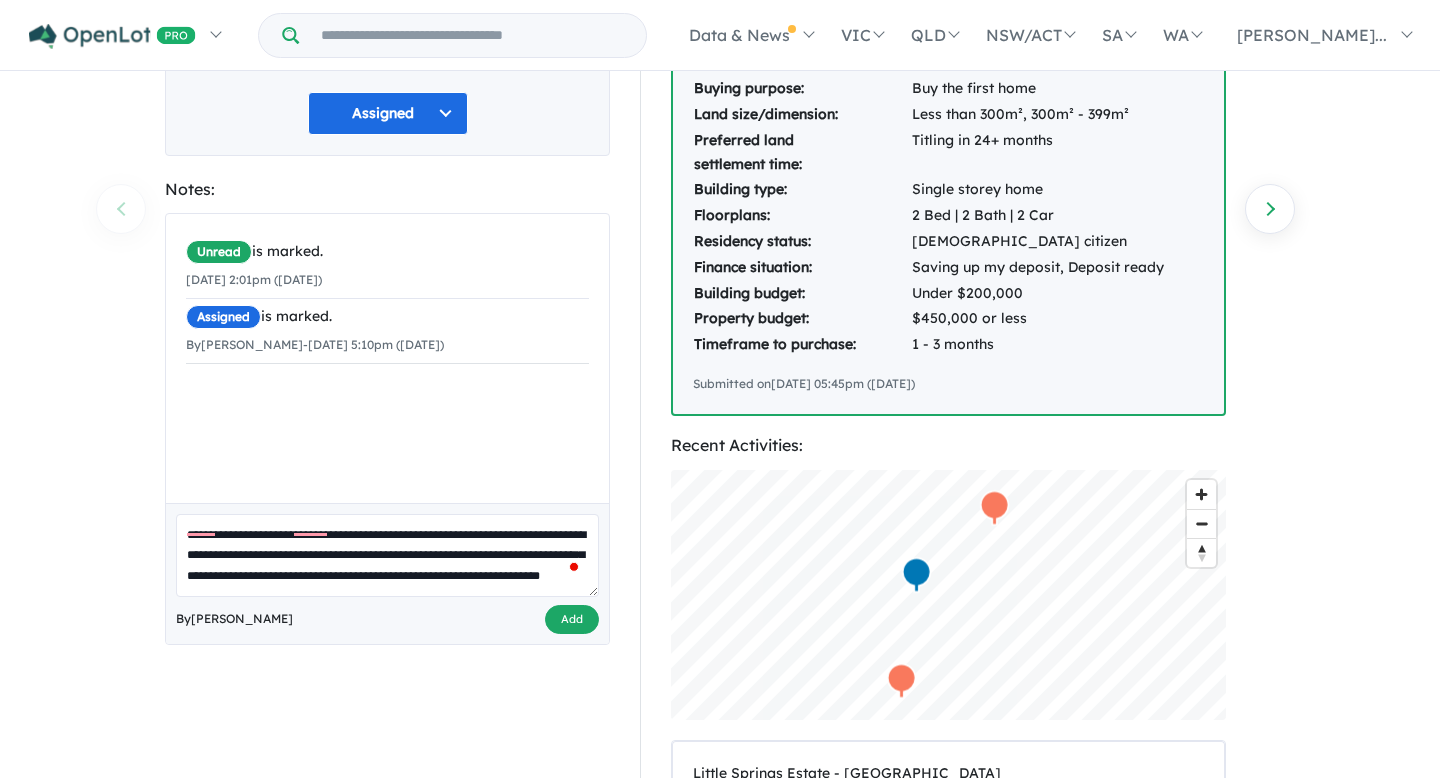 type on "**********" 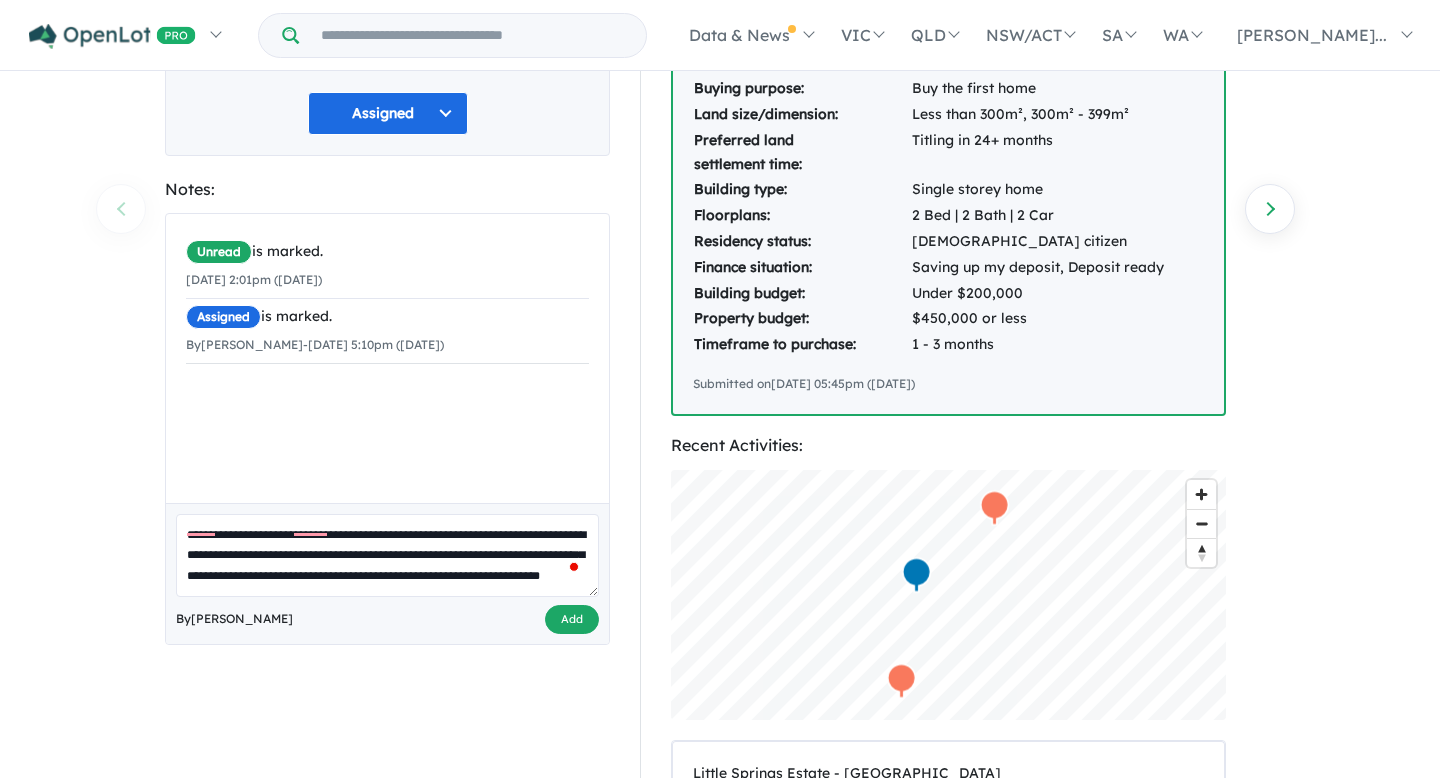 click on "Add" at bounding box center (572, 619) 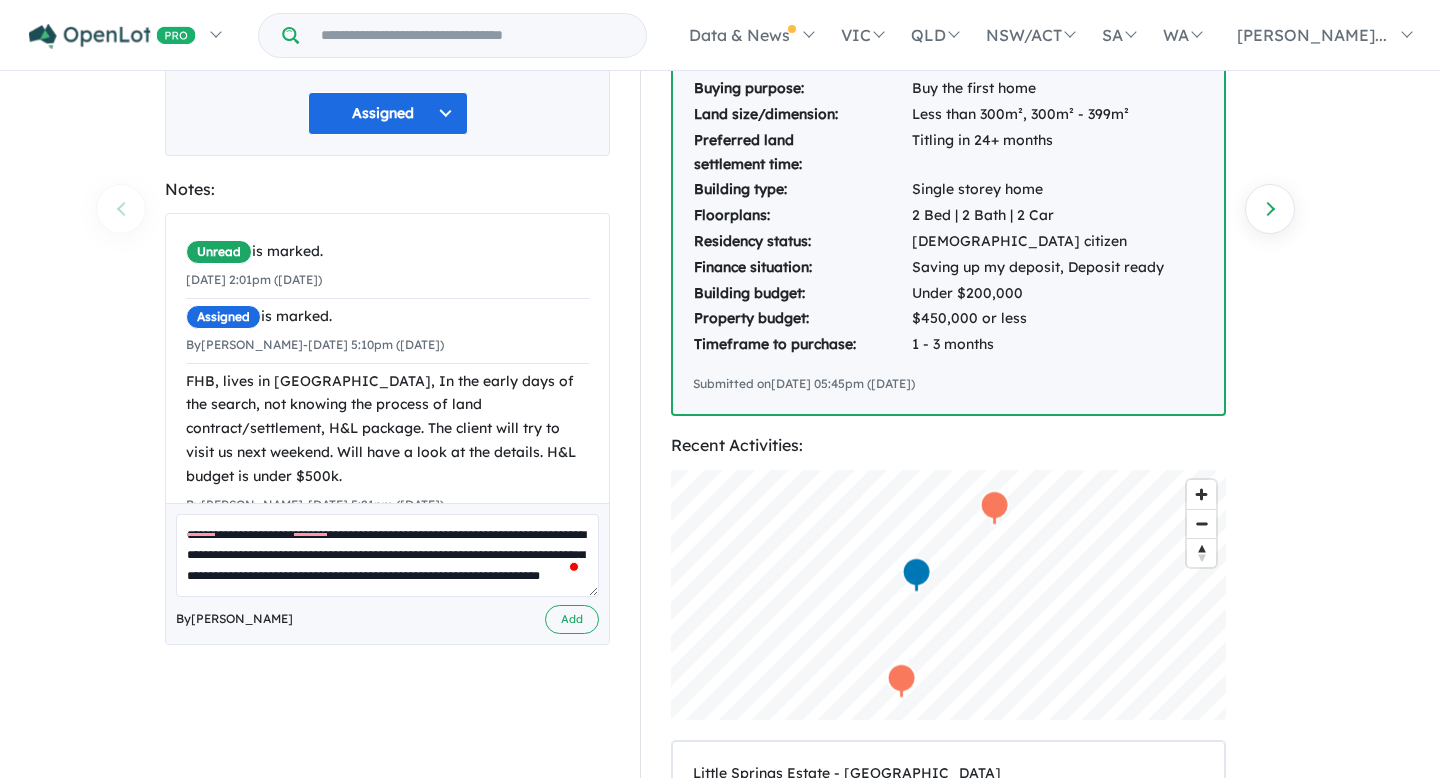 scroll, scrollTop: 0, scrollLeft: 0, axis: both 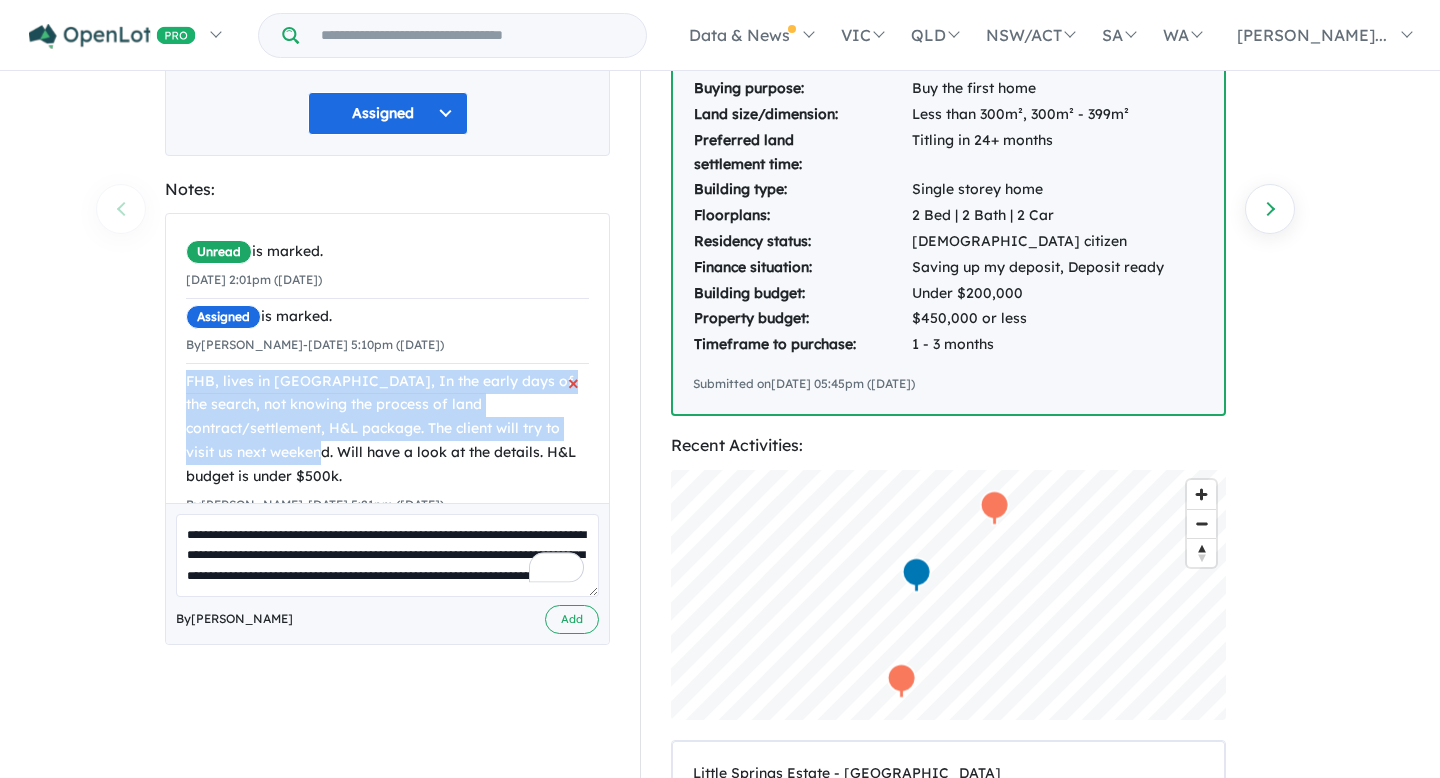 drag, startPoint x: 182, startPoint y: 381, endPoint x: 563, endPoint y: 431, distance: 384.26685 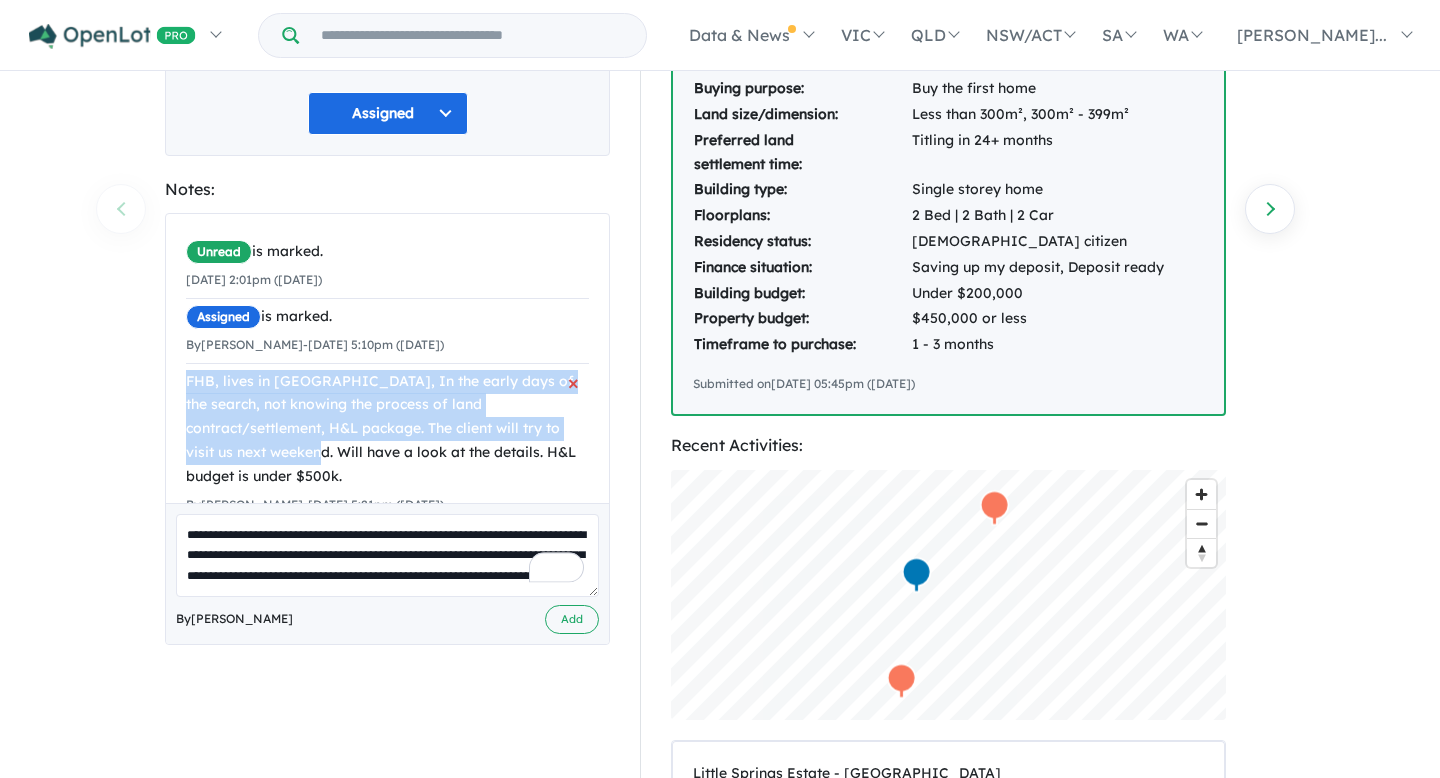 click on "Unread  is marked. 04/07/2025 2:01pm (Friday) Assigned  is marked. By  Hannah  Shah  -  05/07/2025 5:10pm (Saturday) × FHB, lives in Point Cook, In the early days of the search, not knowing the process of land contract/settlement, H&L package. The client will try to visit us next weekend. Will have a look at the details. H&L budget is under $500k. By  Hannah  Shah  -  05/07/2025 5:21pm (Saturday) ×" at bounding box center (387, 378) 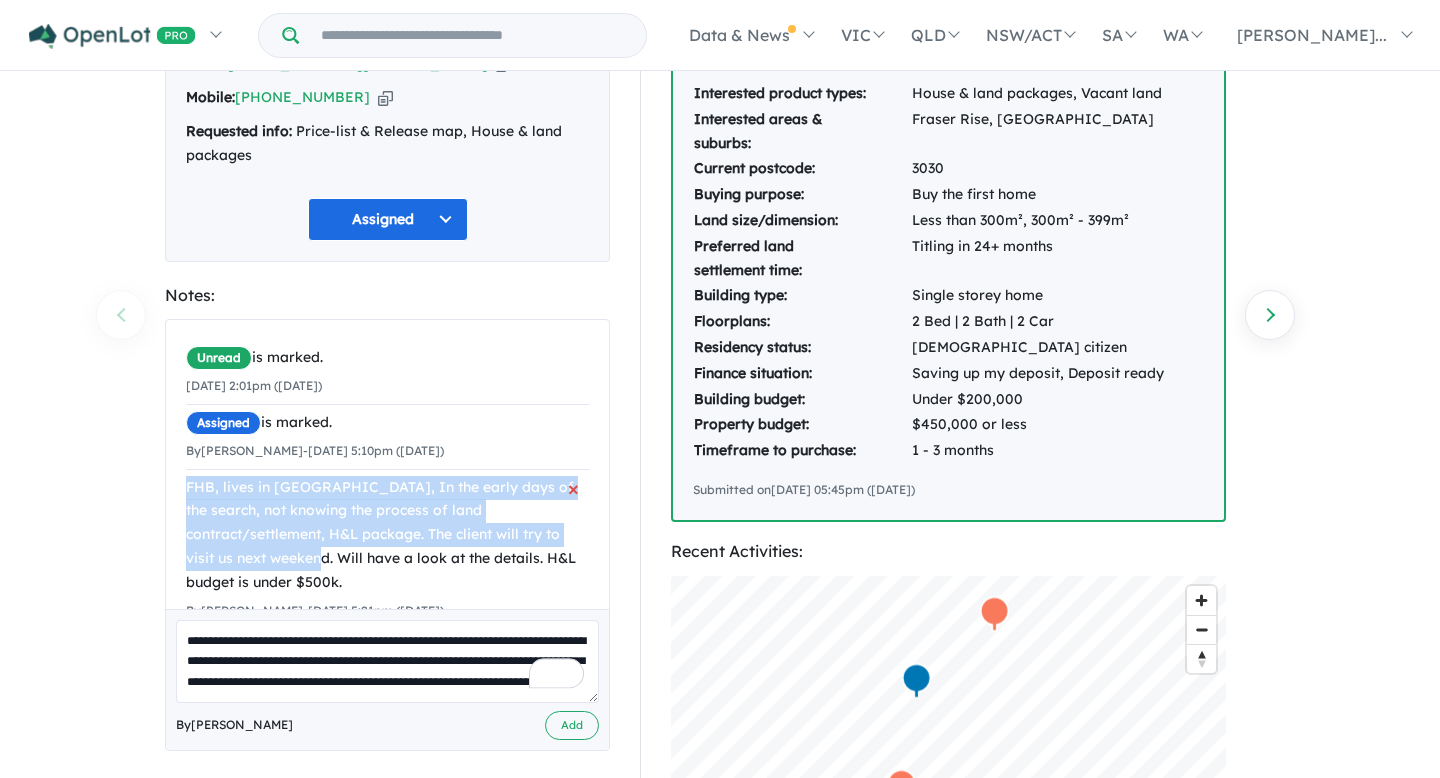 scroll, scrollTop: 0, scrollLeft: 0, axis: both 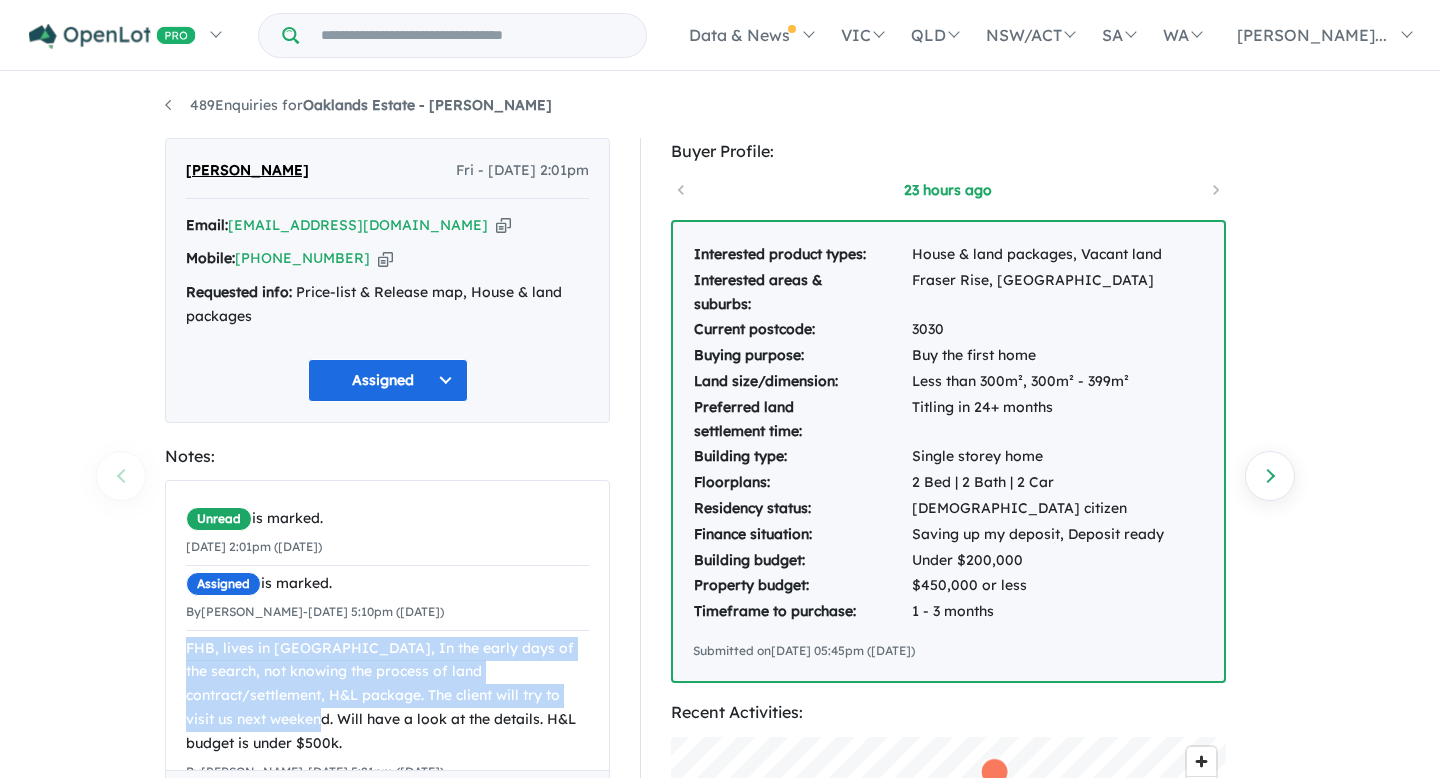 click at bounding box center (503, 225) 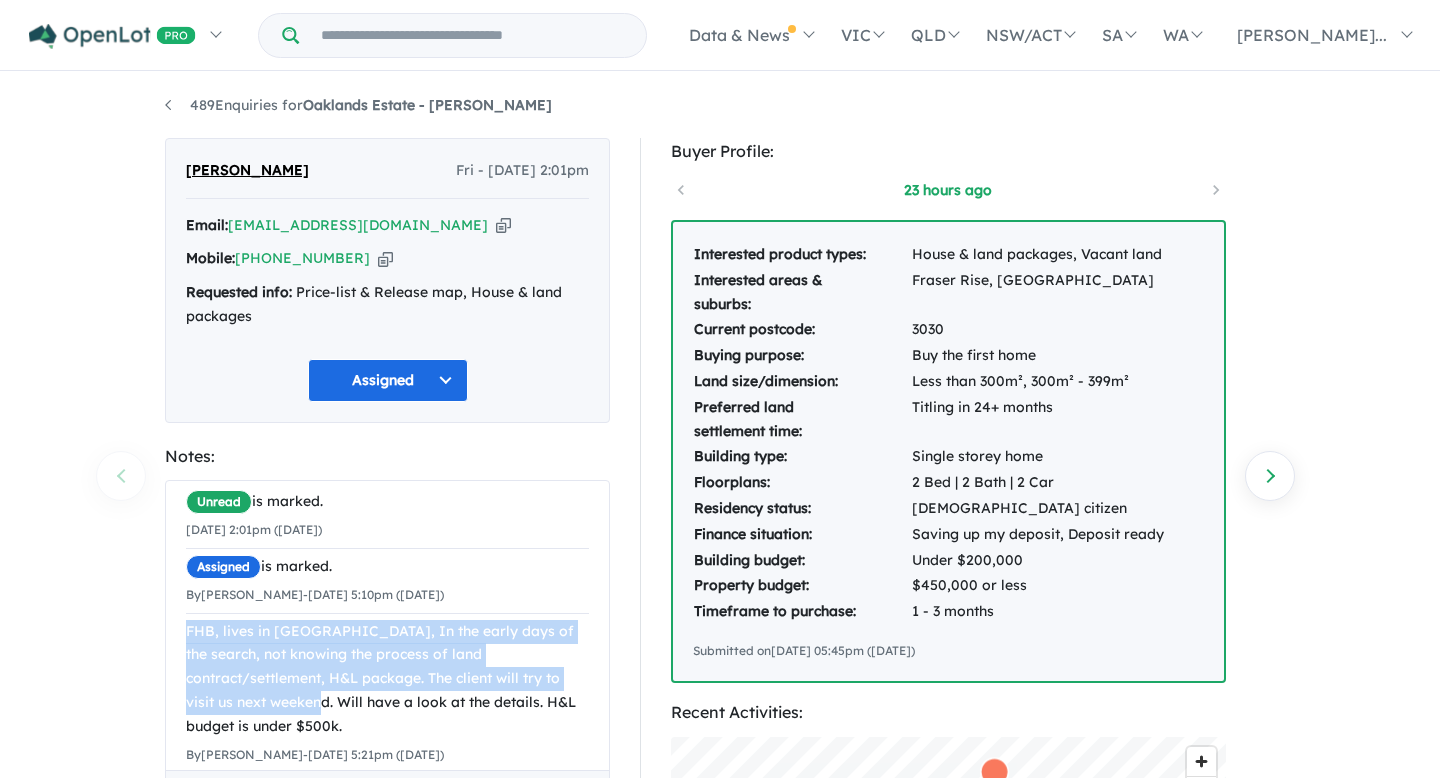 scroll, scrollTop: 0, scrollLeft: 0, axis: both 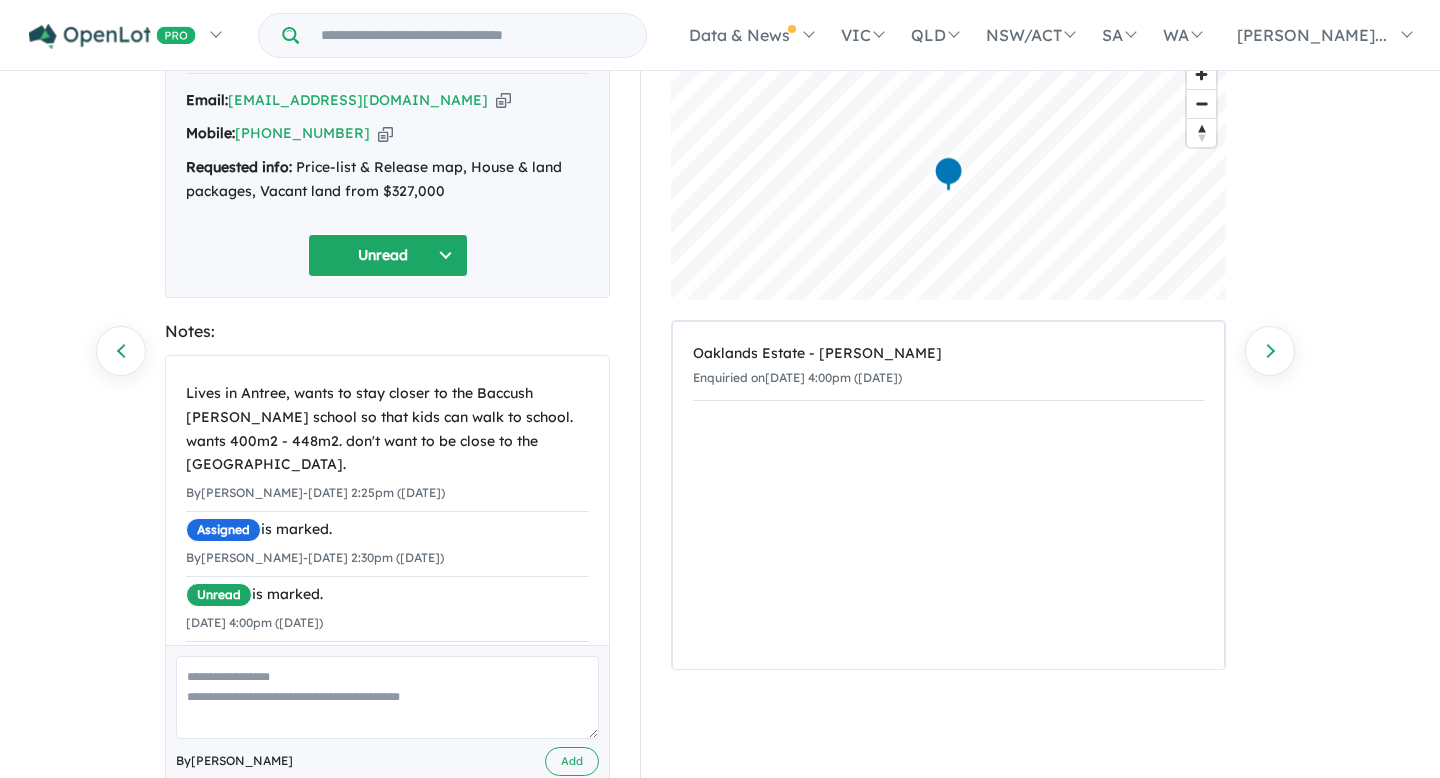 click on "Unread" at bounding box center (388, 255) 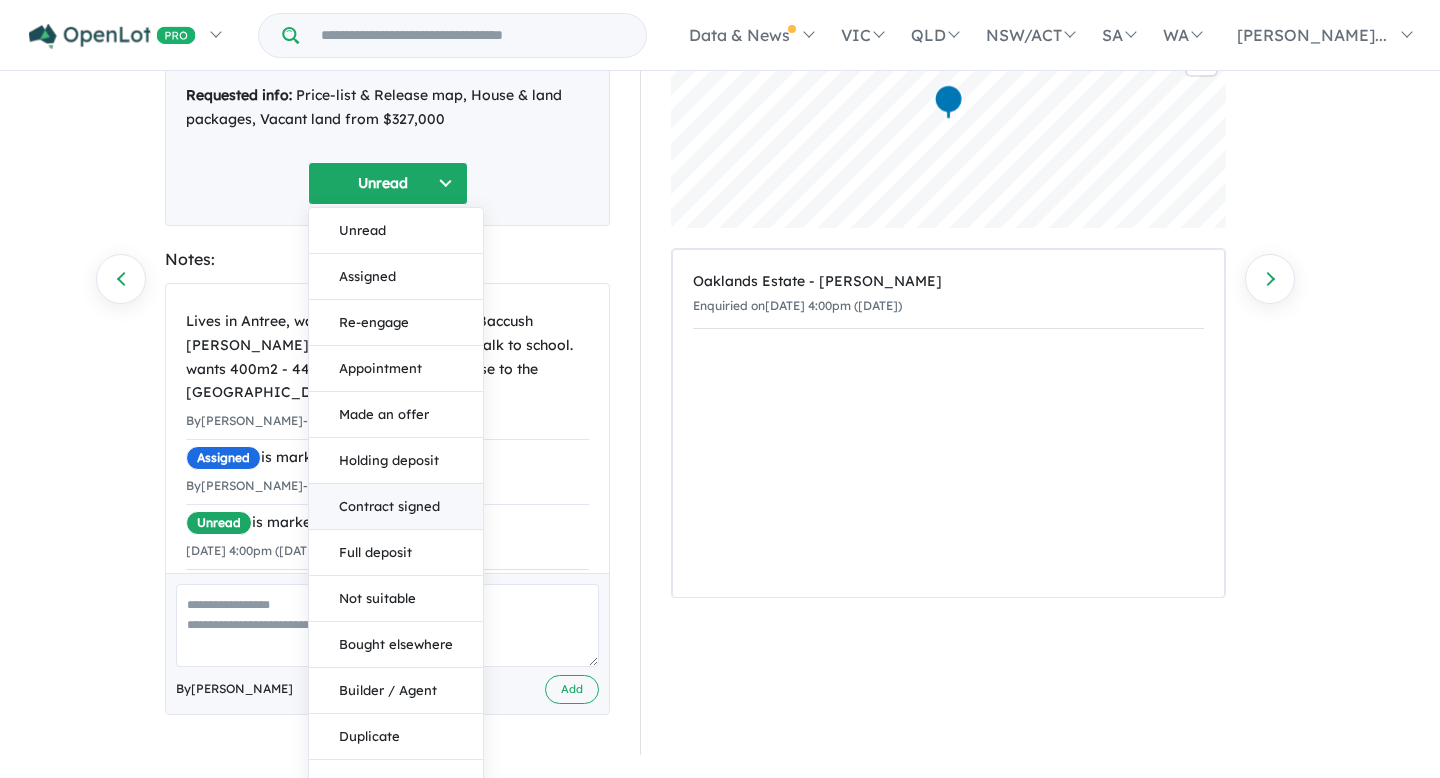 scroll, scrollTop: 225, scrollLeft: 0, axis: vertical 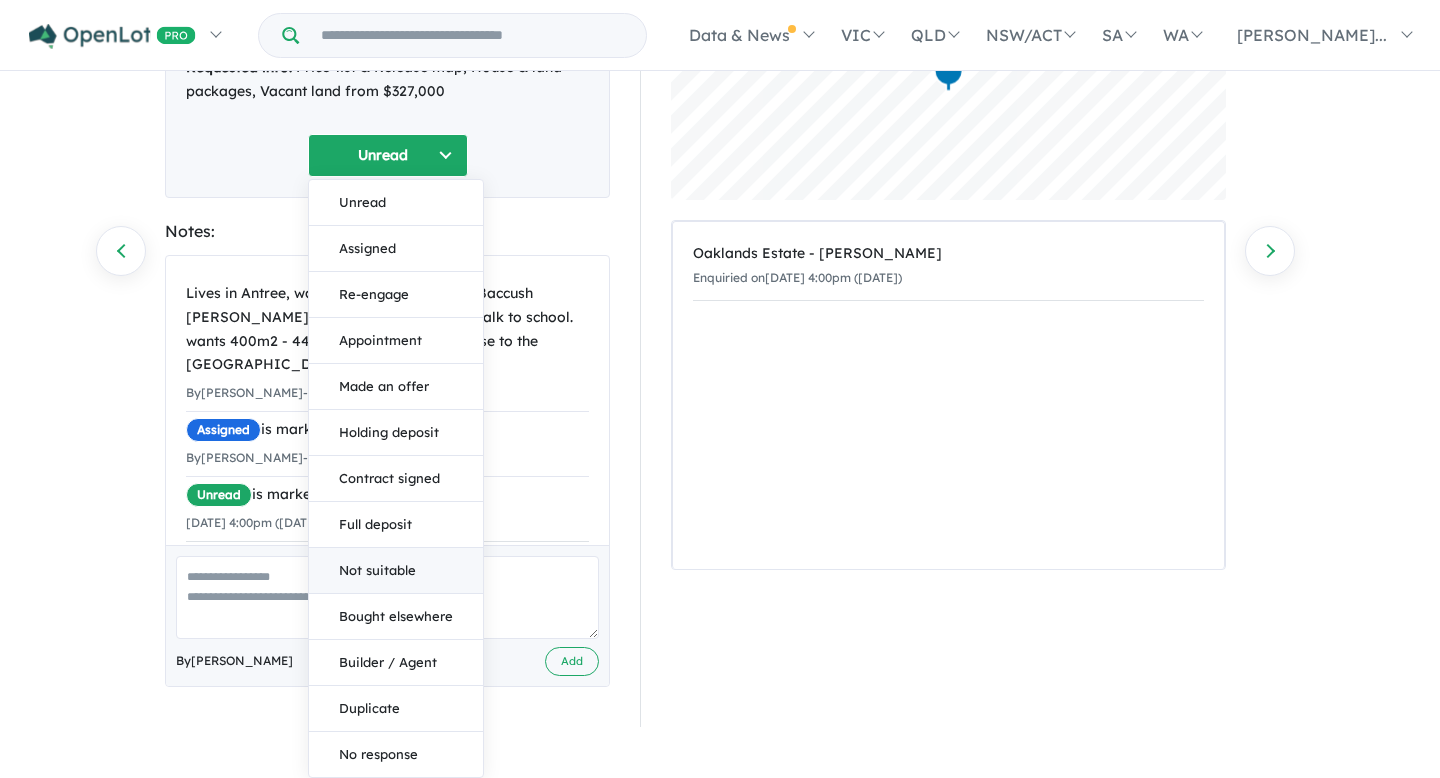 click on "Not suitable" at bounding box center [396, 571] 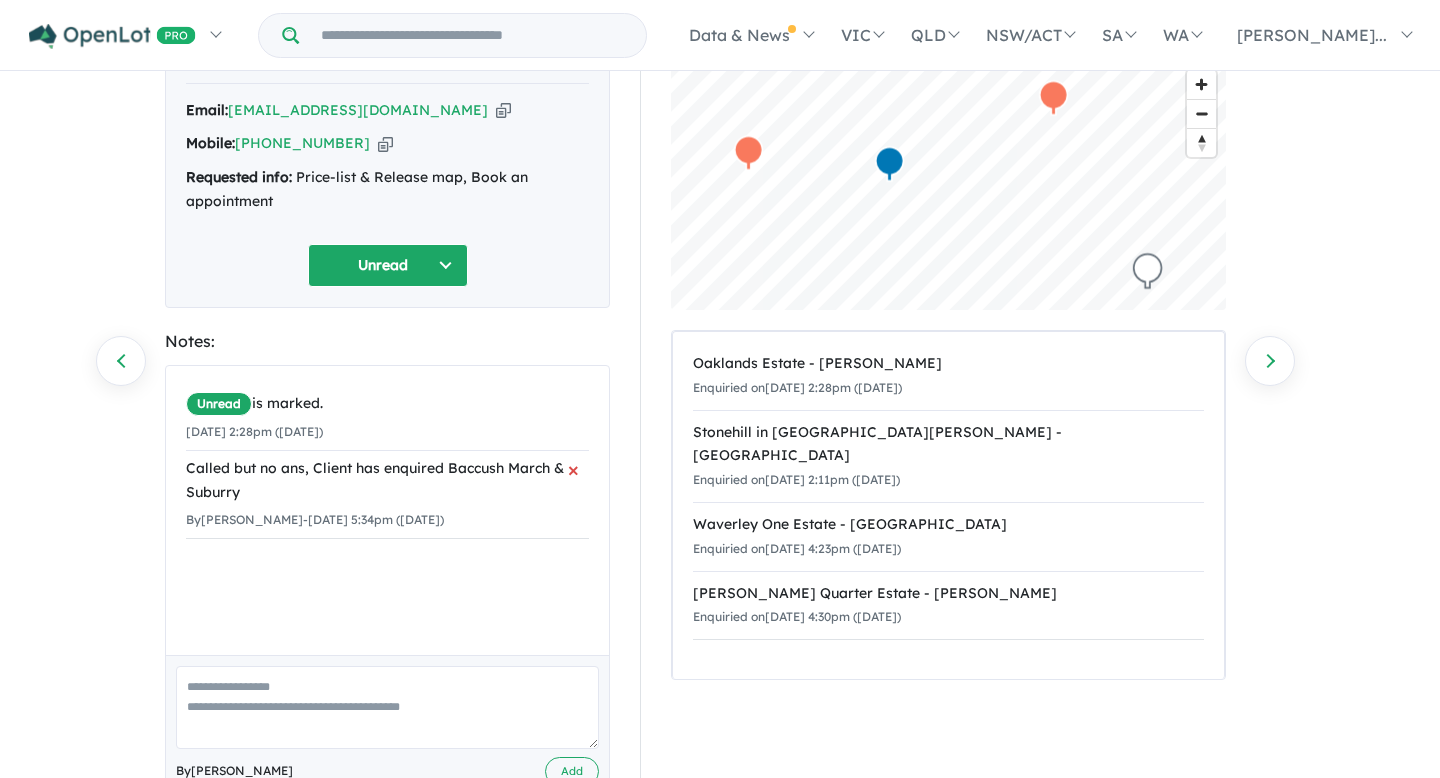 scroll, scrollTop: 175, scrollLeft: 0, axis: vertical 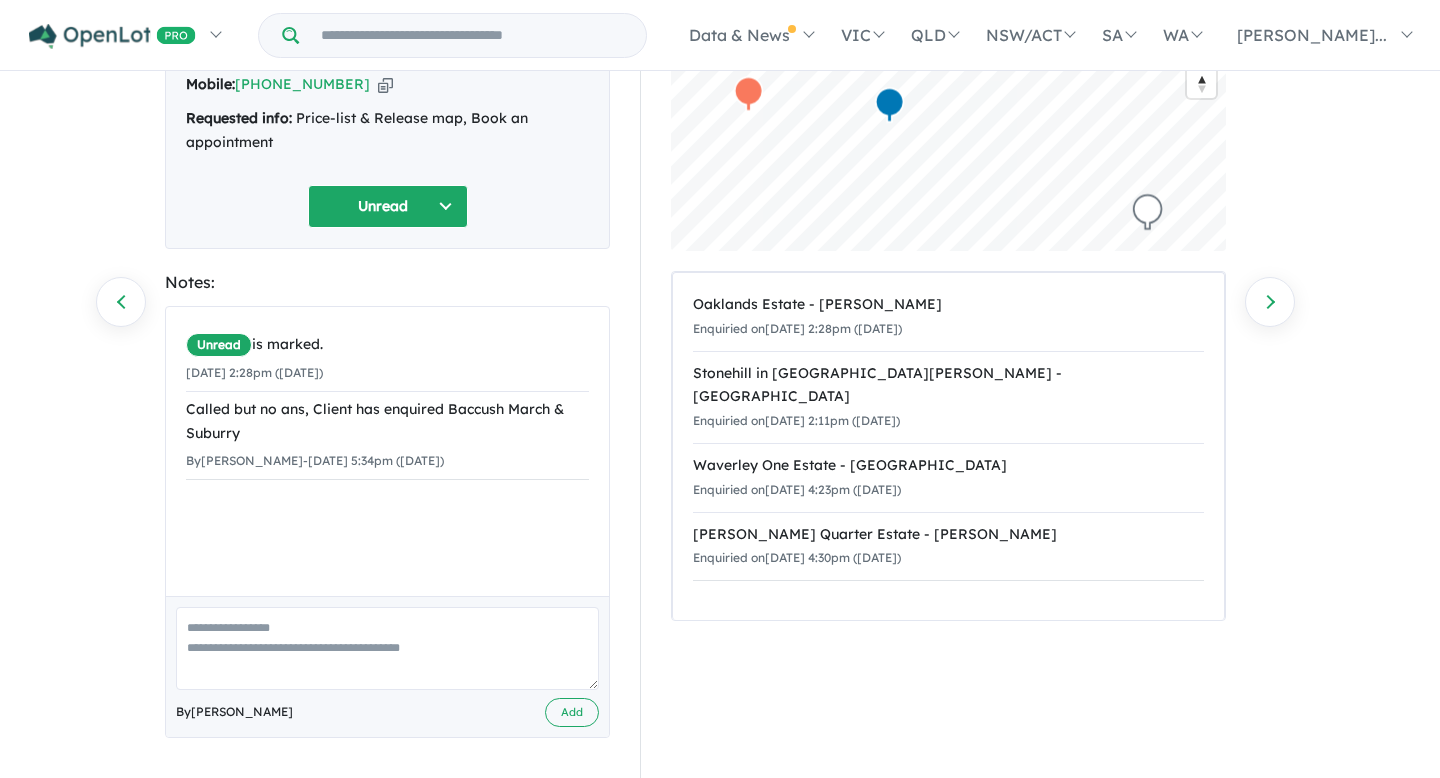 click at bounding box center [387, 648] 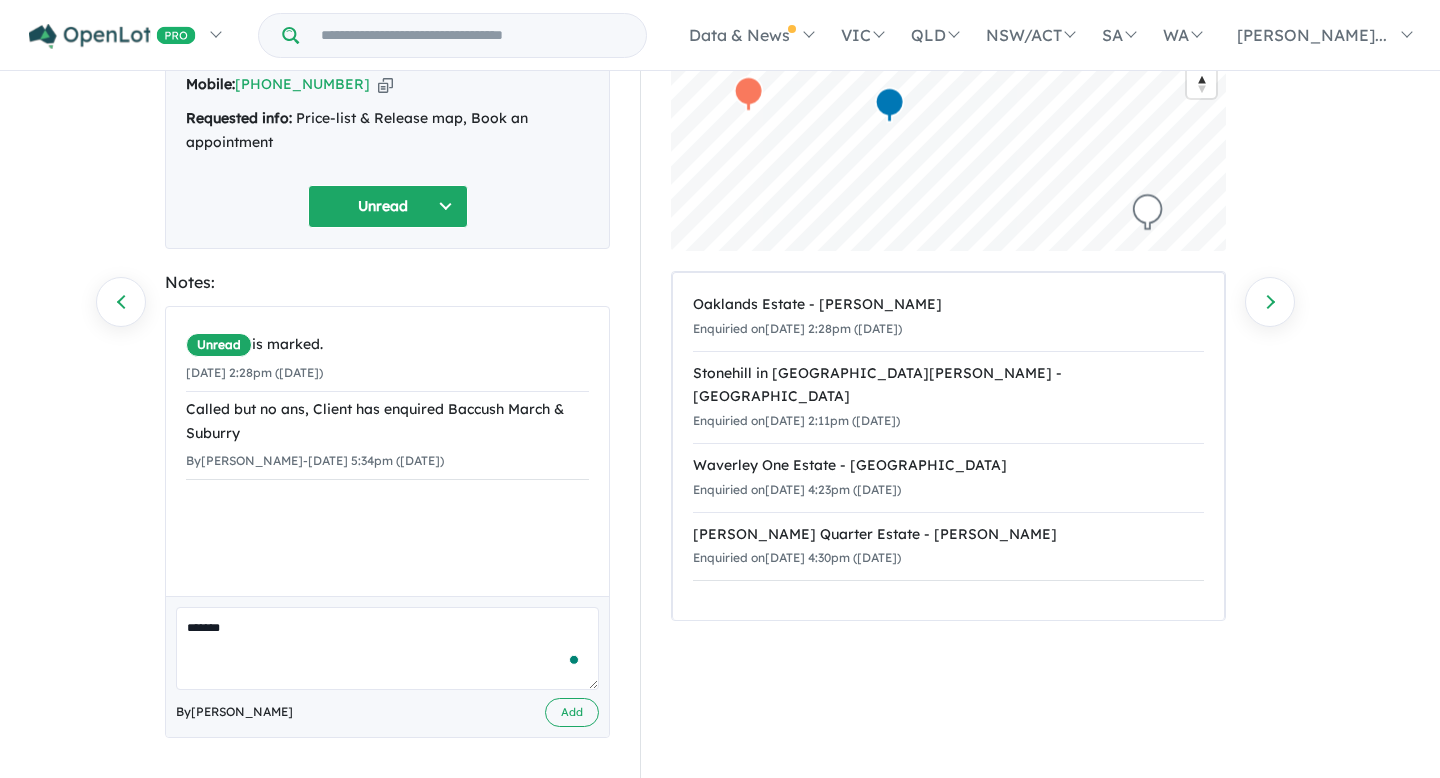 type on "******" 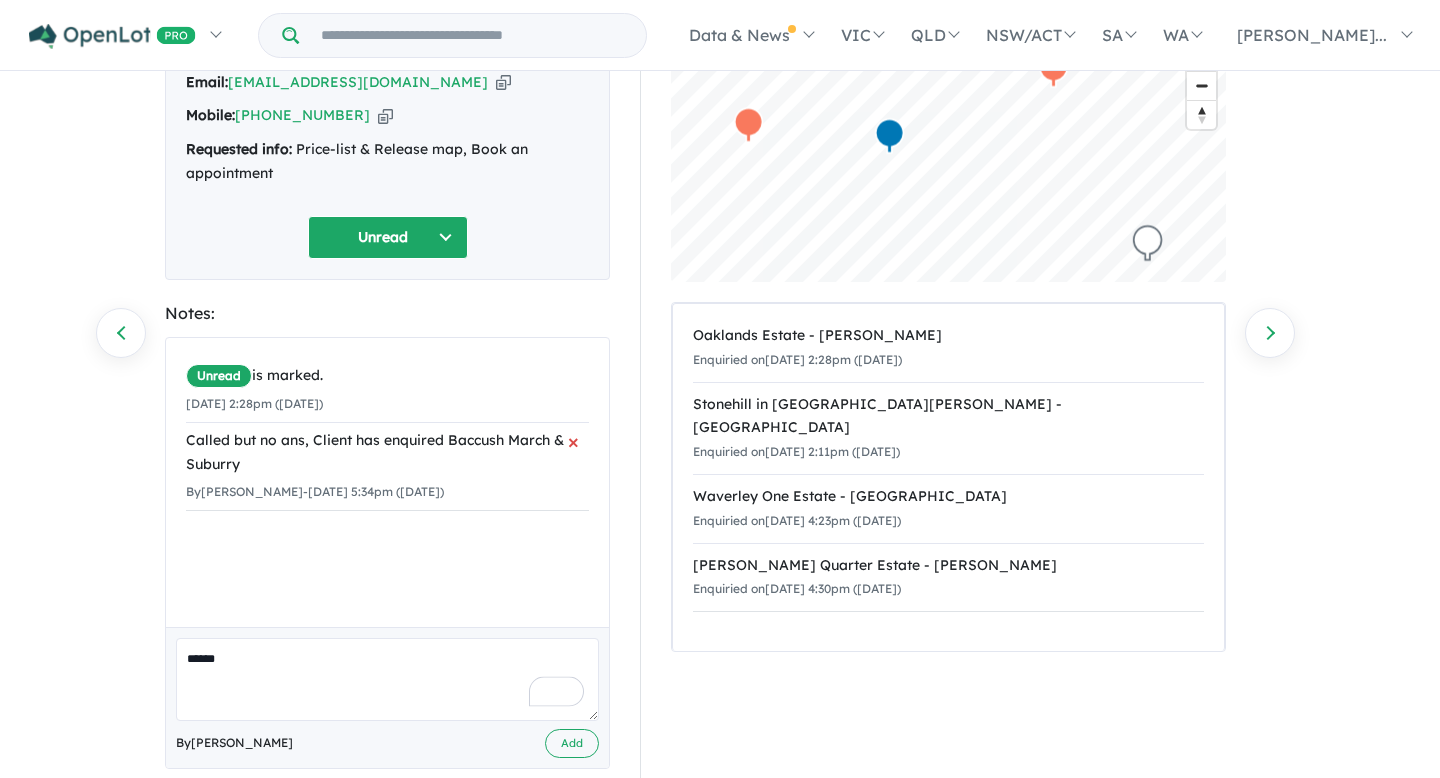 scroll, scrollTop: 175, scrollLeft: 0, axis: vertical 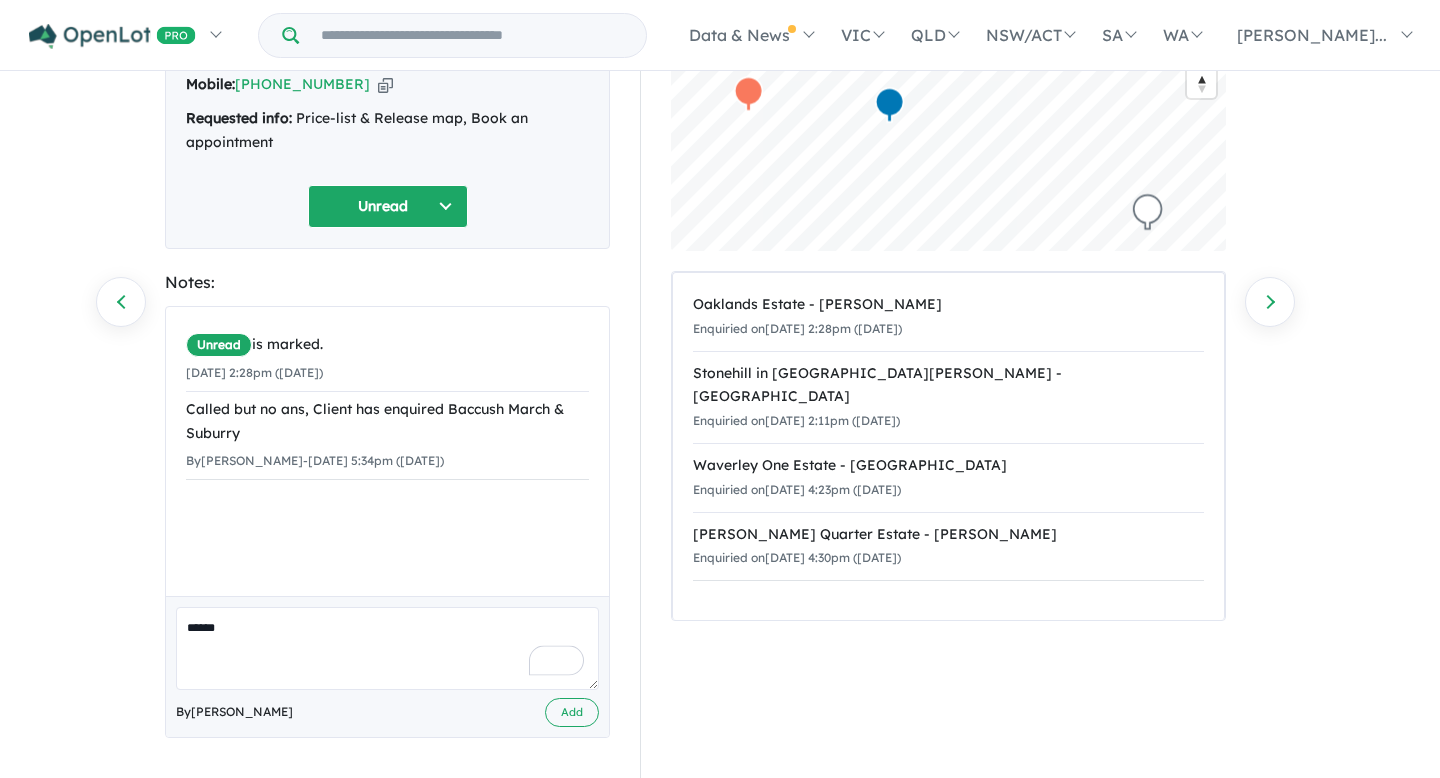 drag, startPoint x: 275, startPoint y: 645, endPoint x: 106, endPoint y: 613, distance: 172.00291 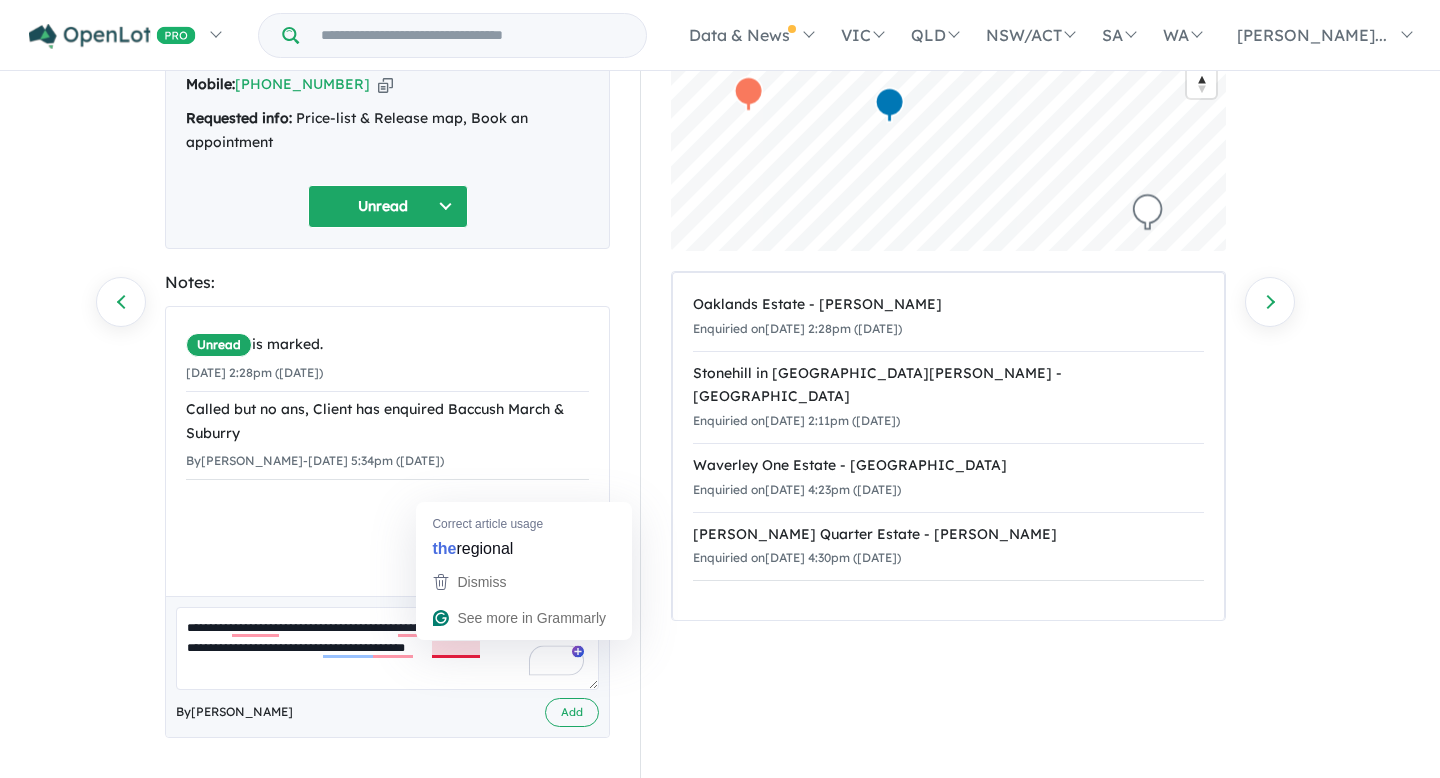 click on "**********" at bounding box center (387, 648) 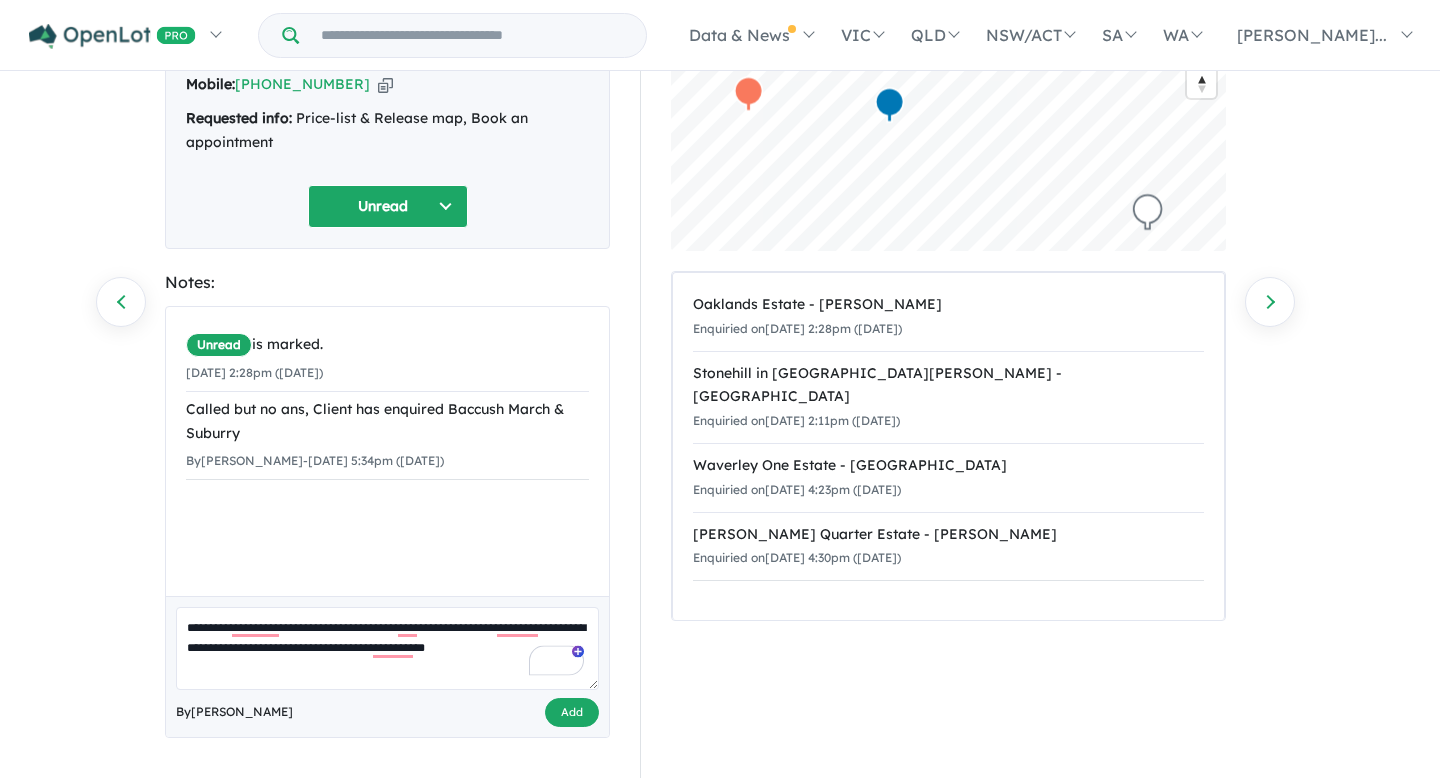type on "**********" 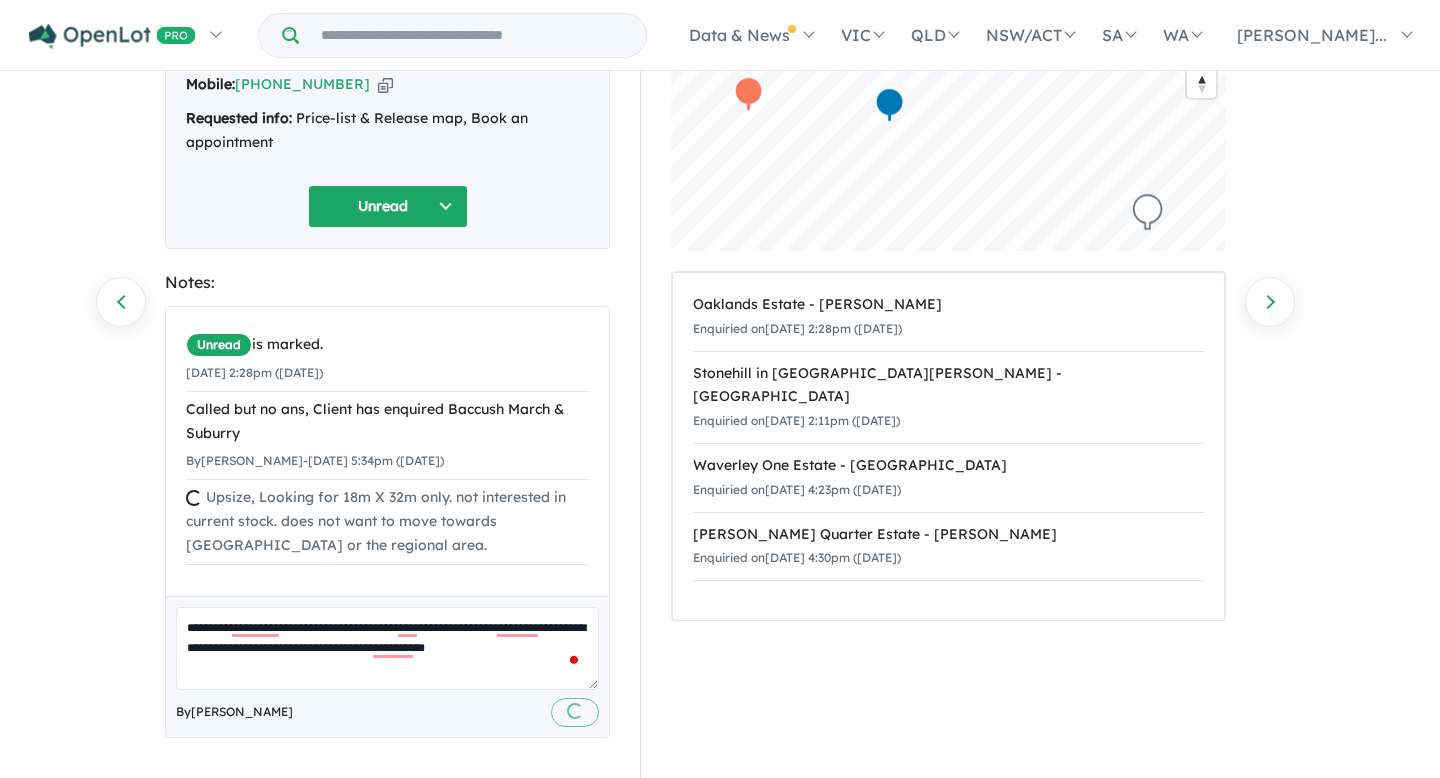 type 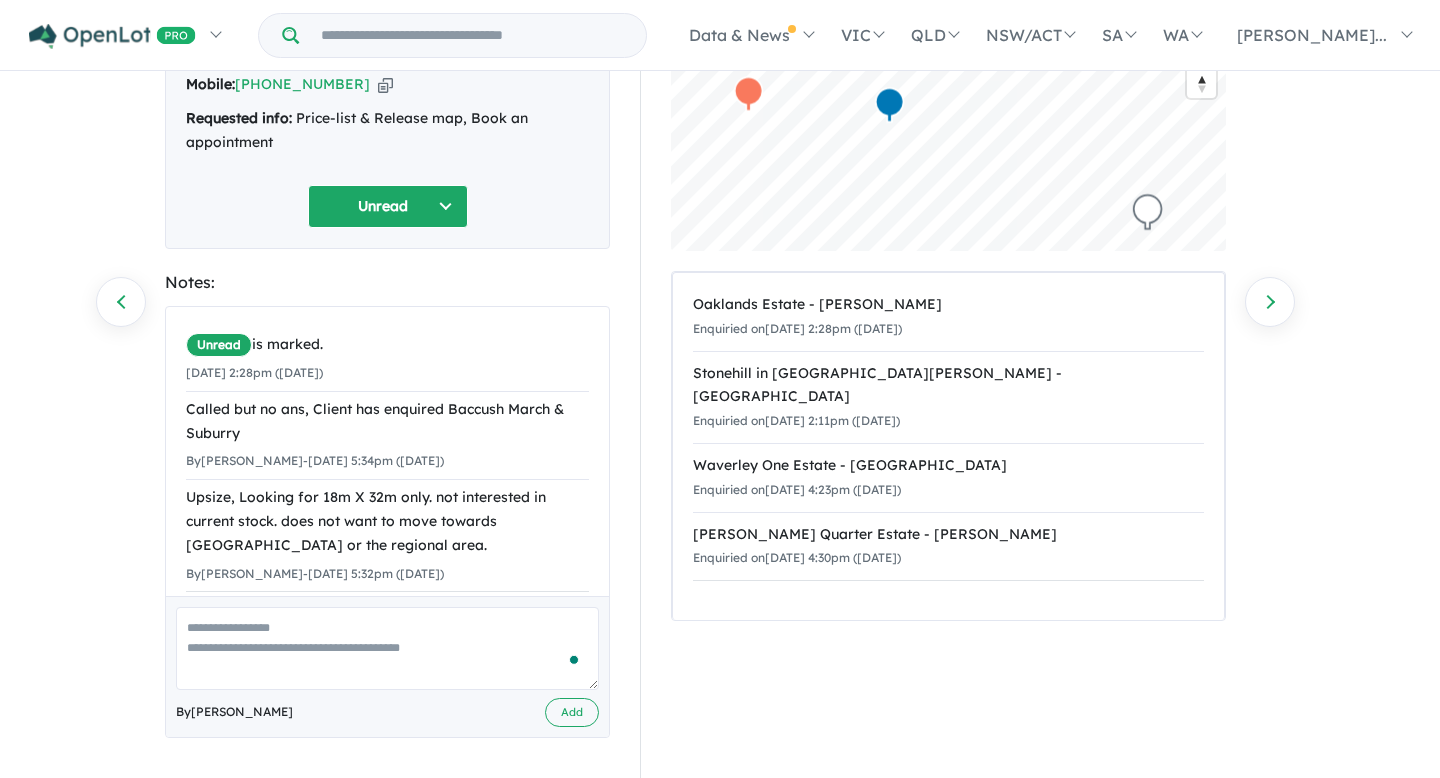 click on "Unread" at bounding box center [388, 206] 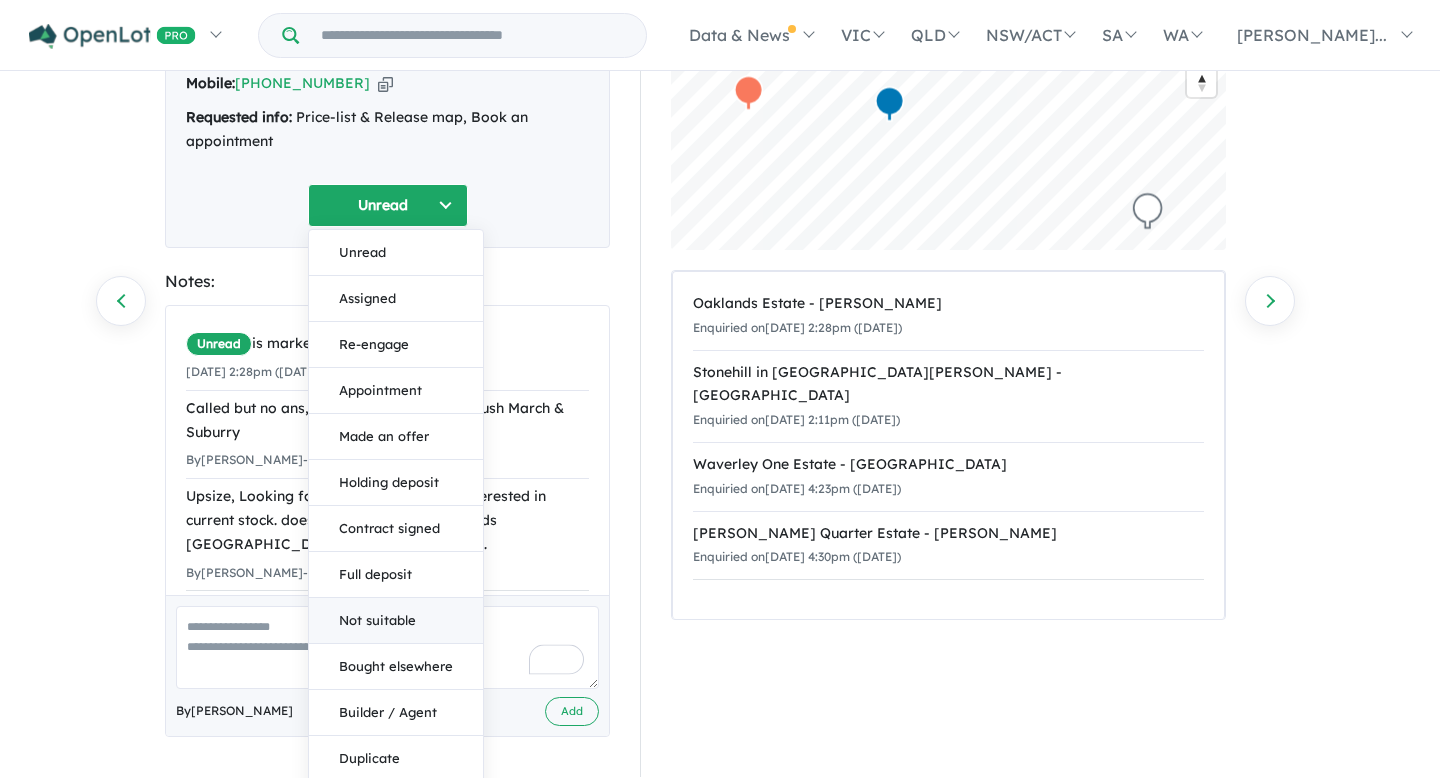 click on "Not suitable" at bounding box center (396, 621) 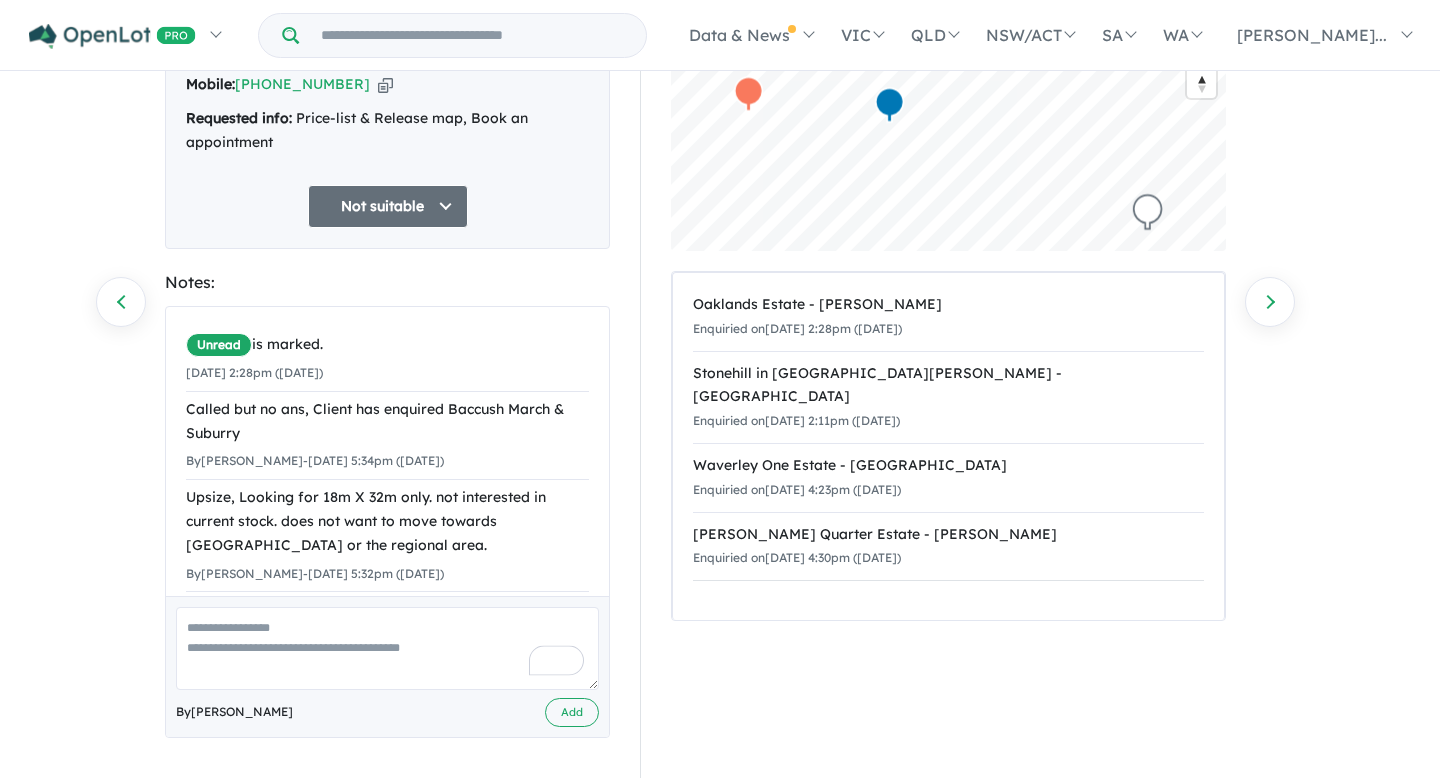scroll, scrollTop: 17, scrollLeft: 0, axis: vertical 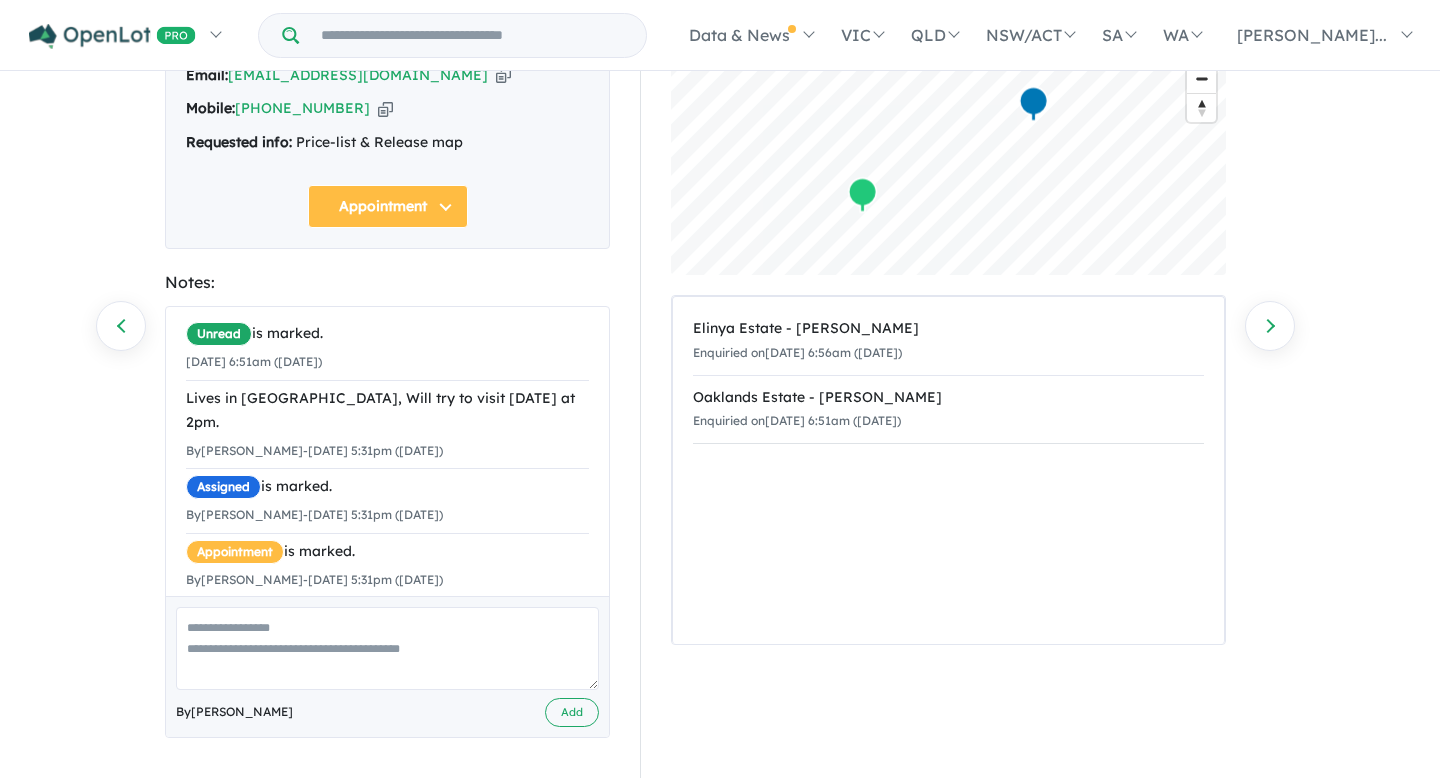 click at bounding box center [387, 648] 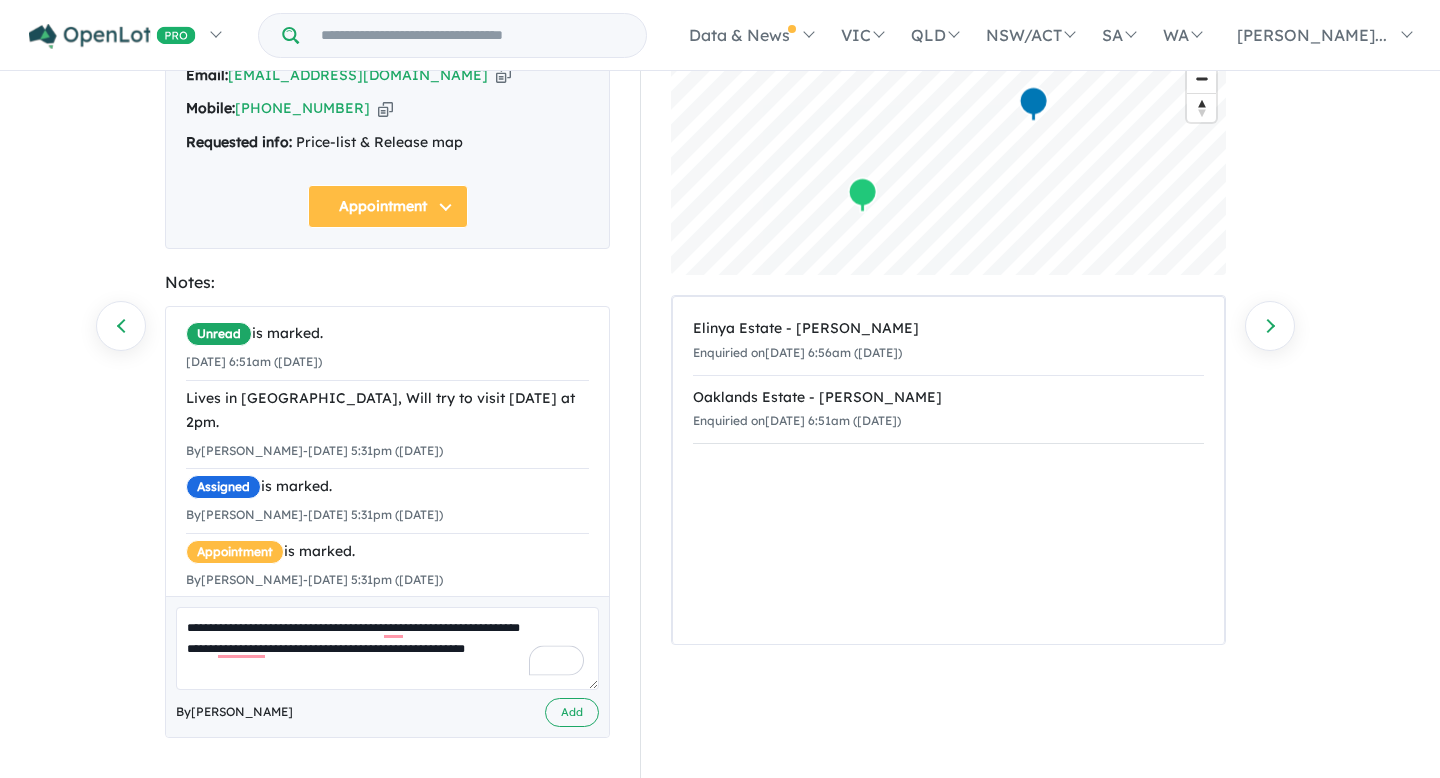 type on "**********" 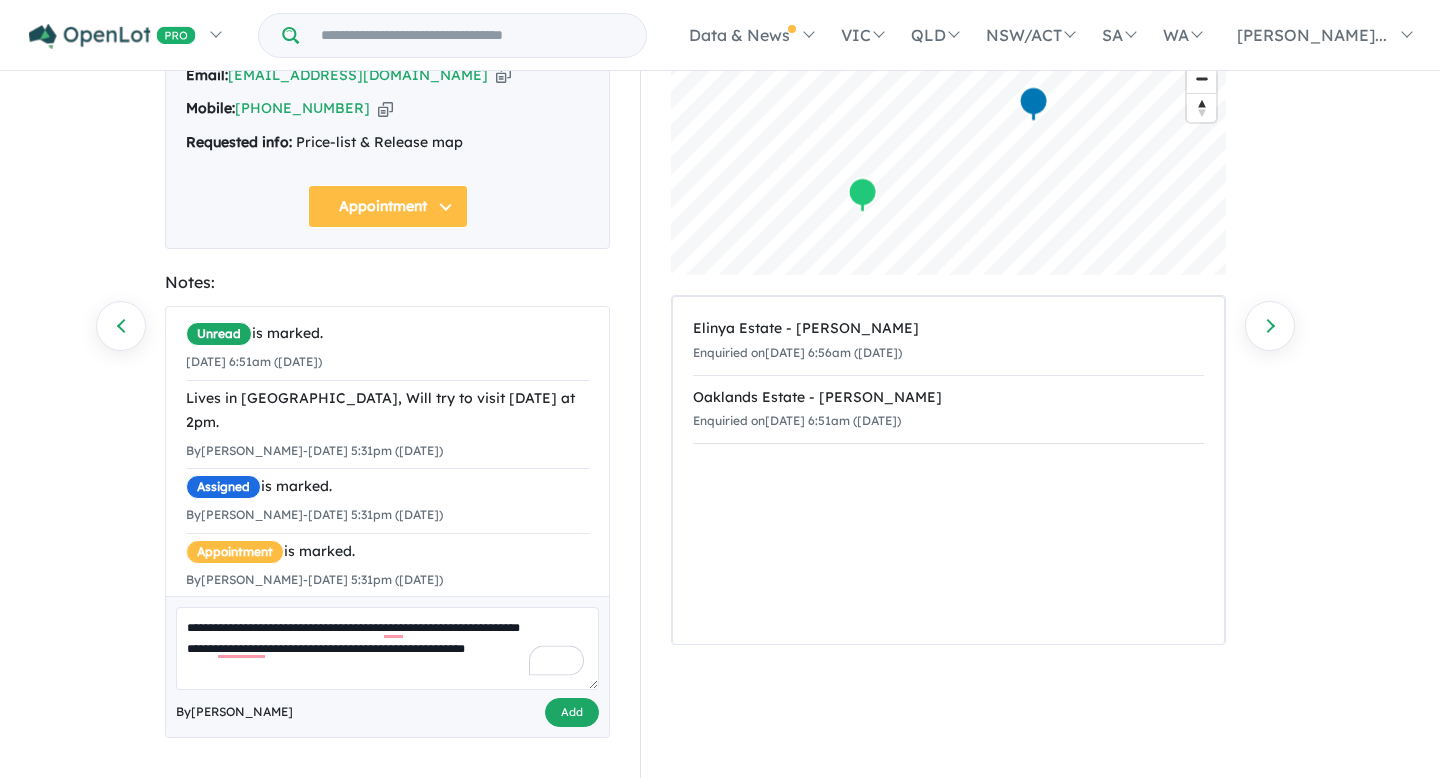 click on "Add" at bounding box center (572, 712) 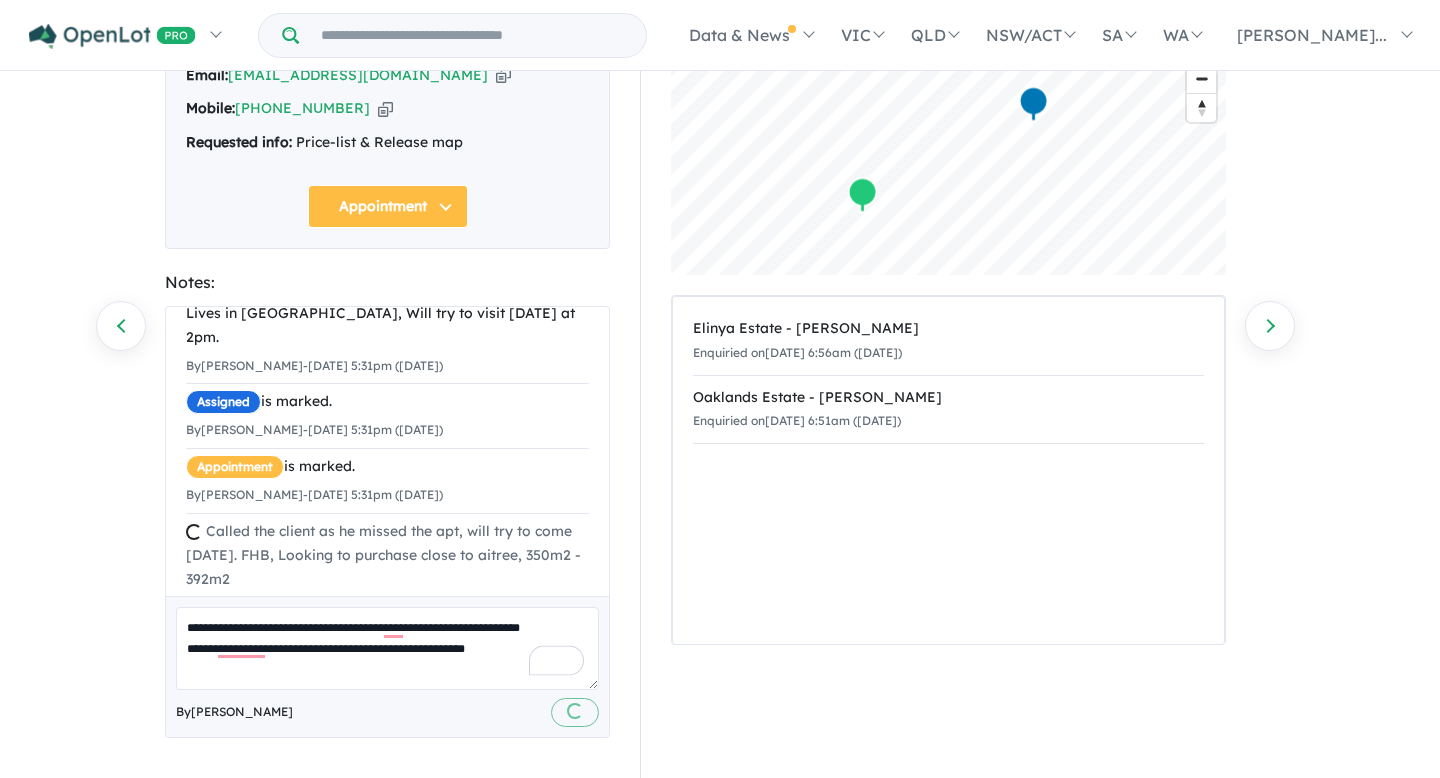 type 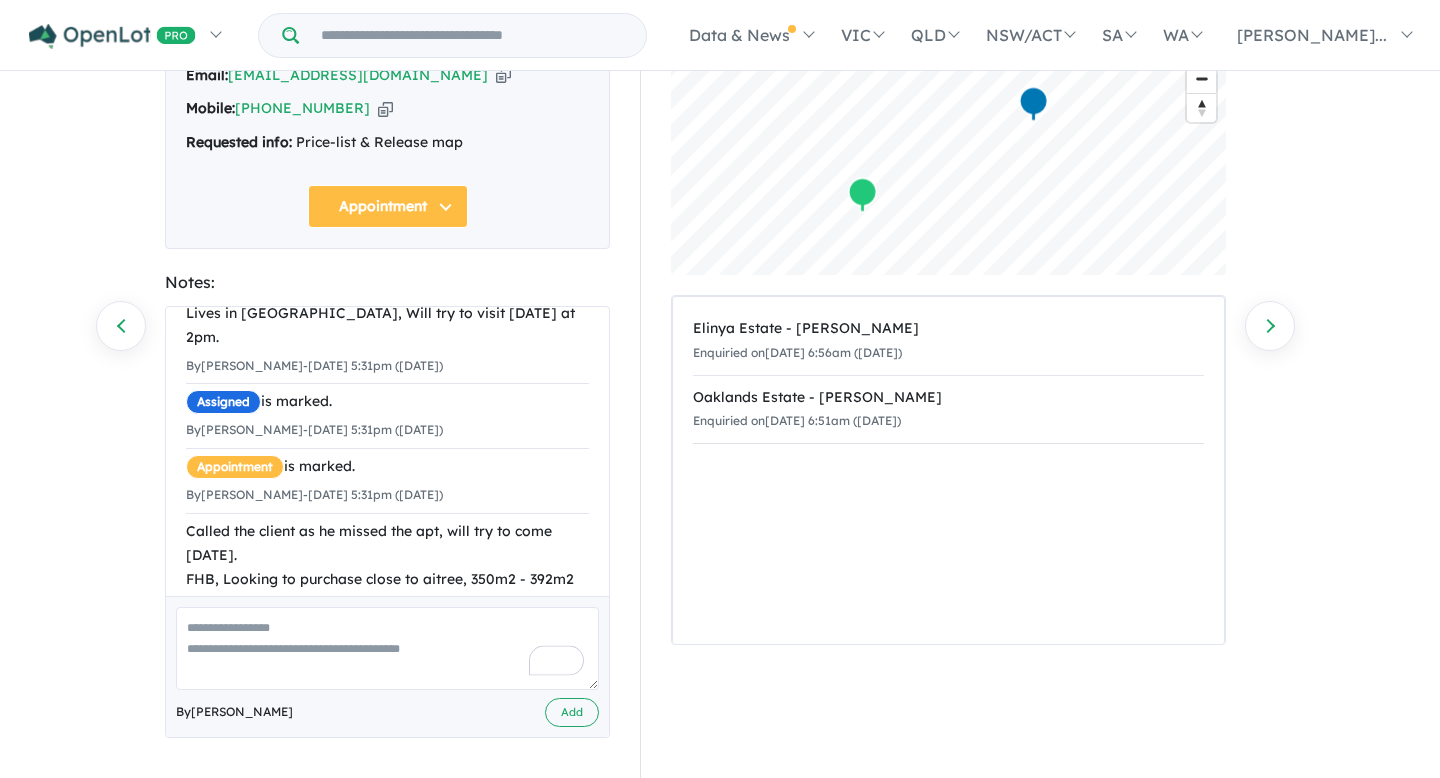scroll, scrollTop: 0, scrollLeft: 0, axis: both 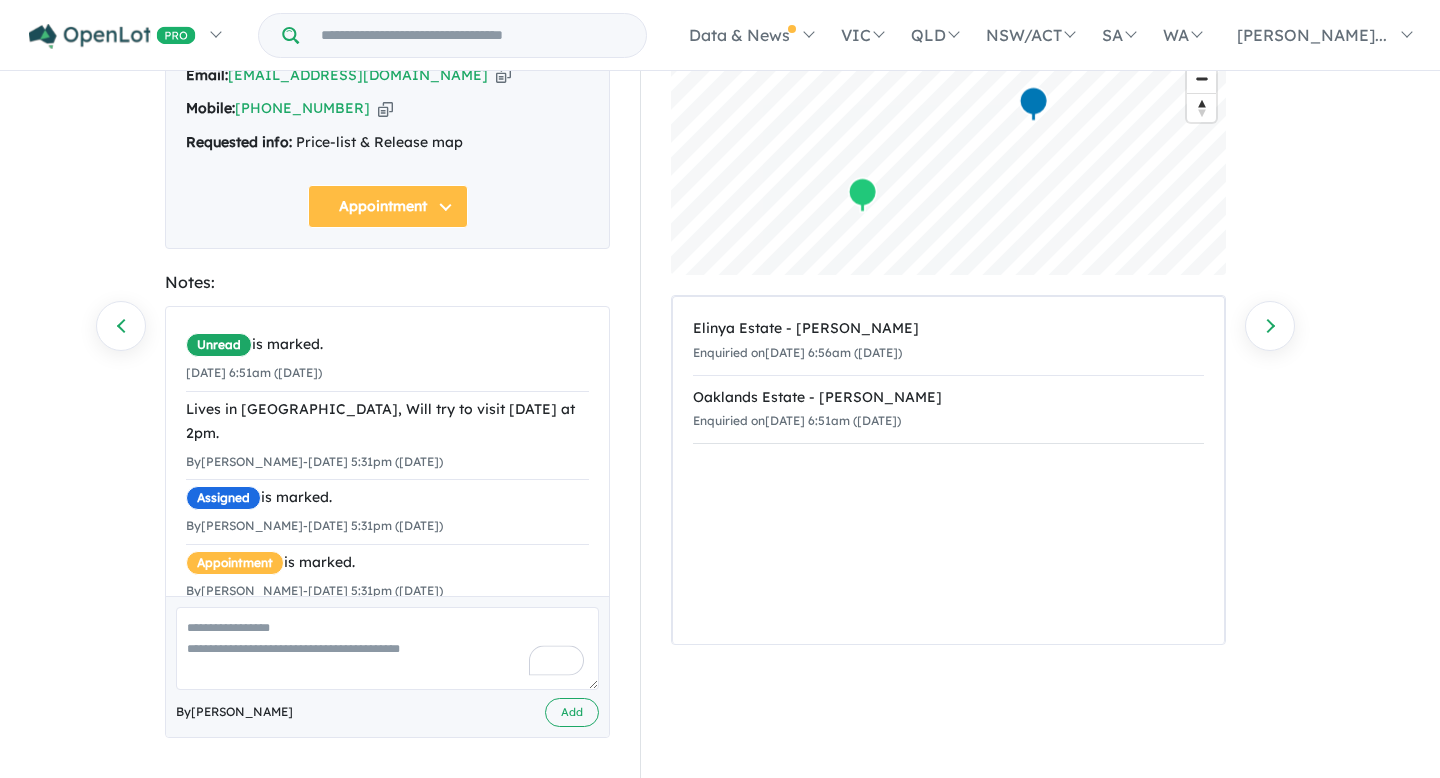click on "Email:  [PERSON_NAME][EMAIL_ADDRESS][DOMAIN_NAME] Copied!" at bounding box center [387, 76] 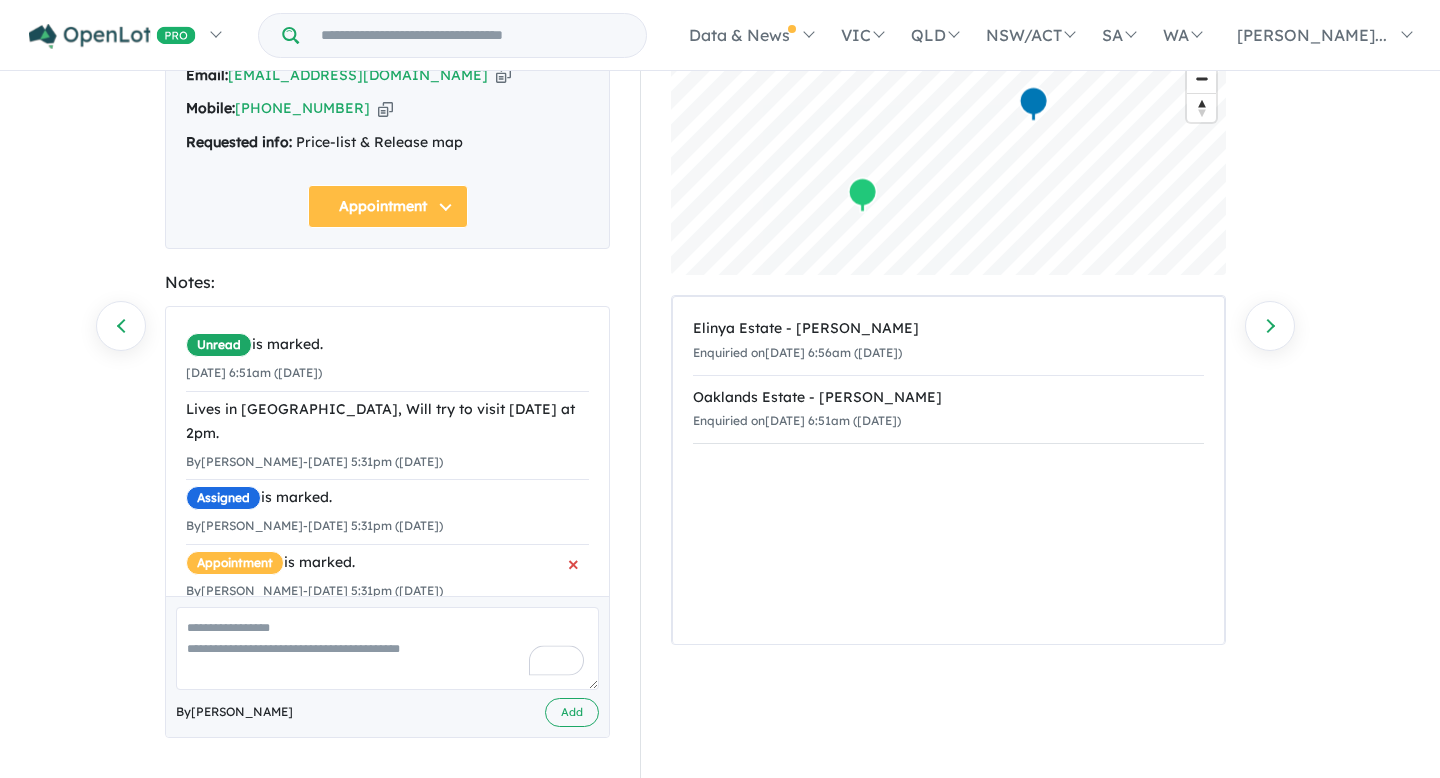 scroll, scrollTop: 123, scrollLeft: 0, axis: vertical 